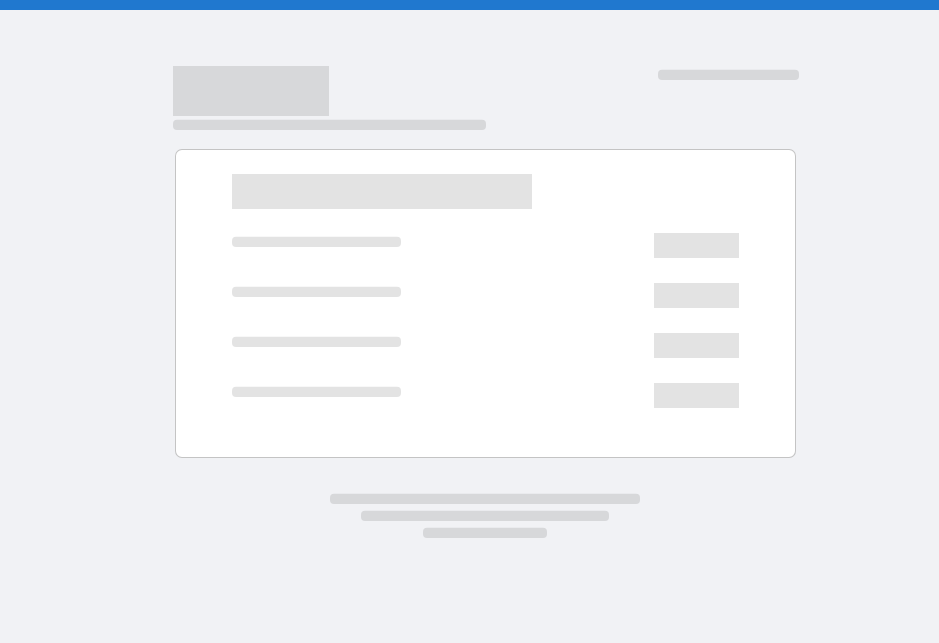 scroll, scrollTop: 0, scrollLeft: 0, axis: both 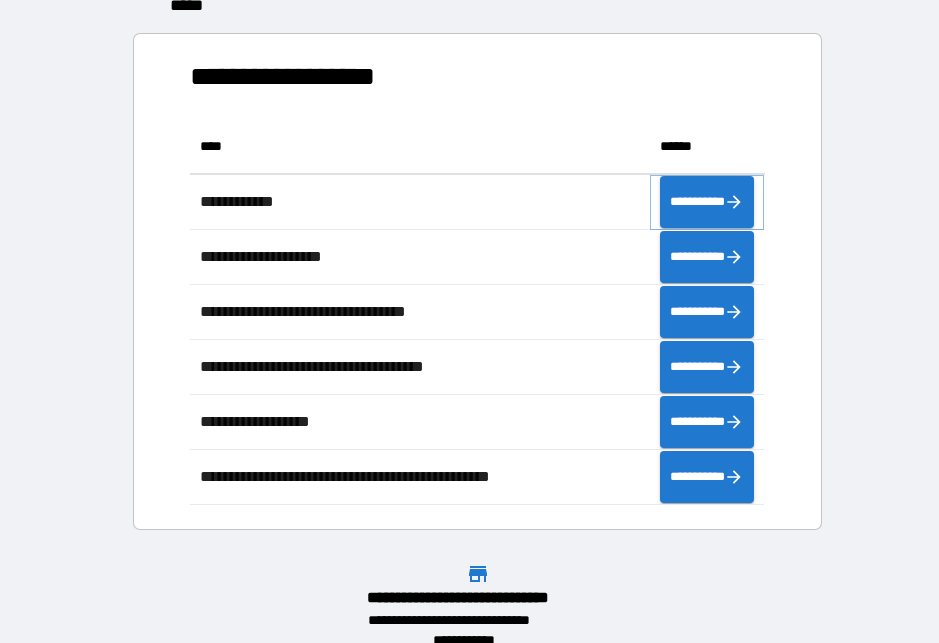 click 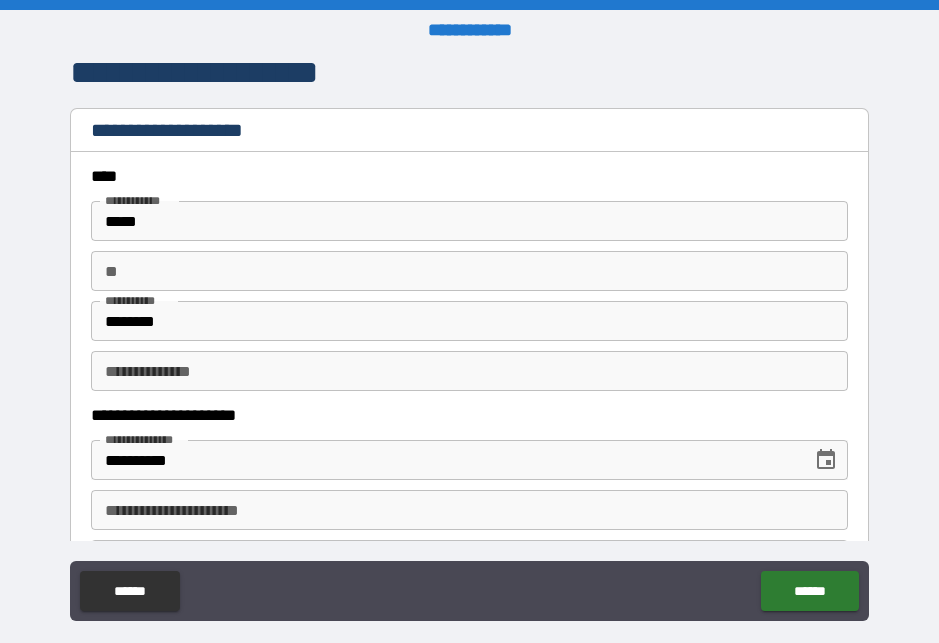 click on "**" at bounding box center (469, 271) 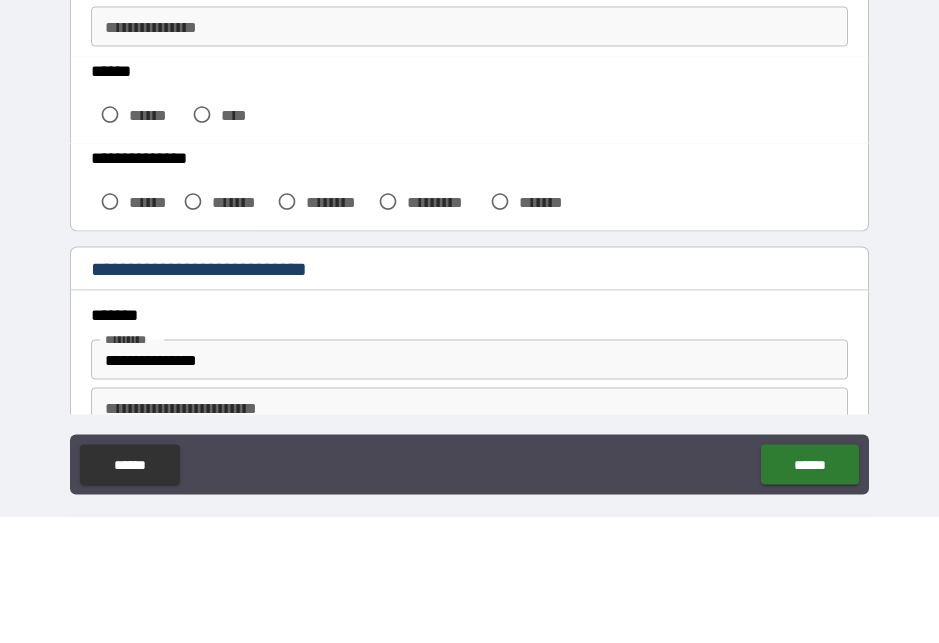 scroll, scrollTop: 420, scrollLeft: 0, axis: vertical 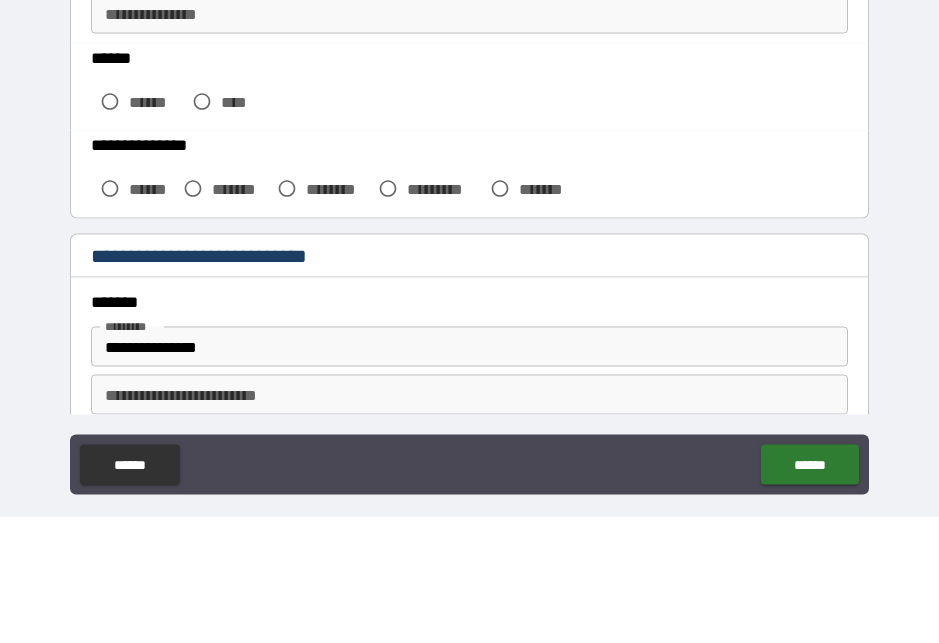 type on "******" 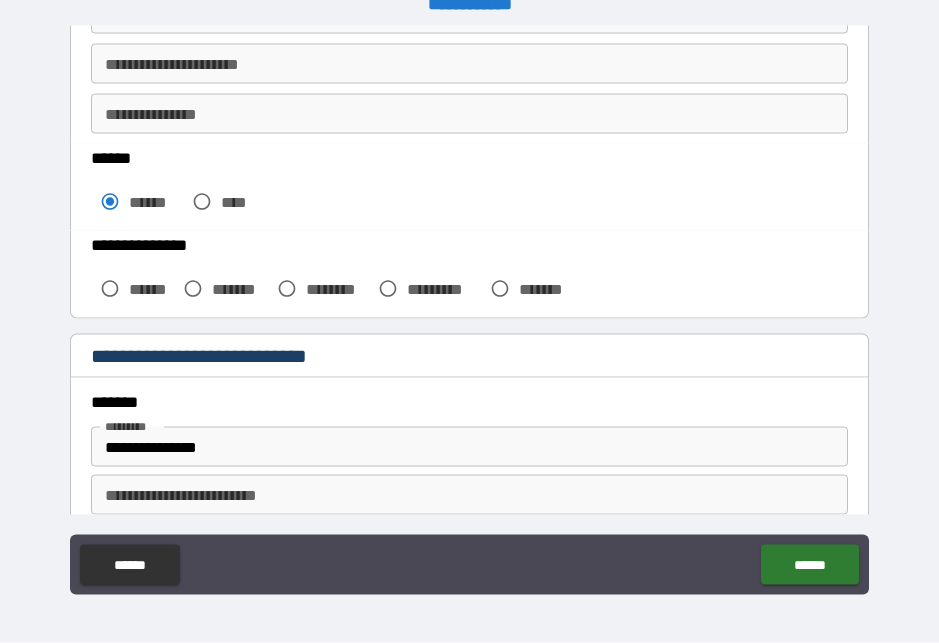 scroll, scrollTop: 26, scrollLeft: 0, axis: vertical 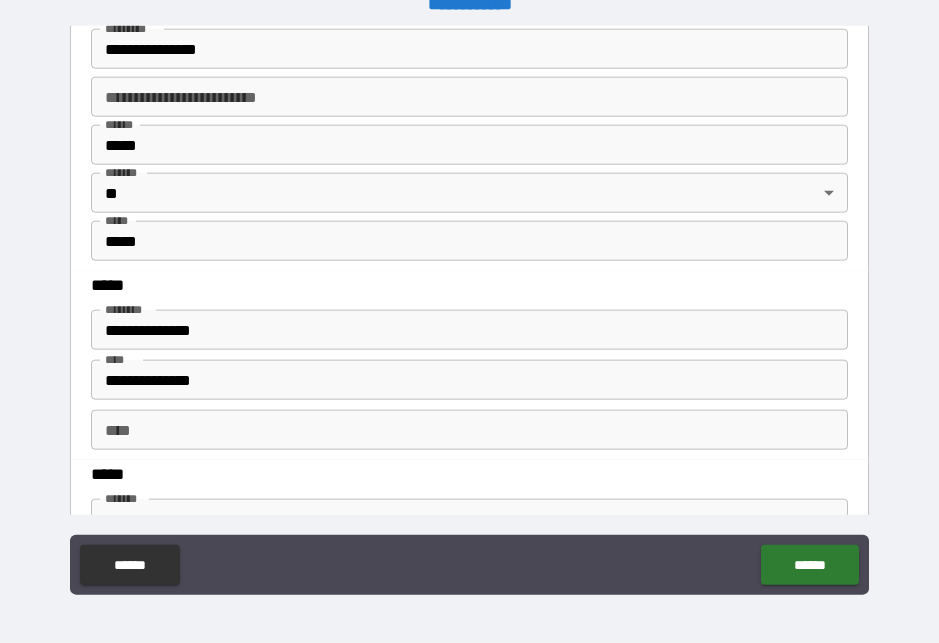 click on "**********" at bounding box center [469, 330] 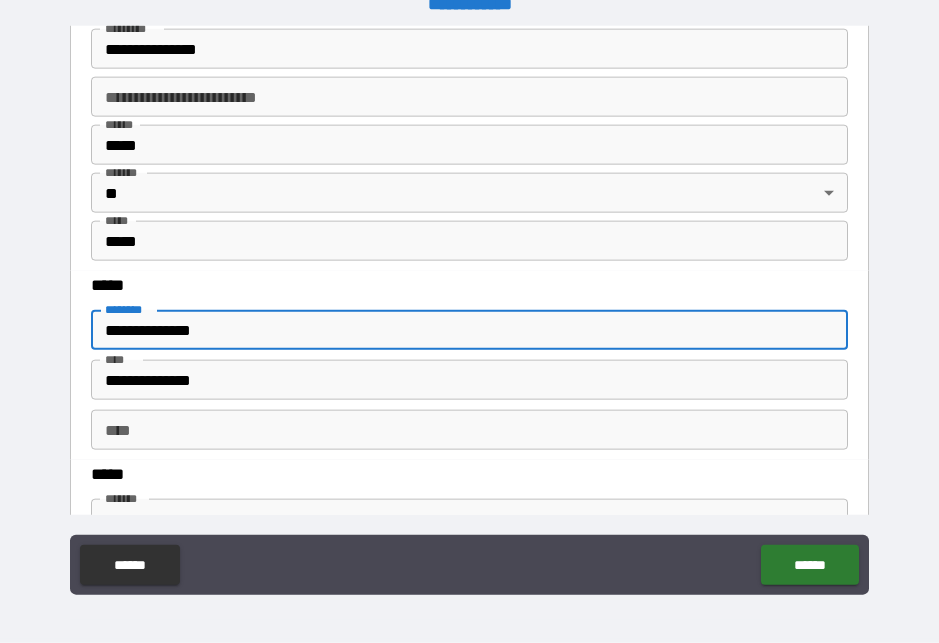 scroll, scrollTop: 26, scrollLeft: 0, axis: vertical 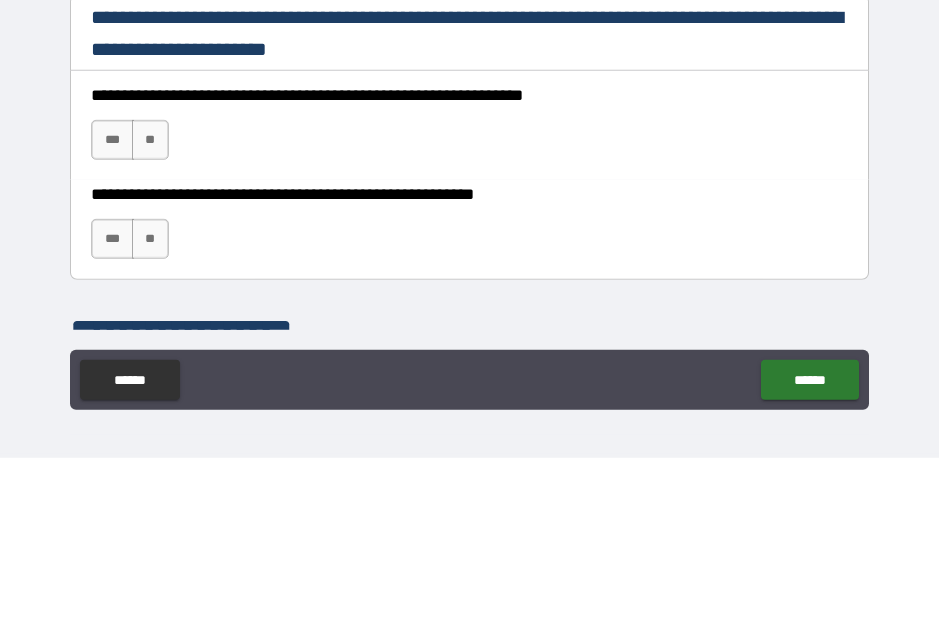 type on "**********" 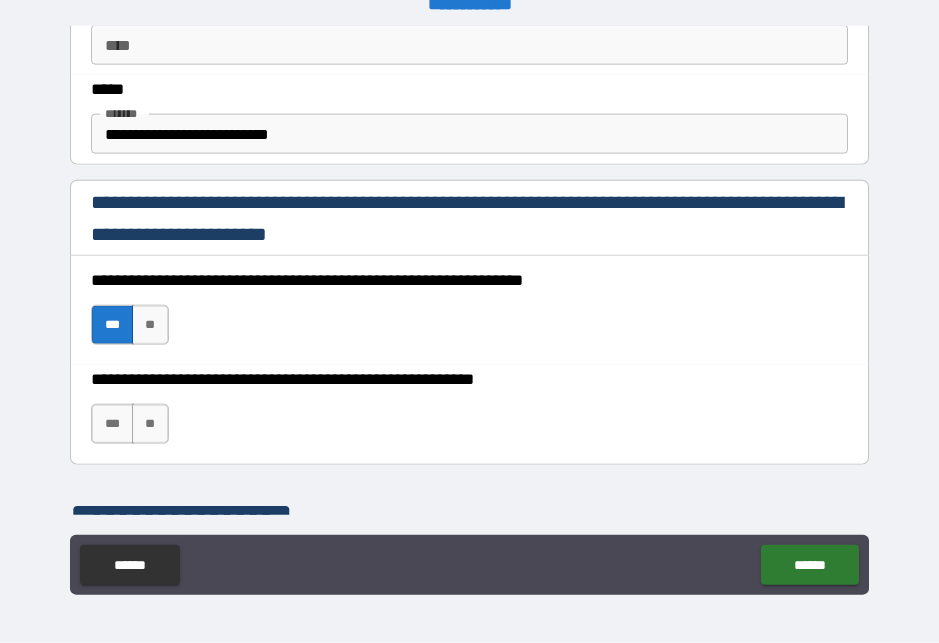 click on "***" at bounding box center (112, 424) 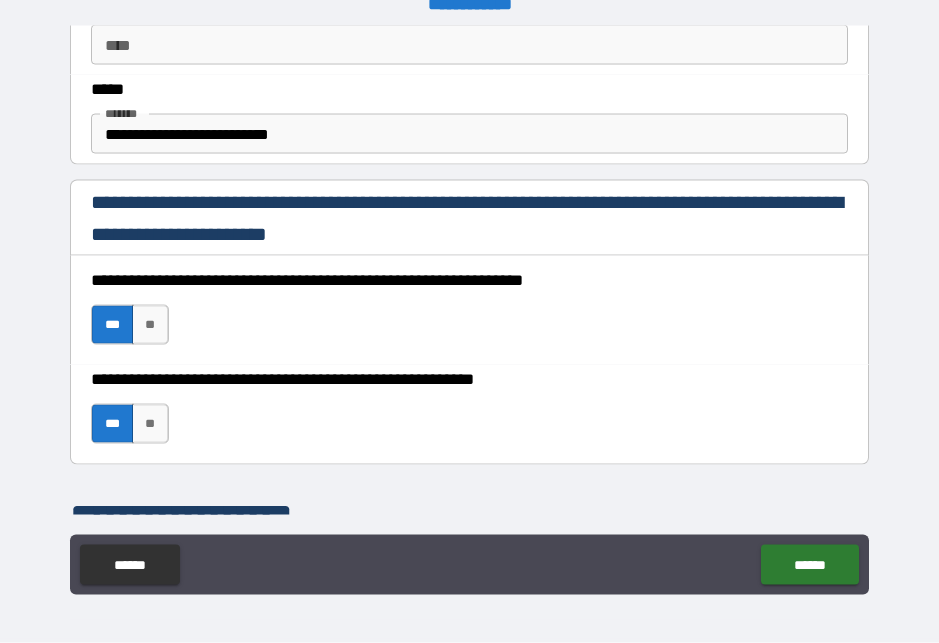 scroll, scrollTop: 26, scrollLeft: 0, axis: vertical 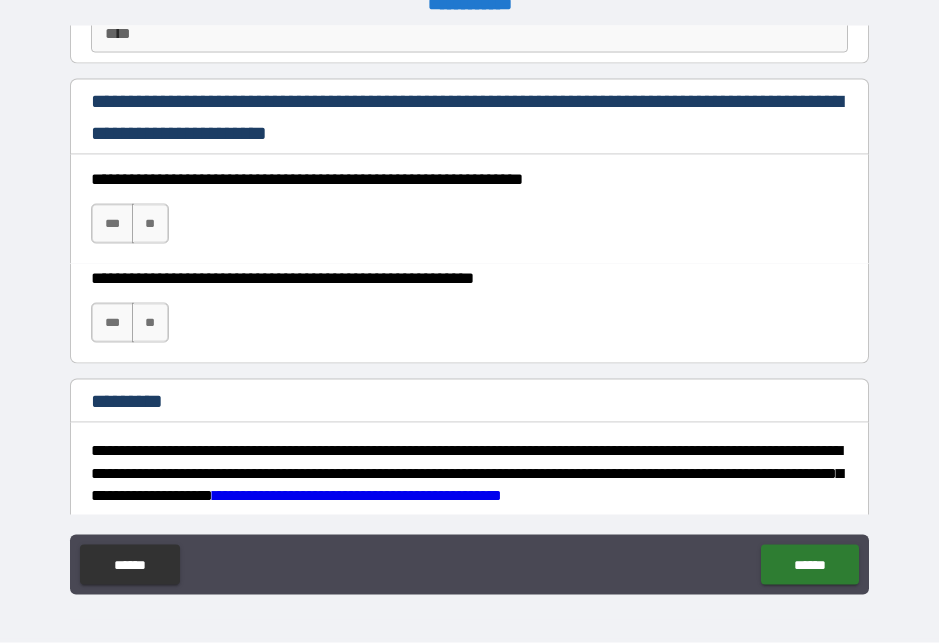 click on "***" at bounding box center [112, 224] 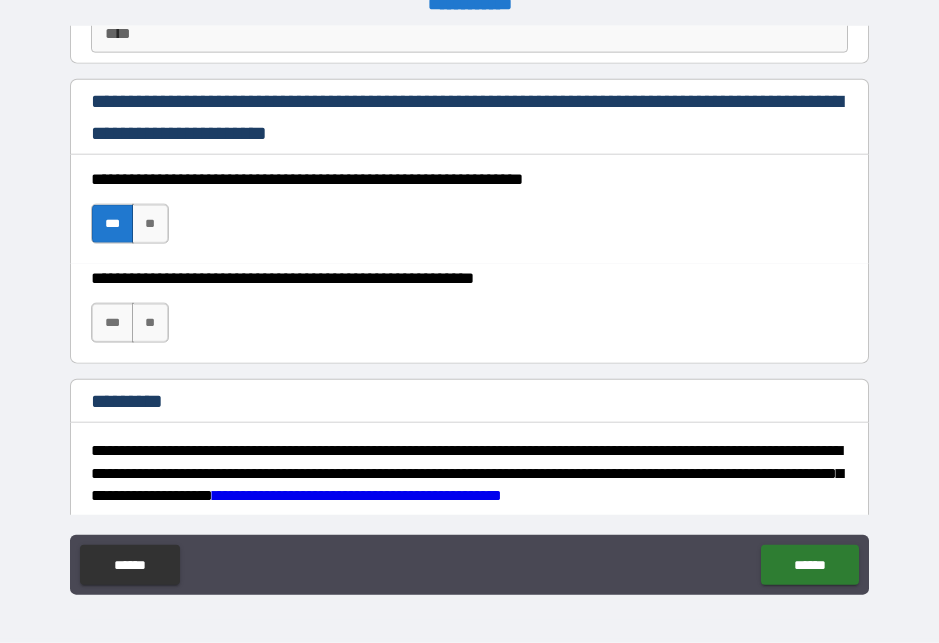 click on "***" at bounding box center (112, 323) 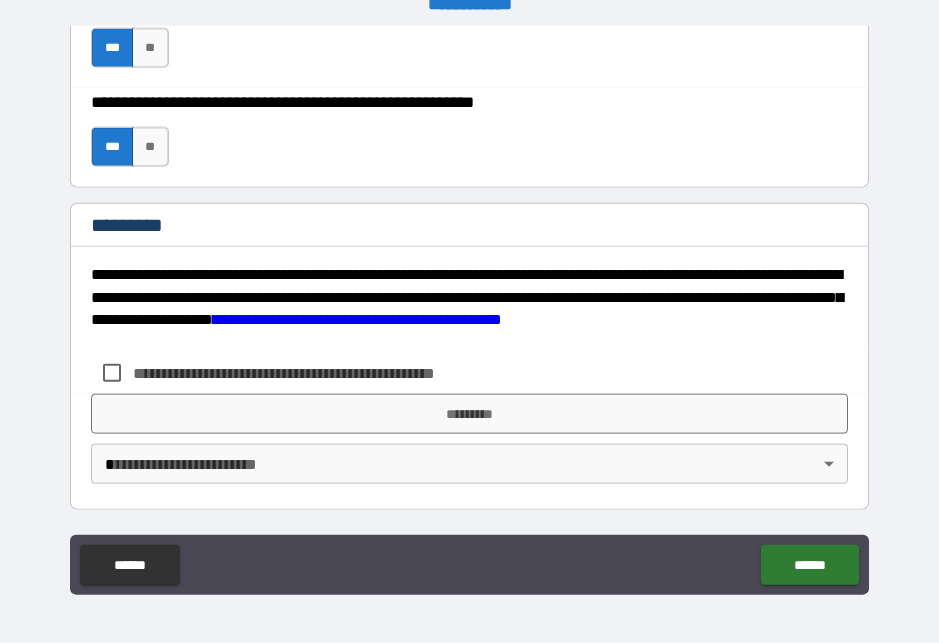 scroll, scrollTop: 3117, scrollLeft: 0, axis: vertical 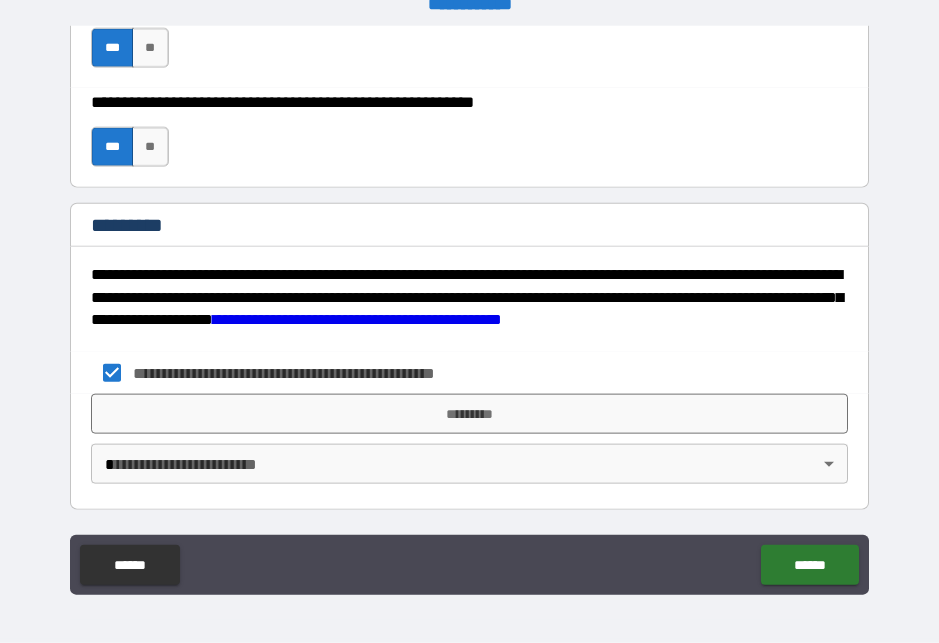 click on "**********" at bounding box center (469, 309) 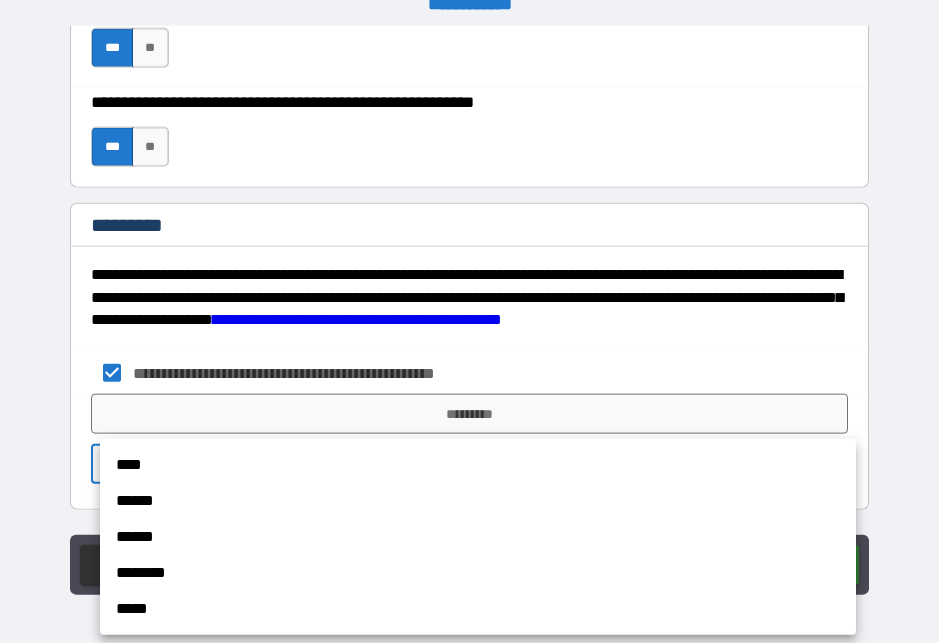 click on "******" at bounding box center [478, 501] 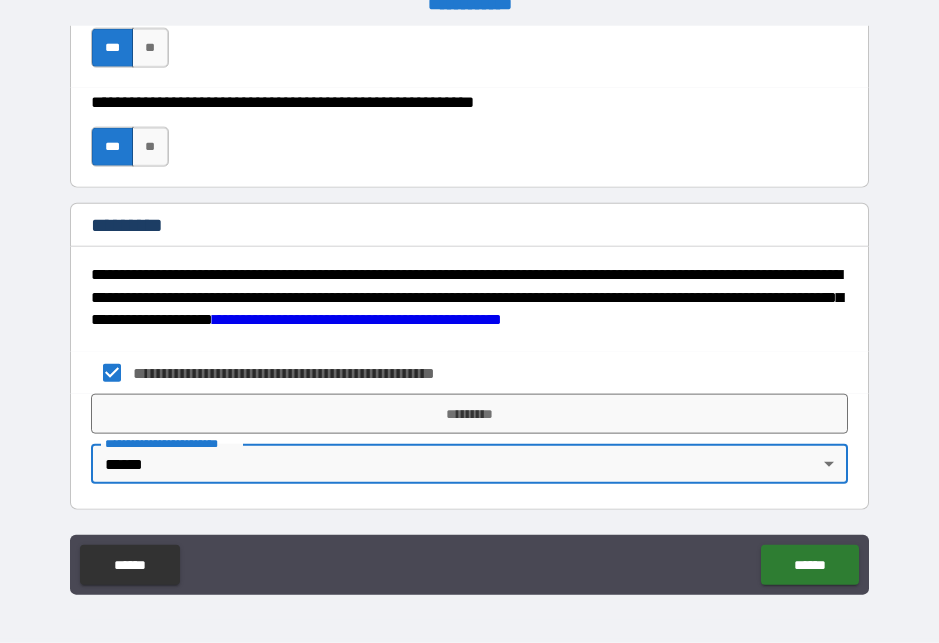 click on "*********" at bounding box center (469, 414) 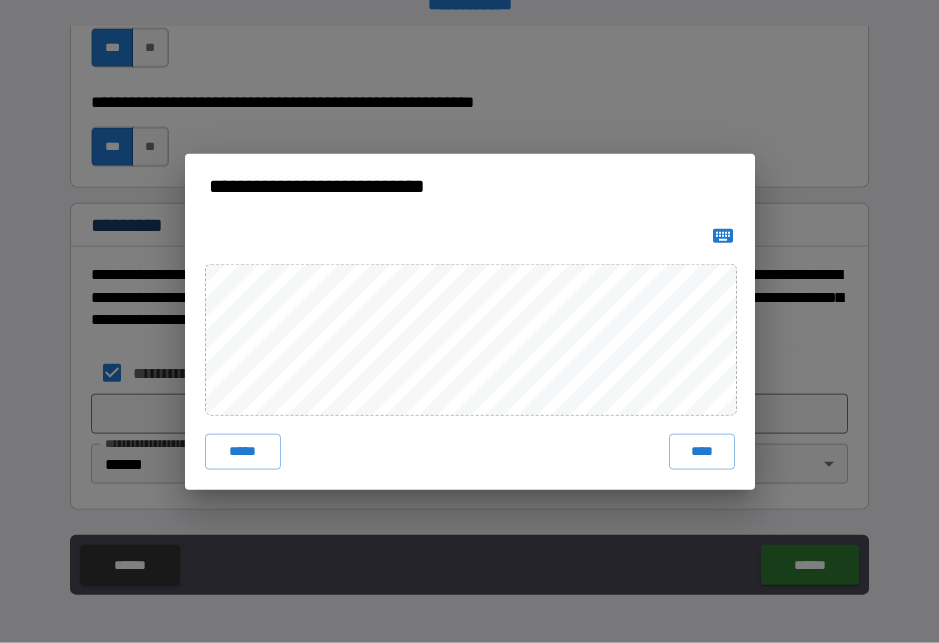 click on "****" at bounding box center (702, 452) 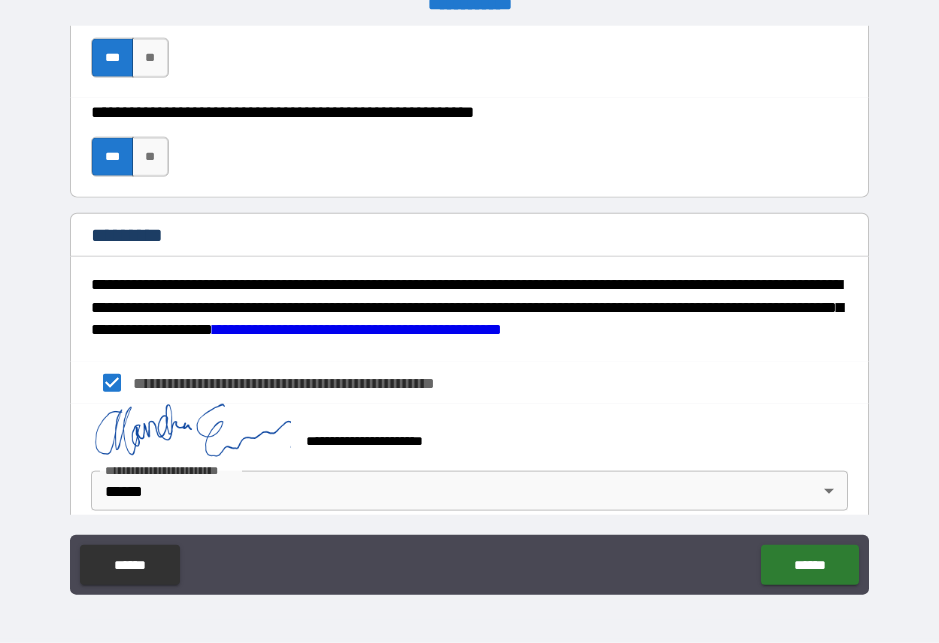 click on "******" at bounding box center [809, 565] 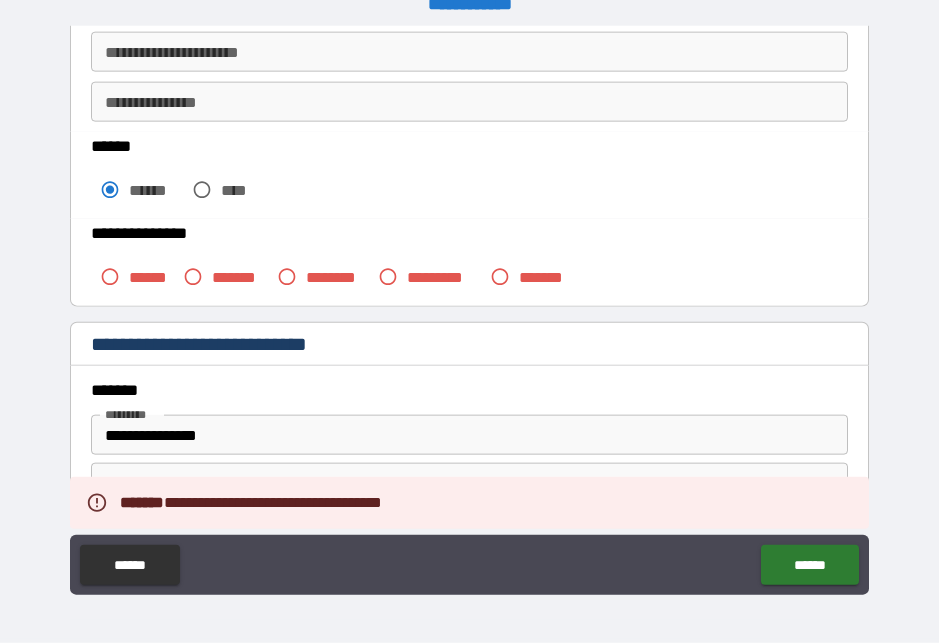 scroll, scrollTop: 439, scrollLeft: 0, axis: vertical 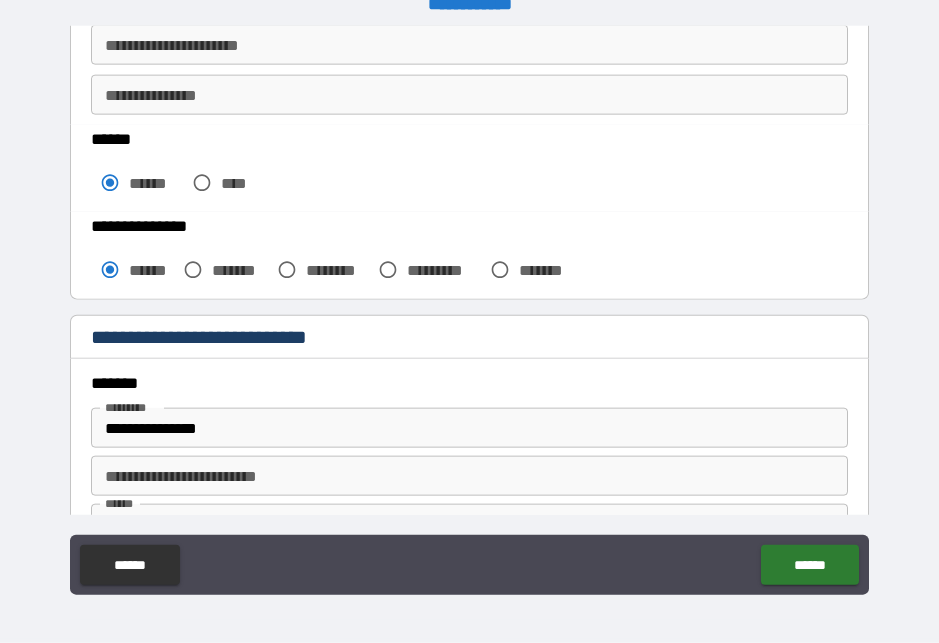 click on "******" at bounding box center [809, 565] 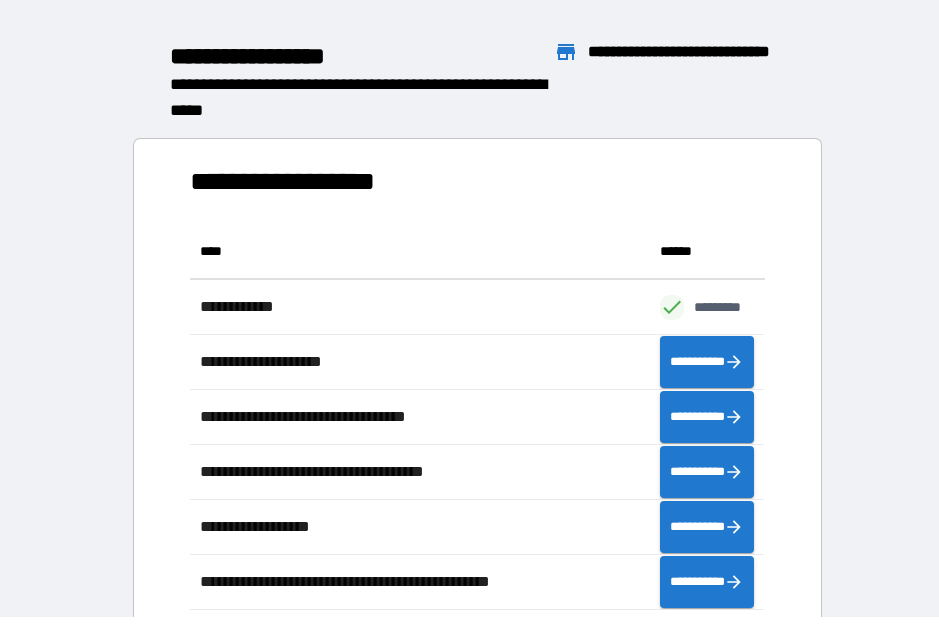 scroll, scrollTop: 1, scrollLeft: 1, axis: both 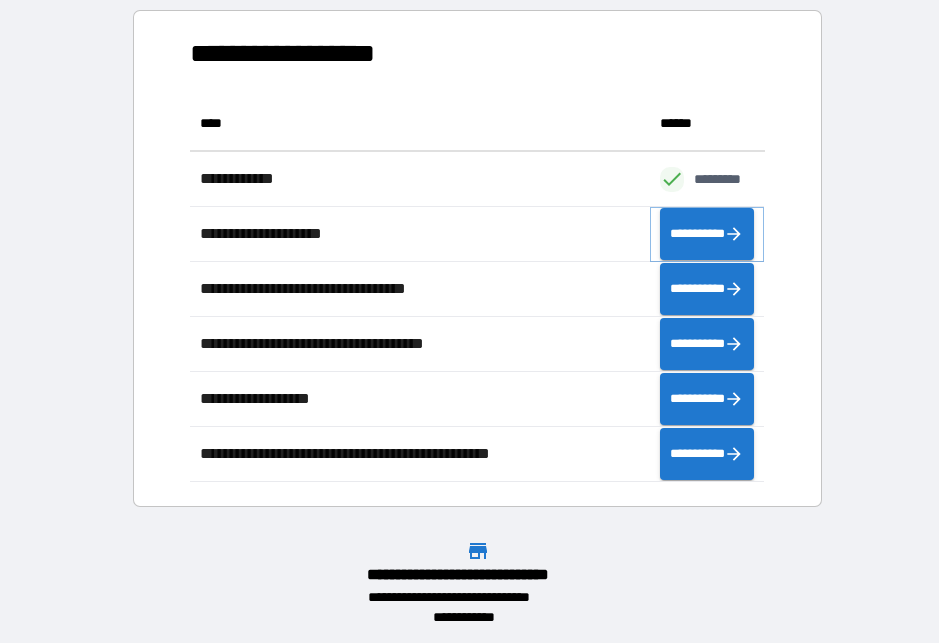 click on "**********" at bounding box center (707, 234) 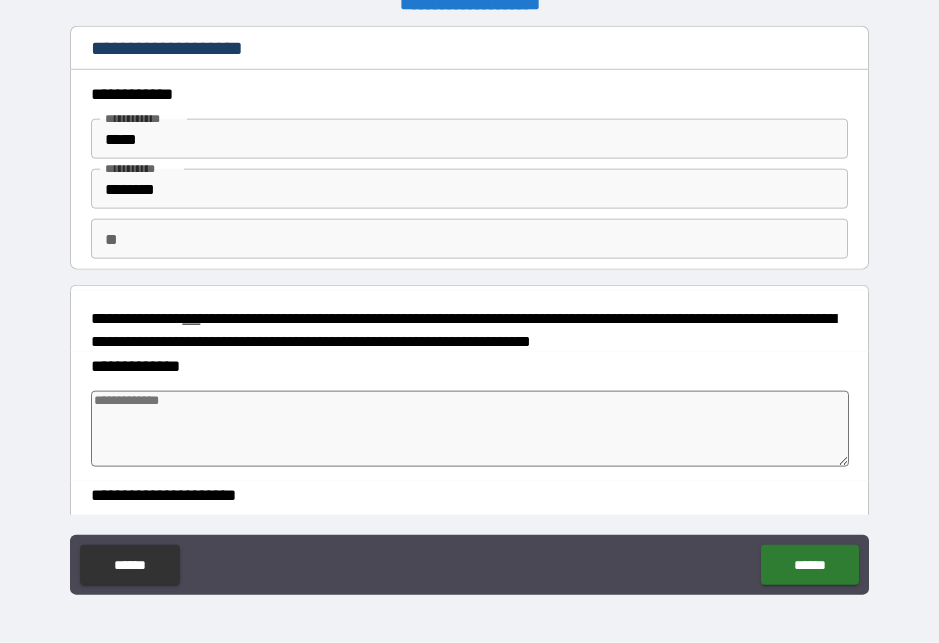 type on "*" 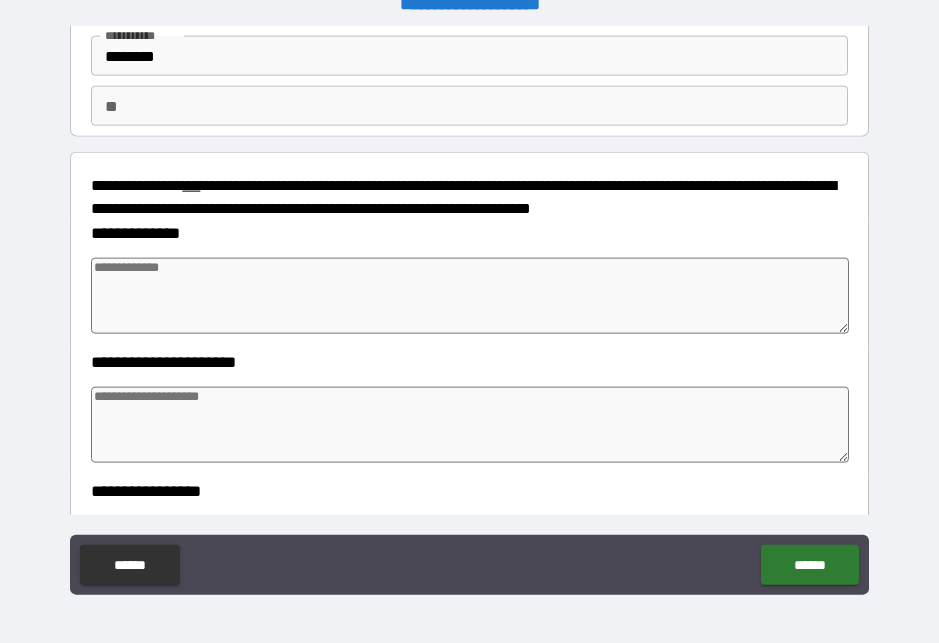 scroll, scrollTop: 133, scrollLeft: 0, axis: vertical 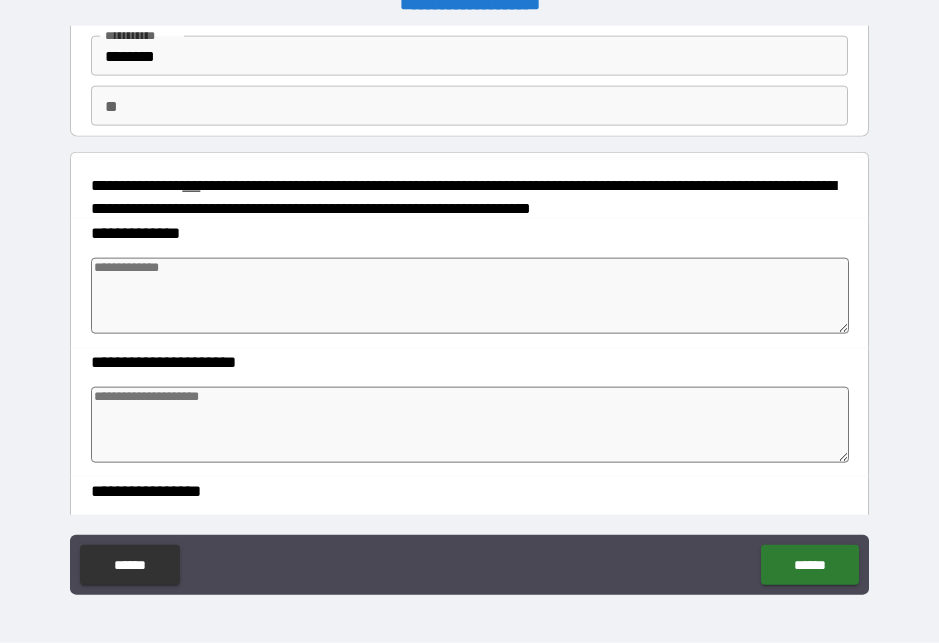 click at bounding box center [469, 296] 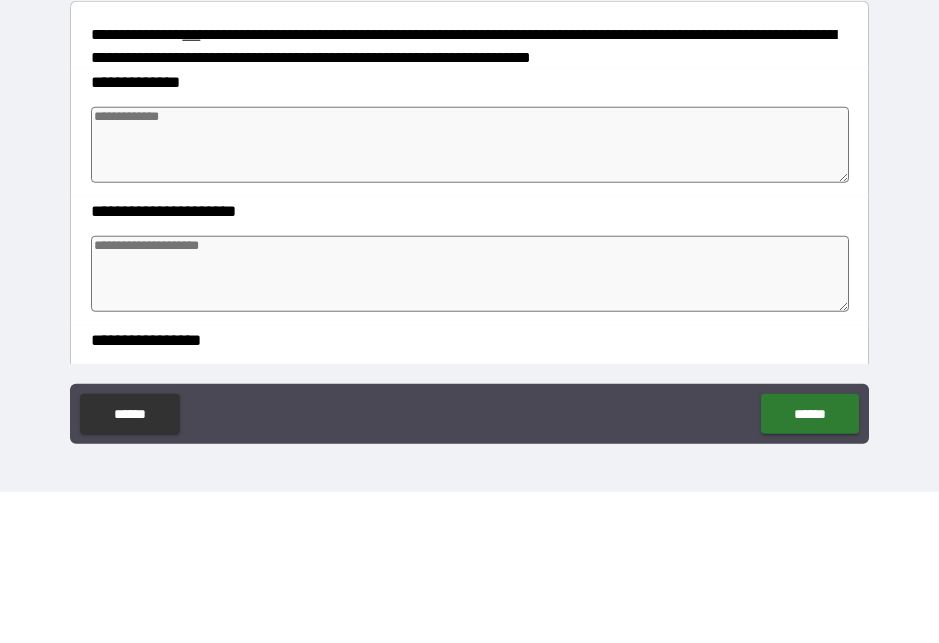 scroll, scrollTop: 26, scrollLeft: 0, axis: vertical 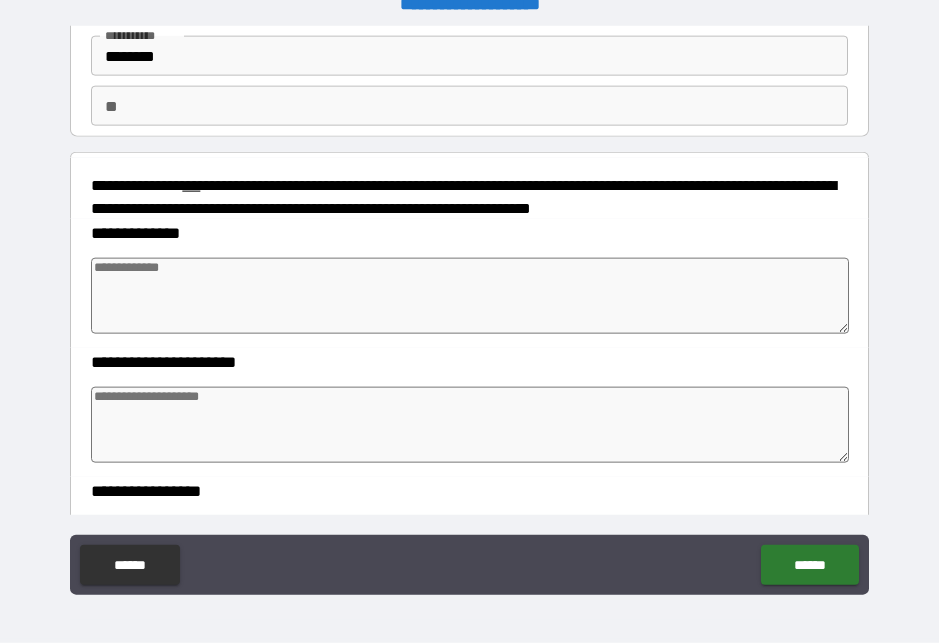 click at bounding box center (469, 296) 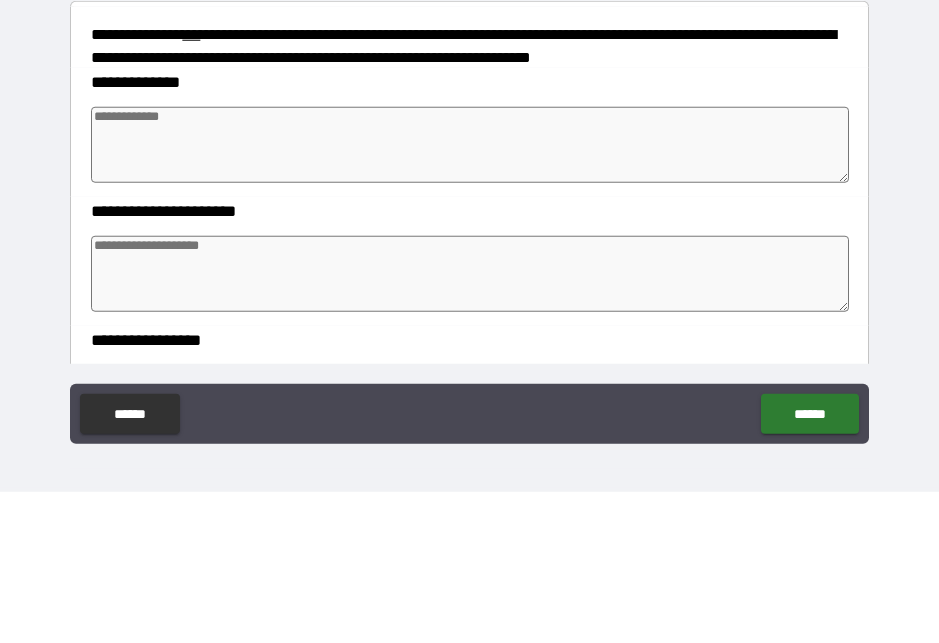 type on "*" 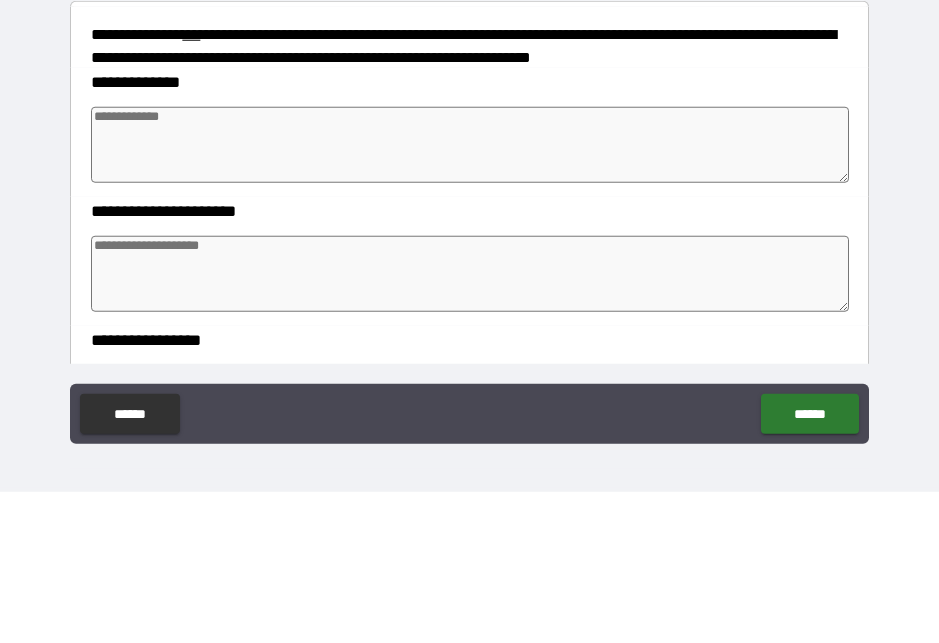 type on "*" 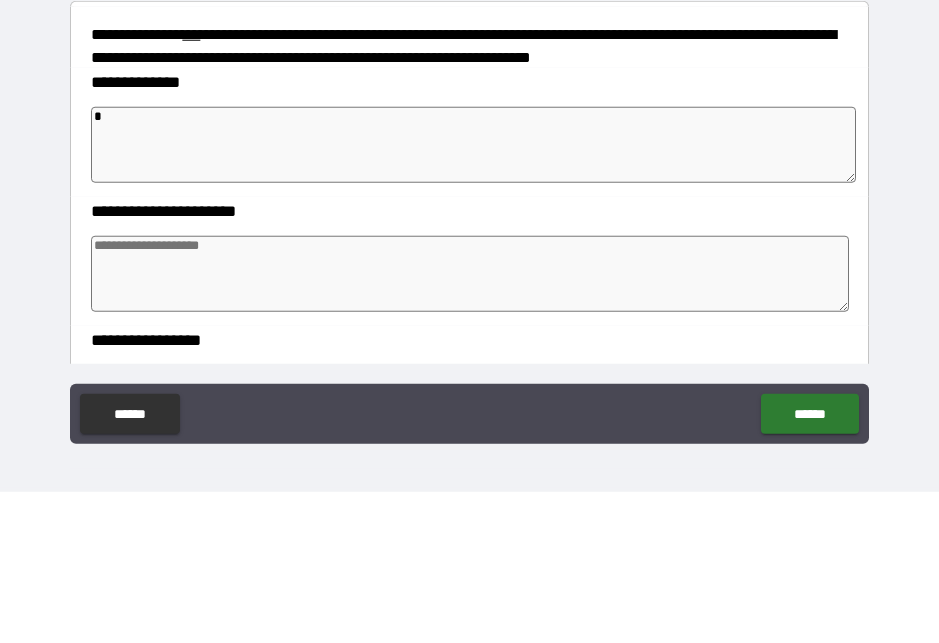 type on "*" 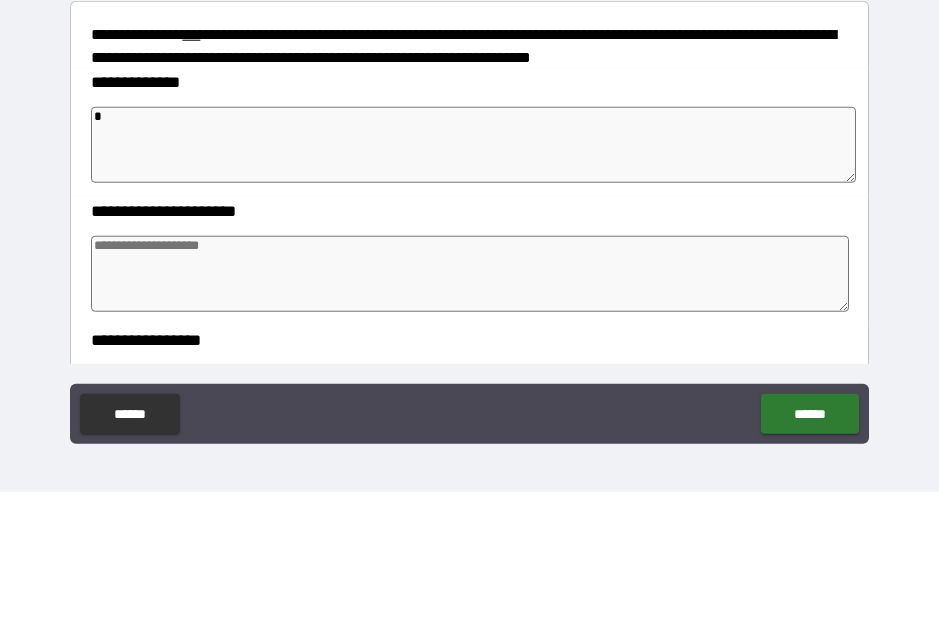 type on "*" 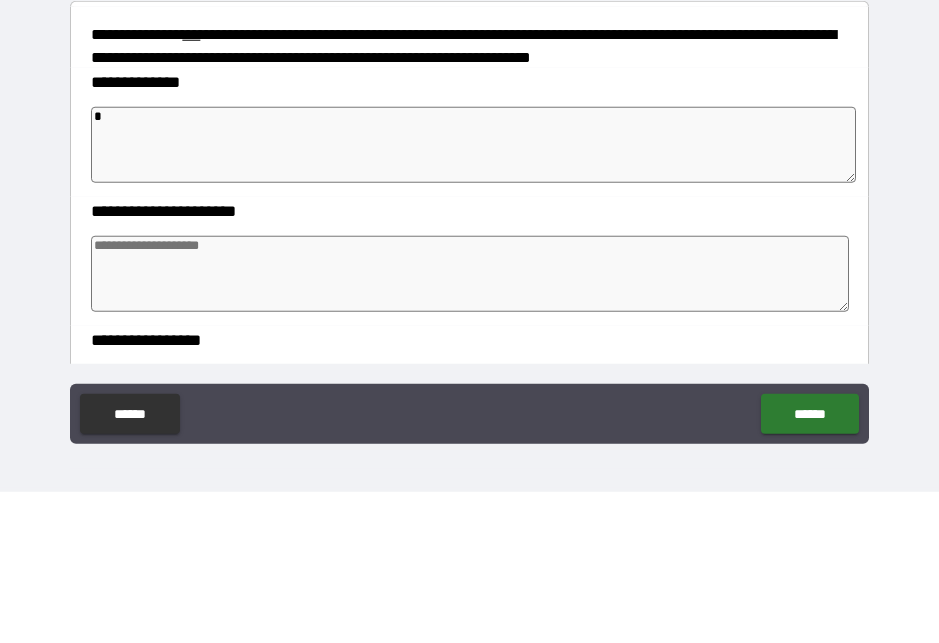 type 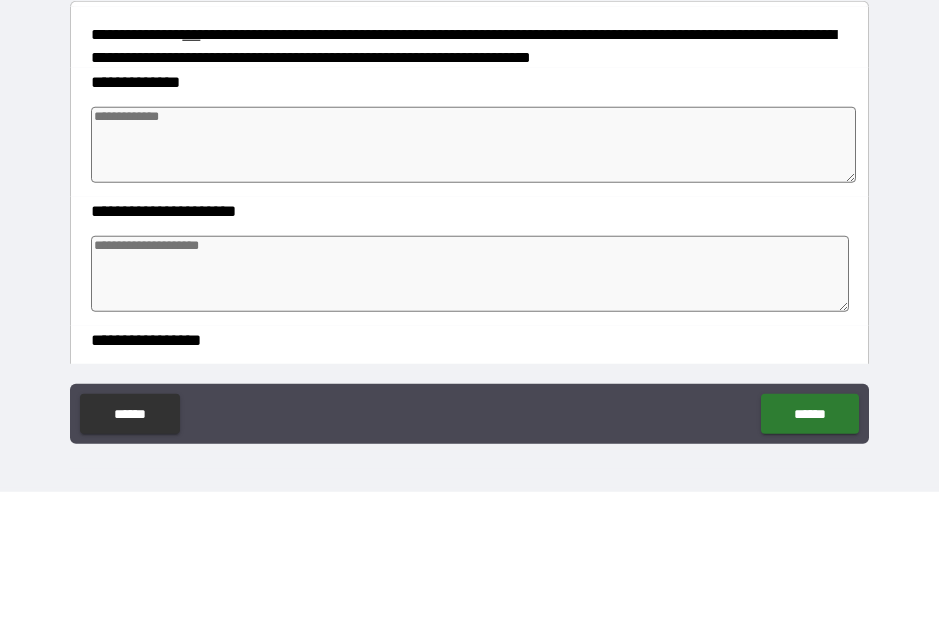 type on "*" 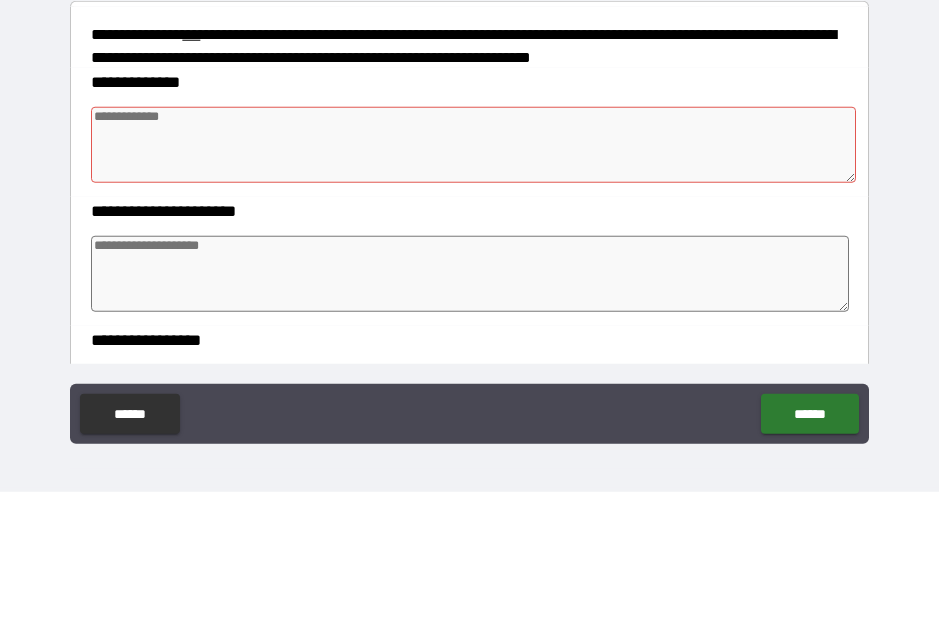 type on "*" 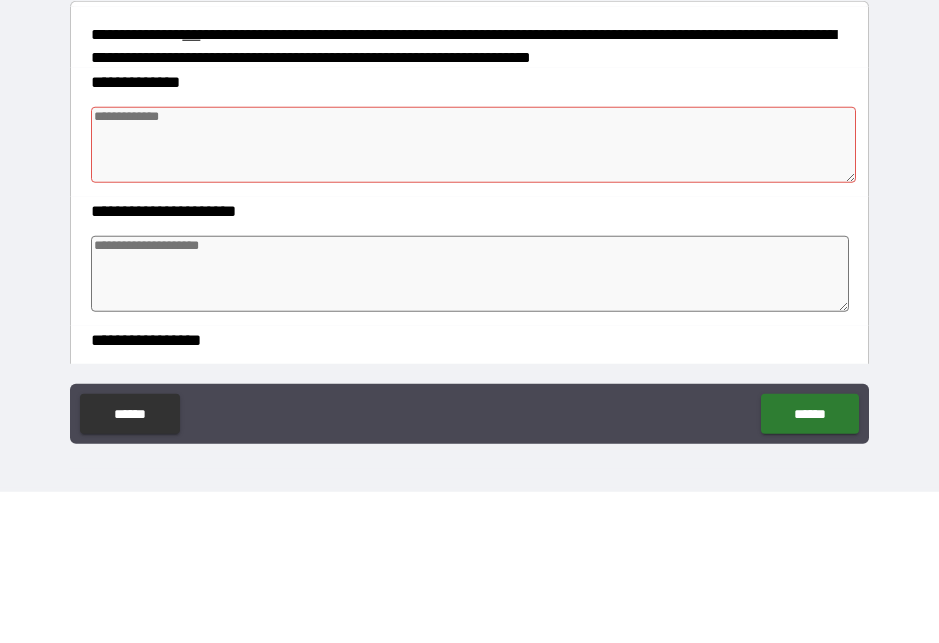 type on "*" 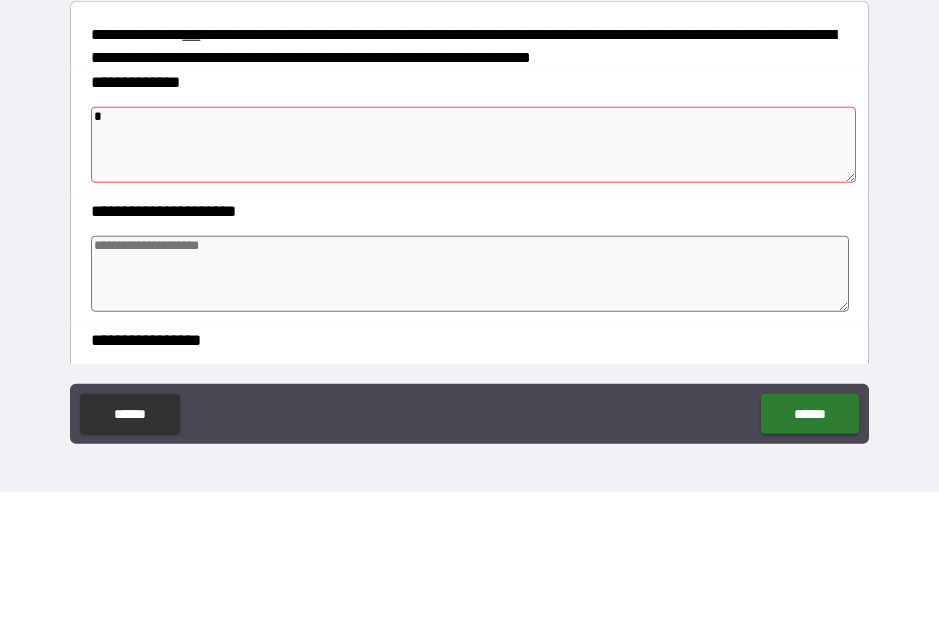type on "*" 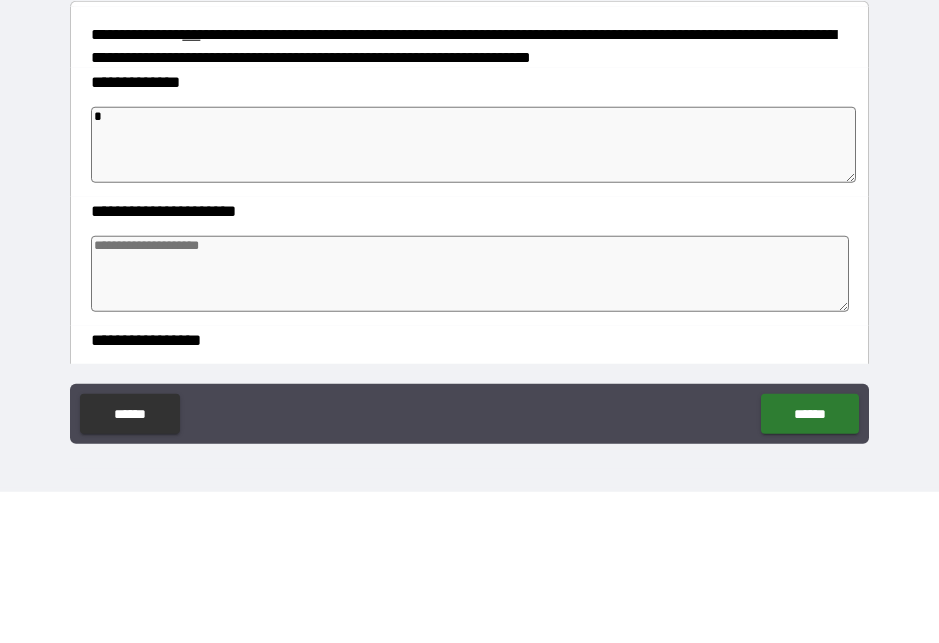 type on "**" 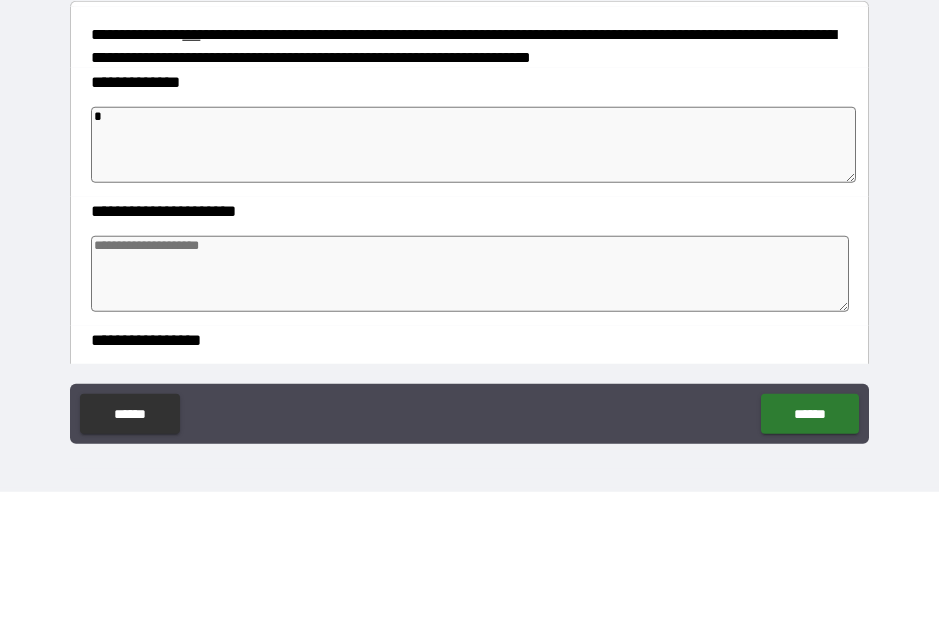 type on "*" 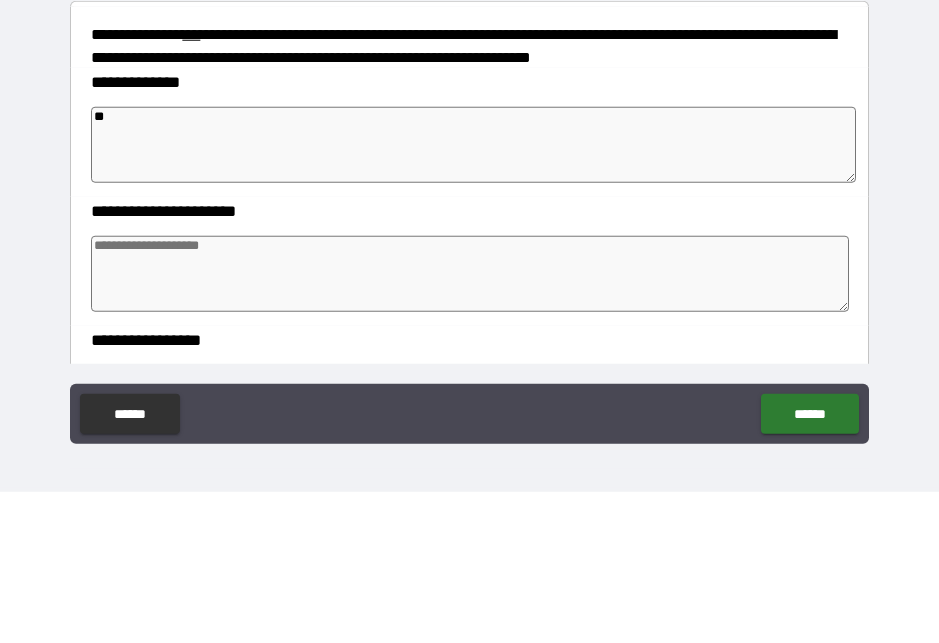 type on "*" 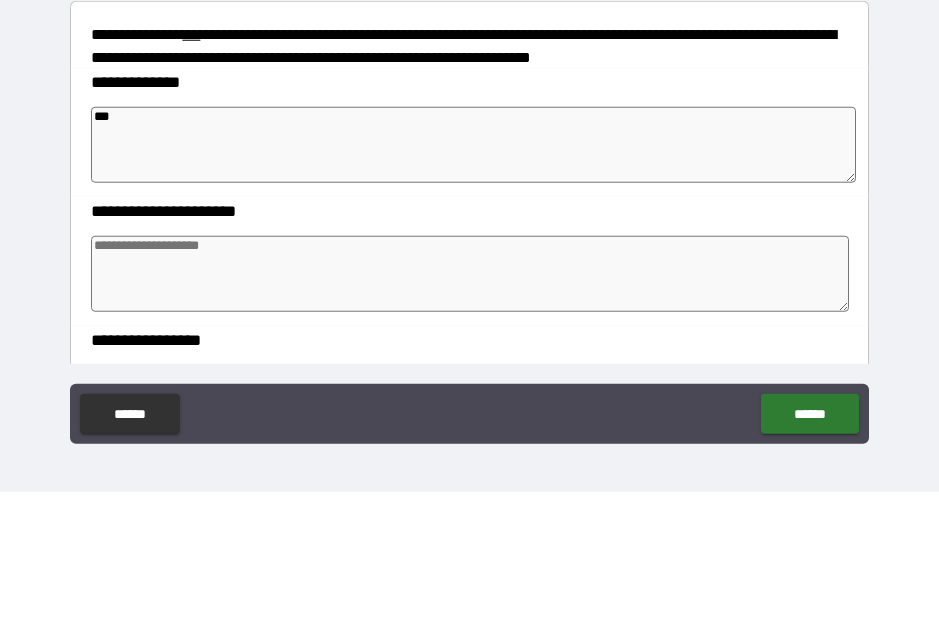 type on "*" 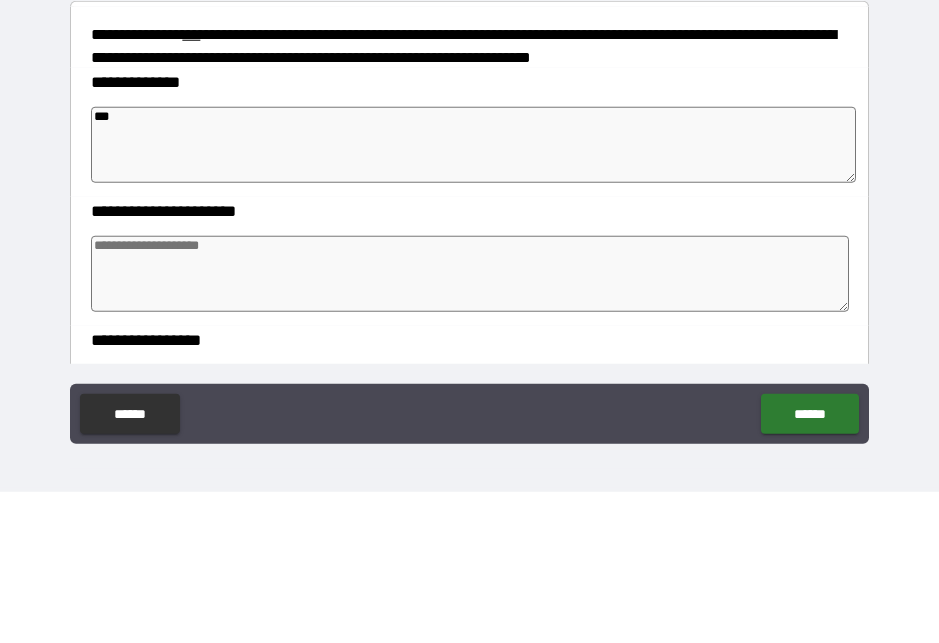 type on "*" 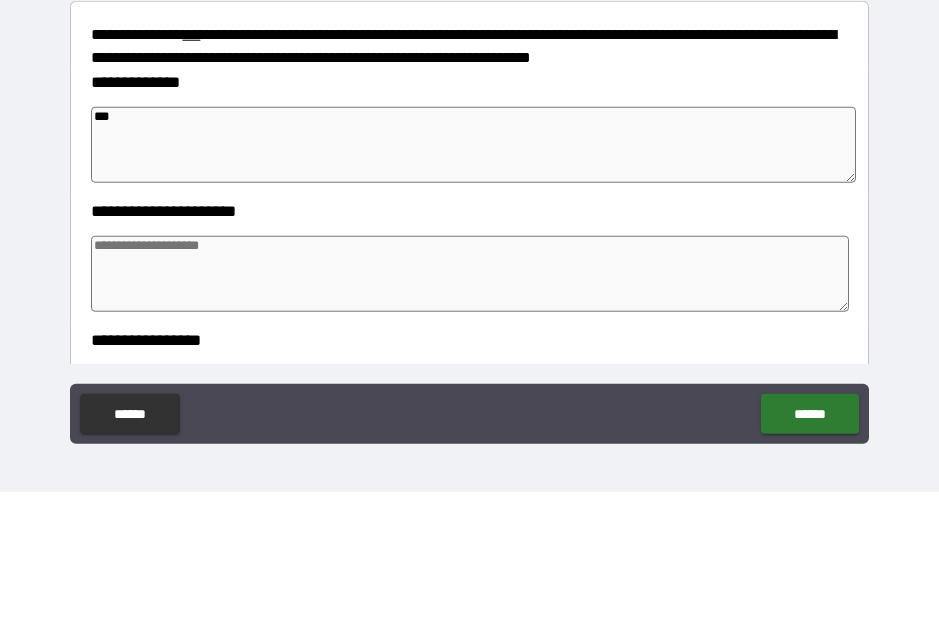type on "*" 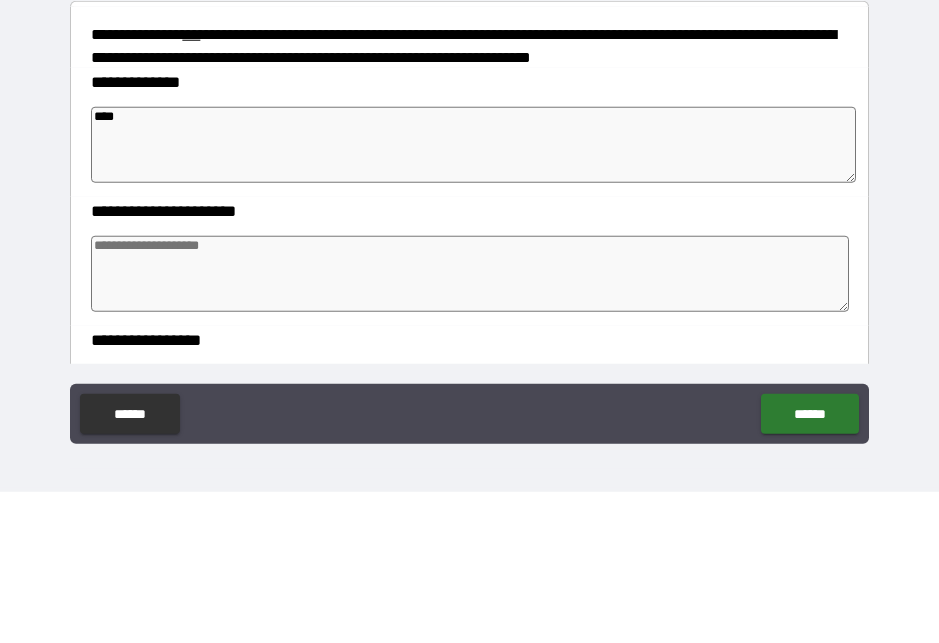 type on "*" 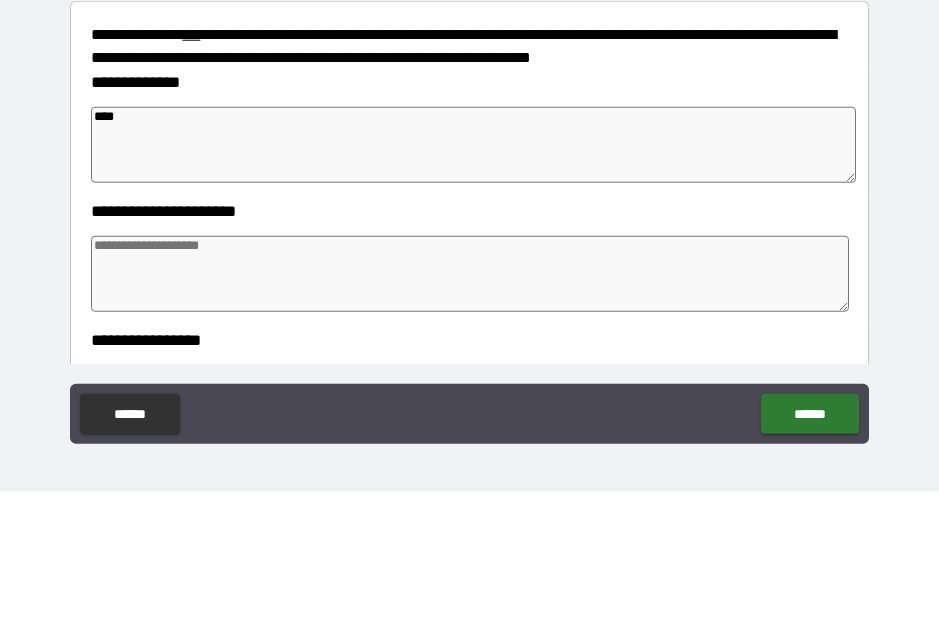 type on "*" 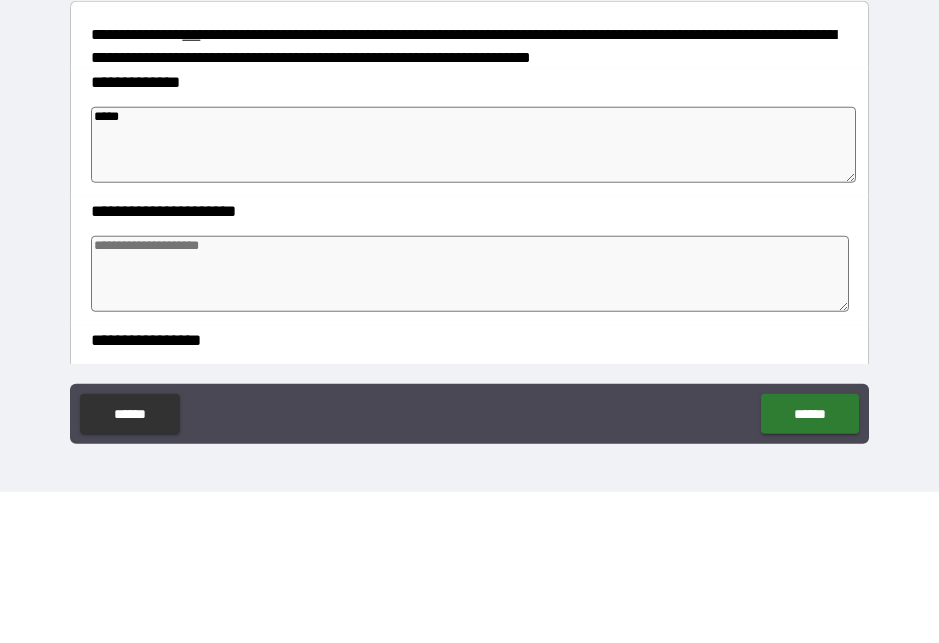 type on "*" 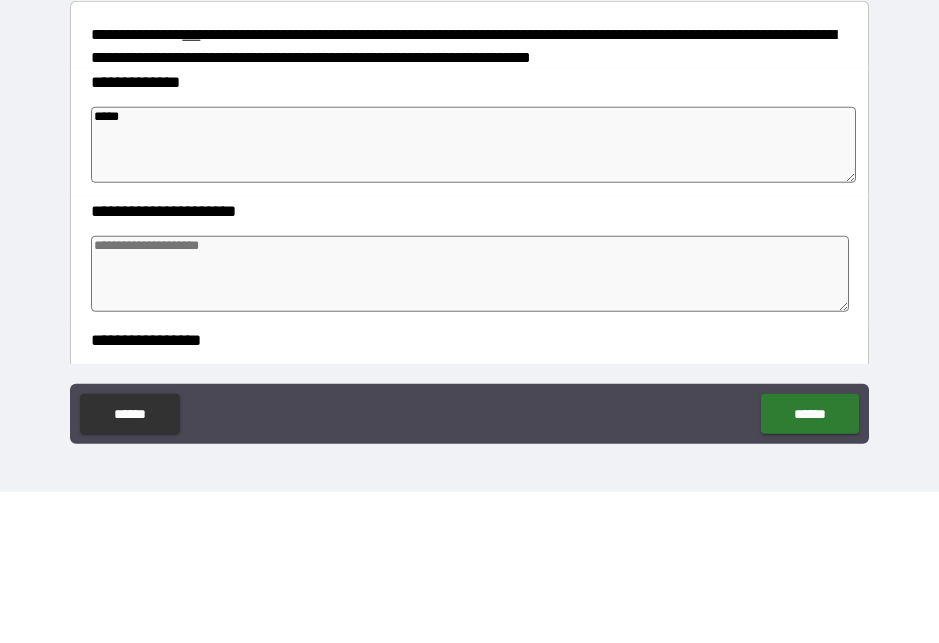 type on "*" 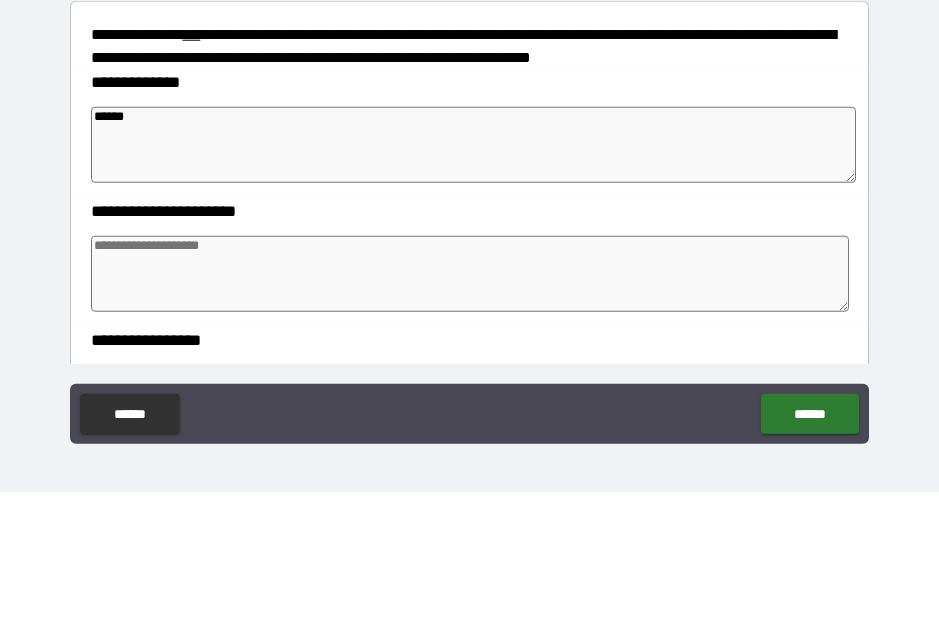 type on "*" 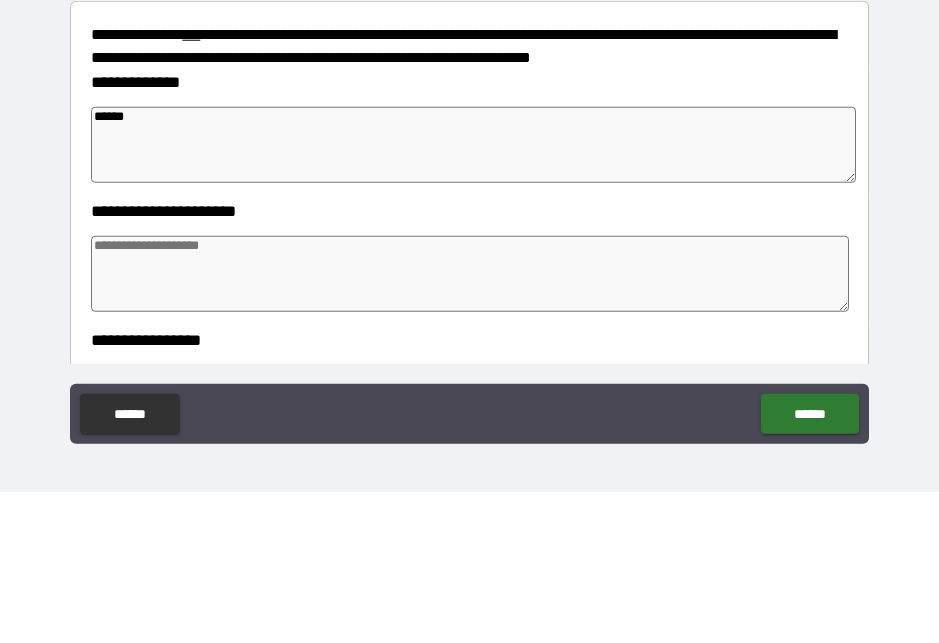 type on "******" 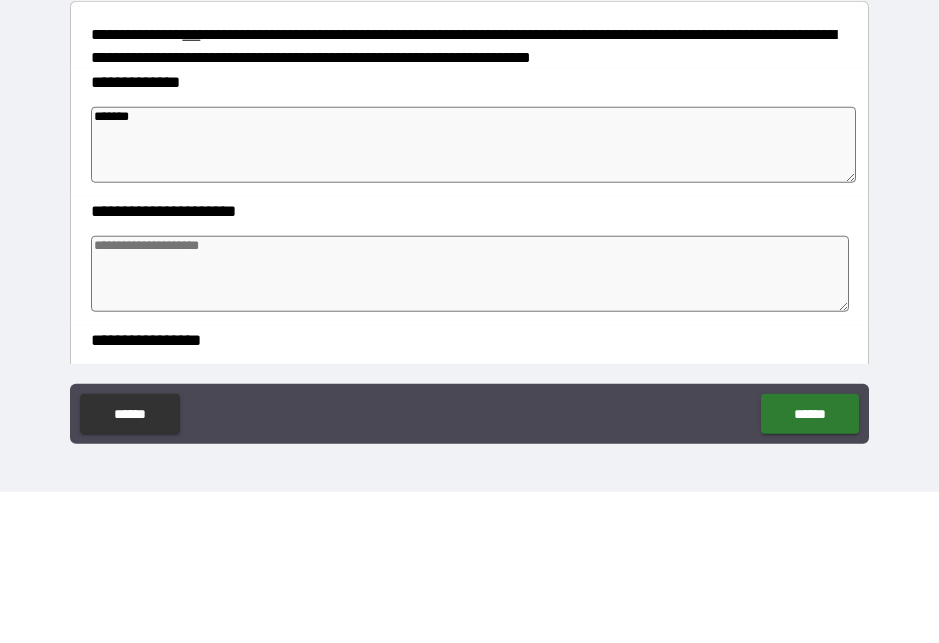 type on "*" 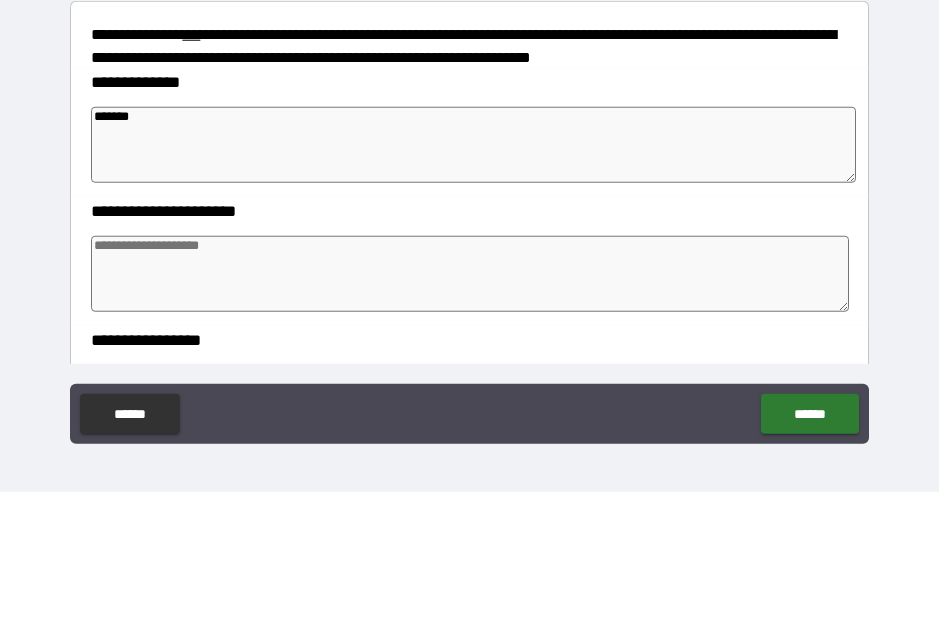 type on "*" 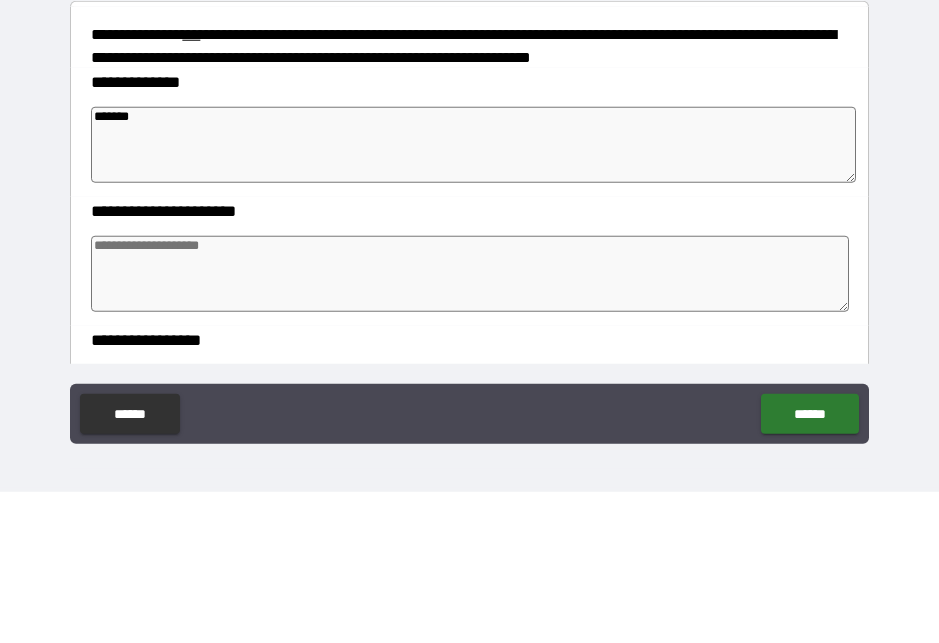 type on "*" 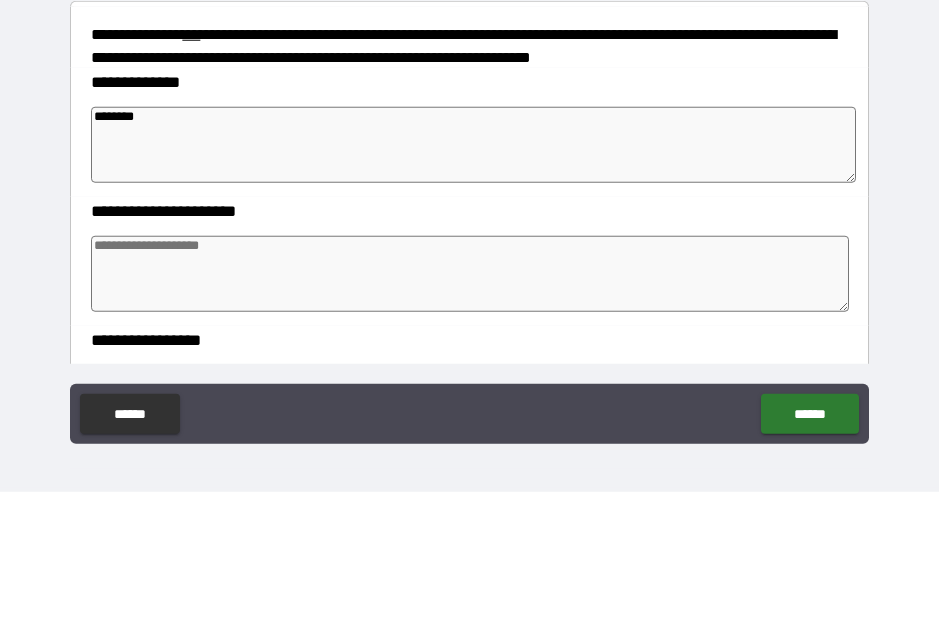 type on "*" 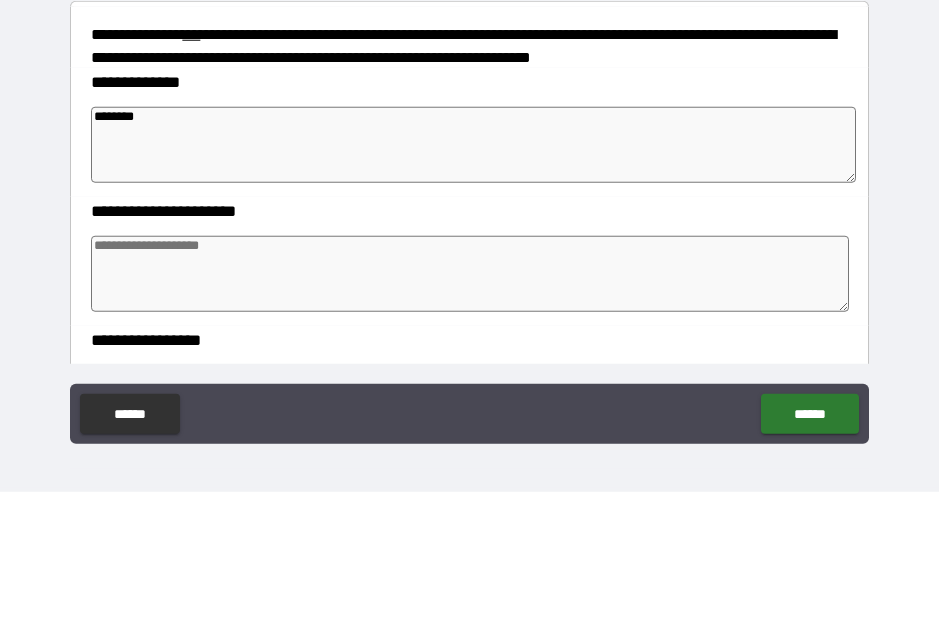 type on "*" 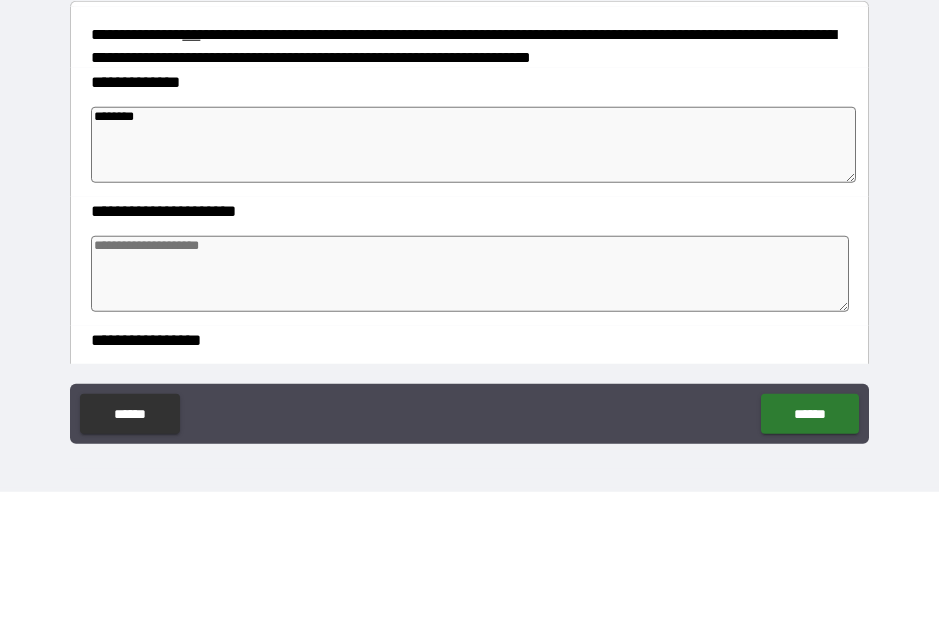 type on "*" 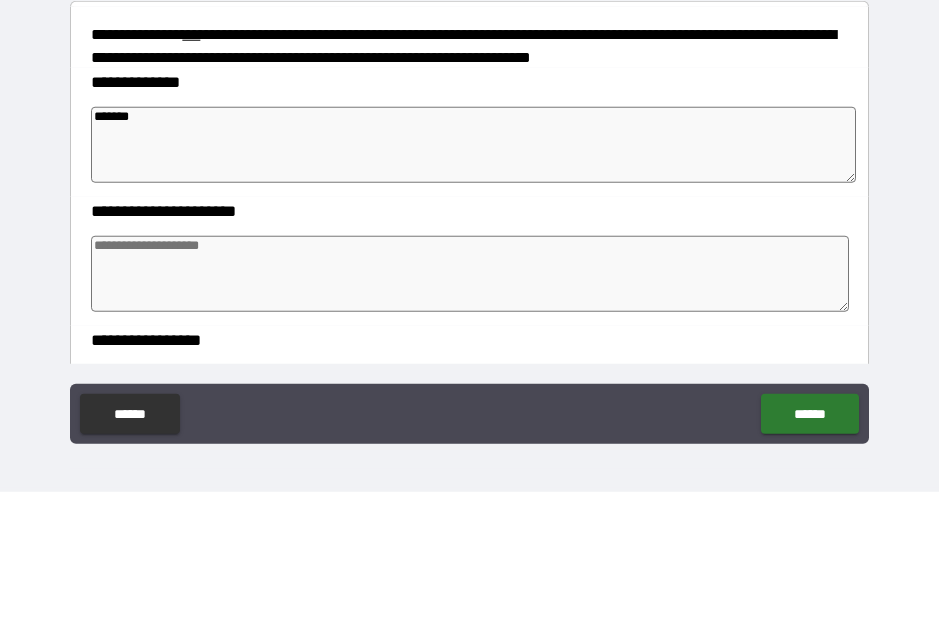 type on "*" 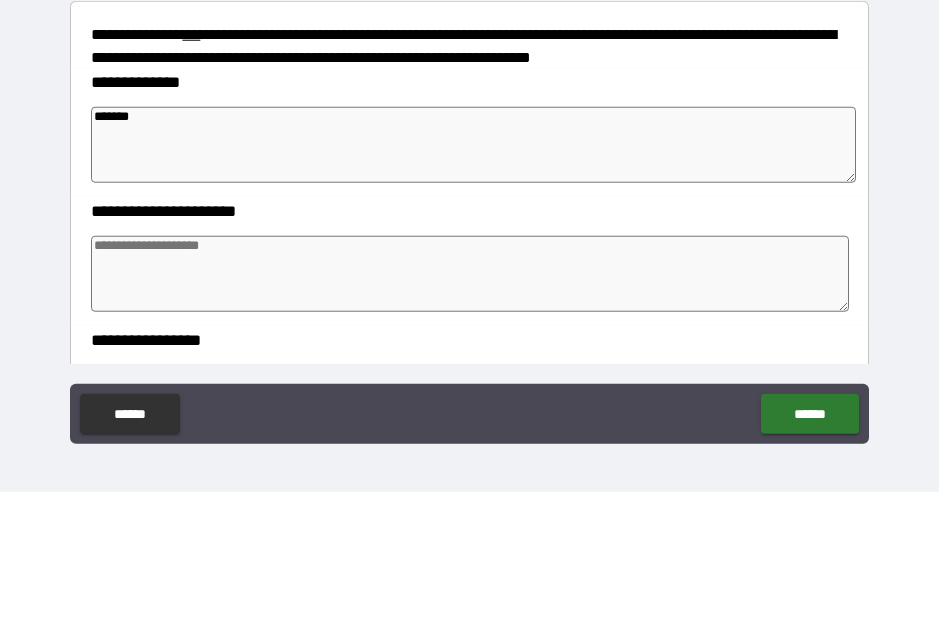 type on "*" 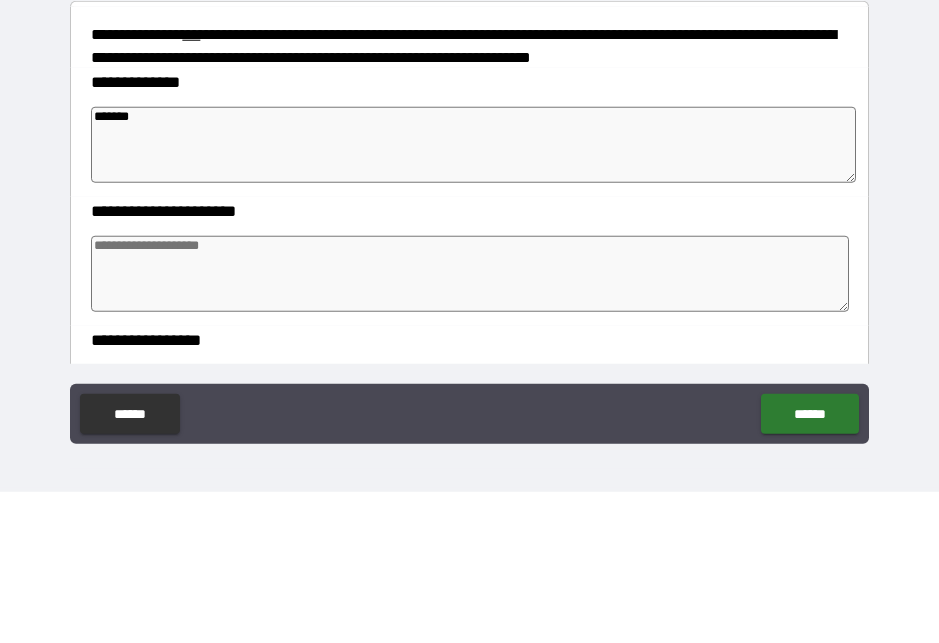 type on "*" 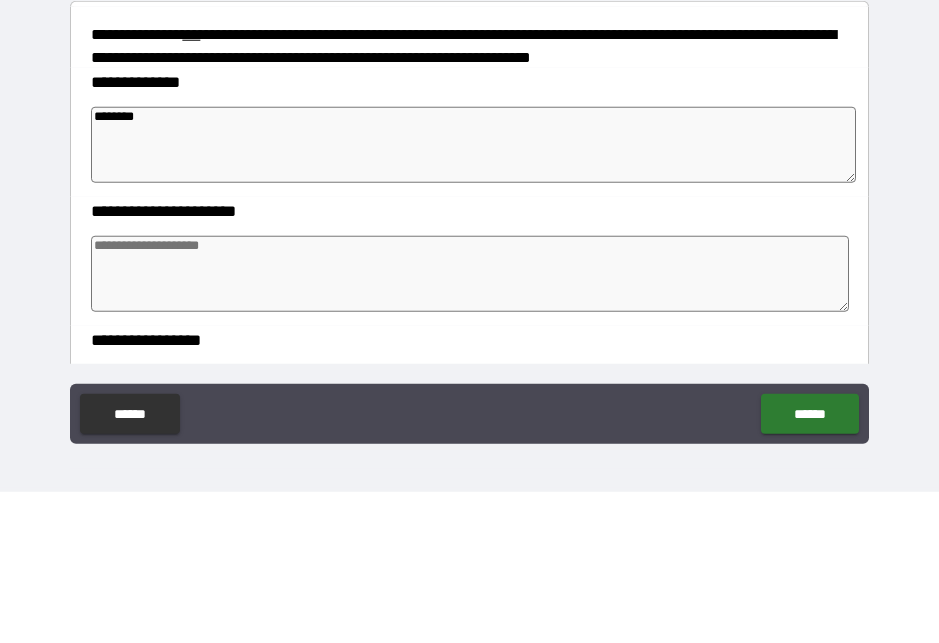 type on "*" 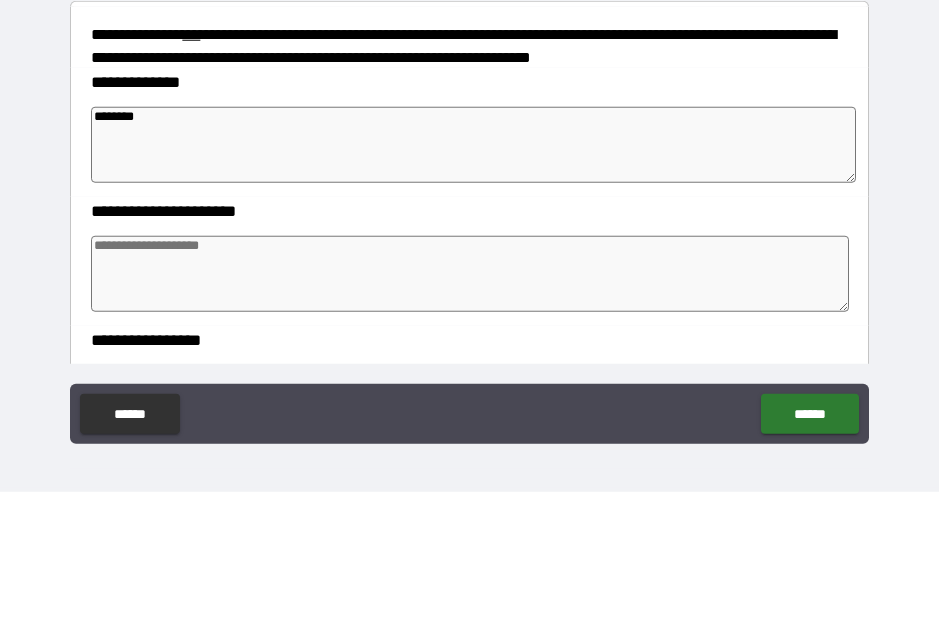 type on "*" 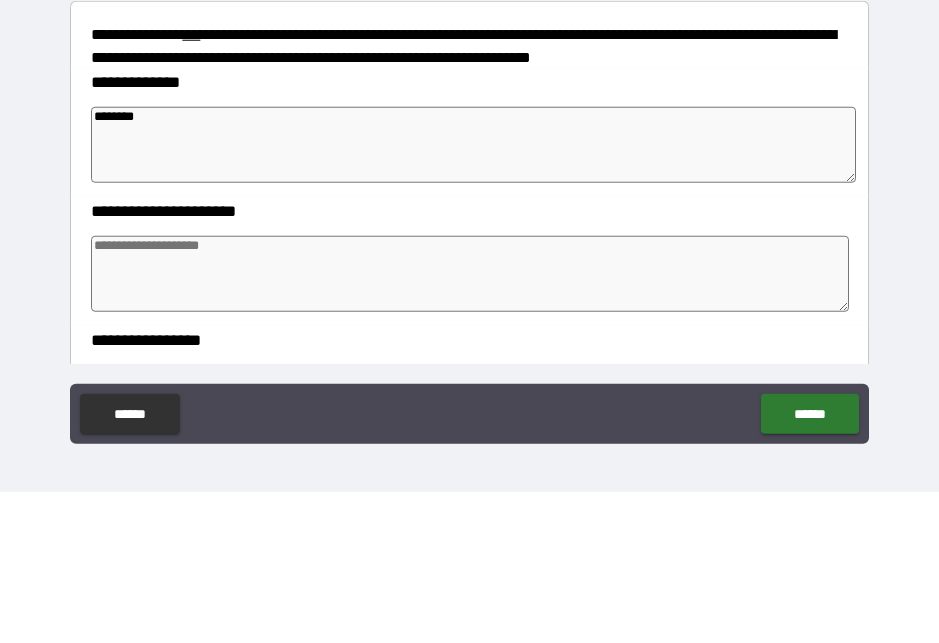 type on "*" 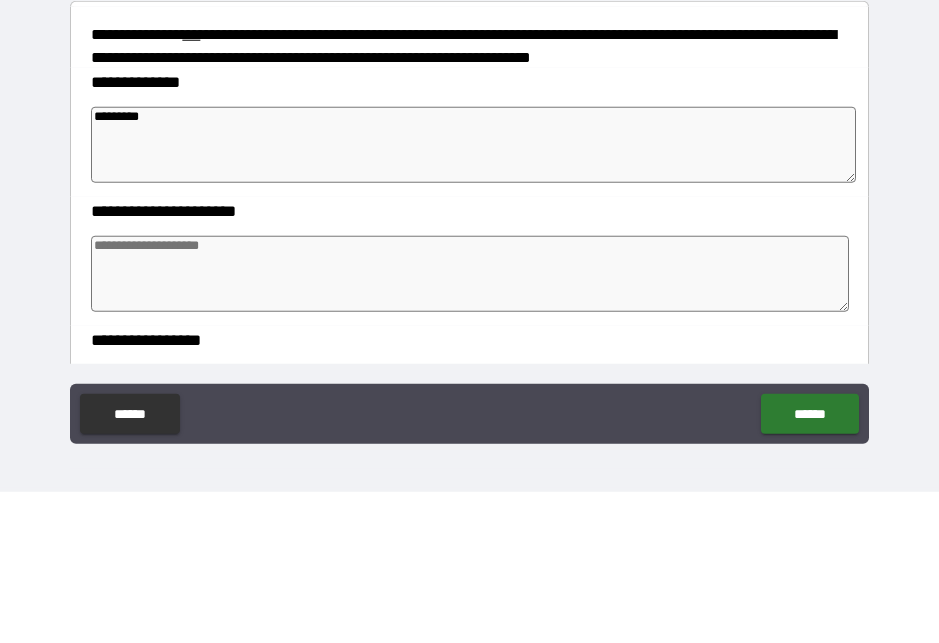 type on "*" 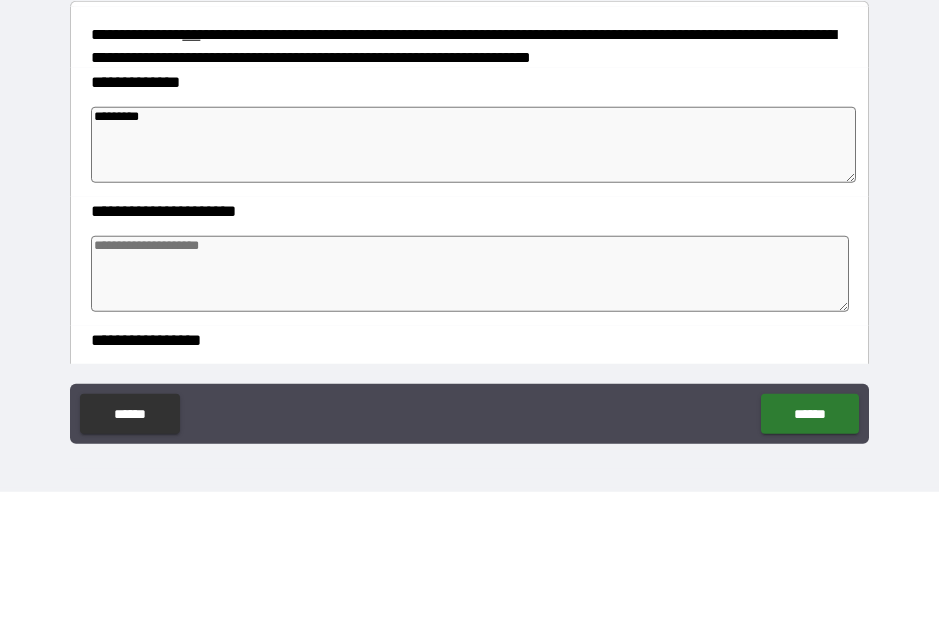 type on "*" 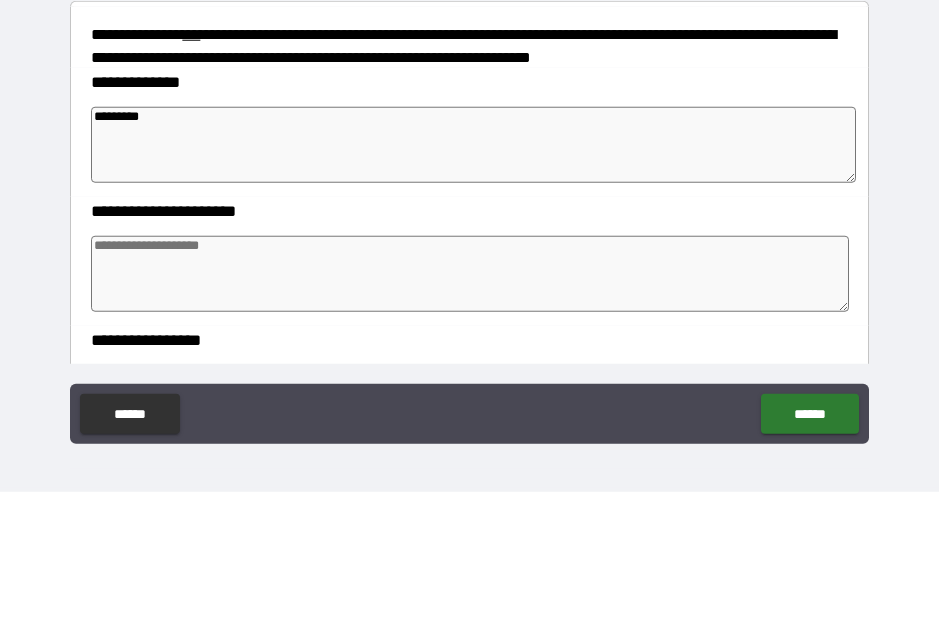 type on "*" 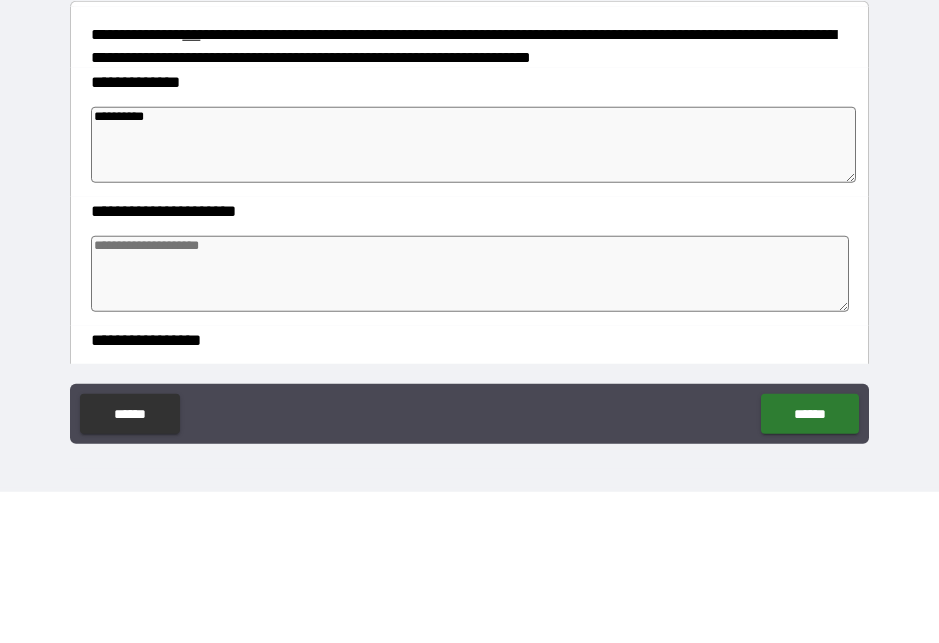 type on "*" 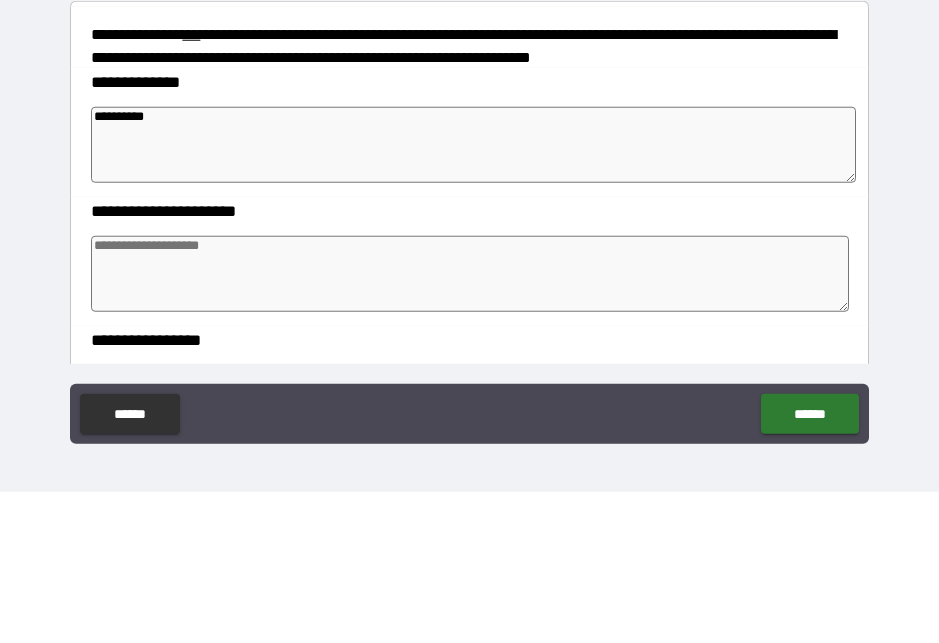 type on "*" 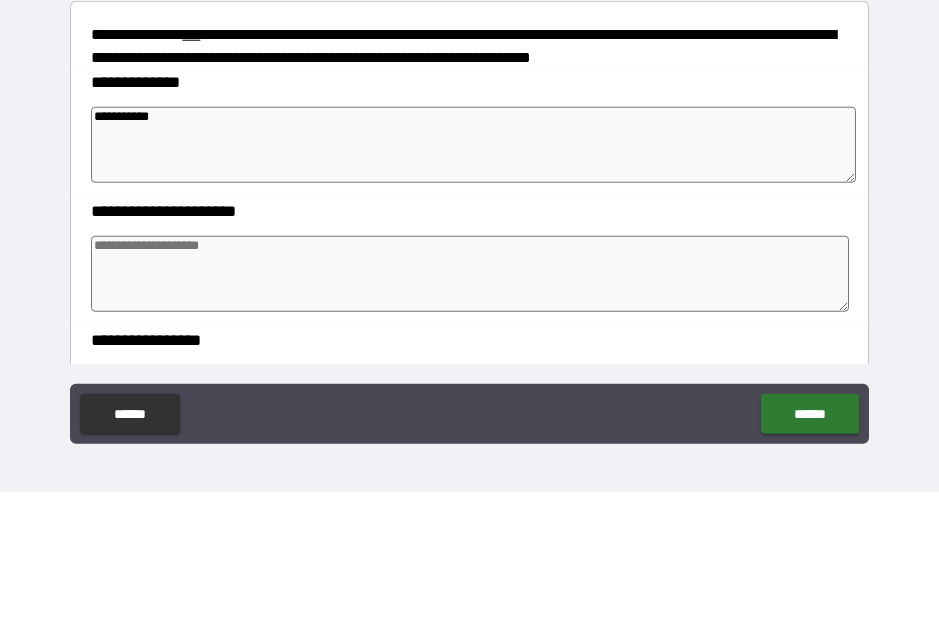 type on "*" 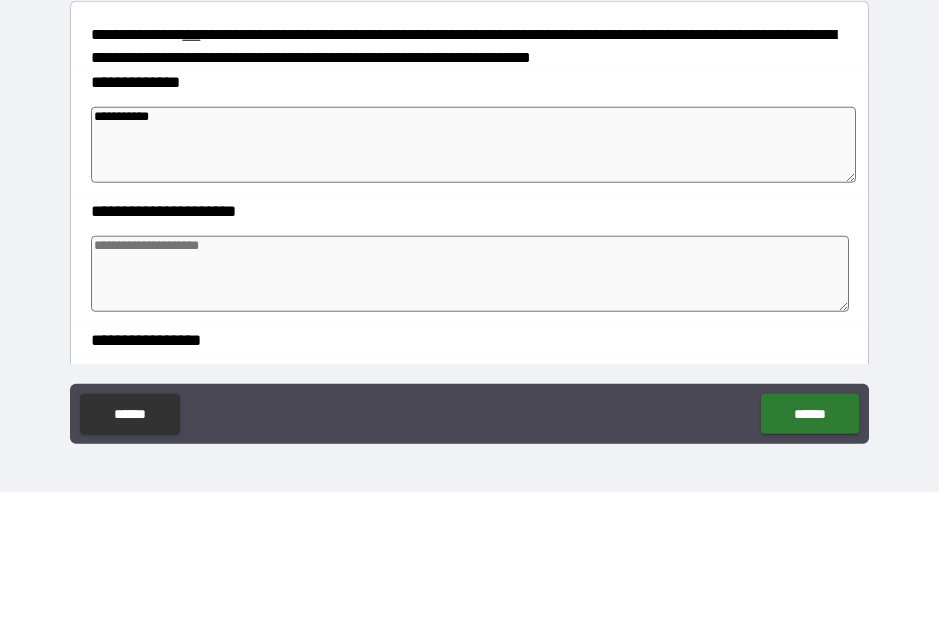 type on "*" 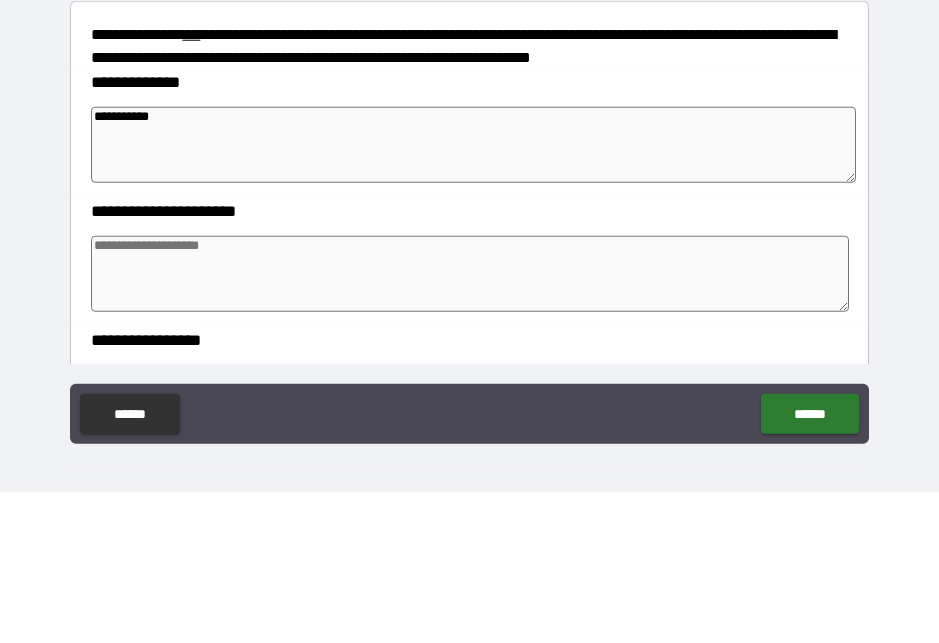 type on "*" 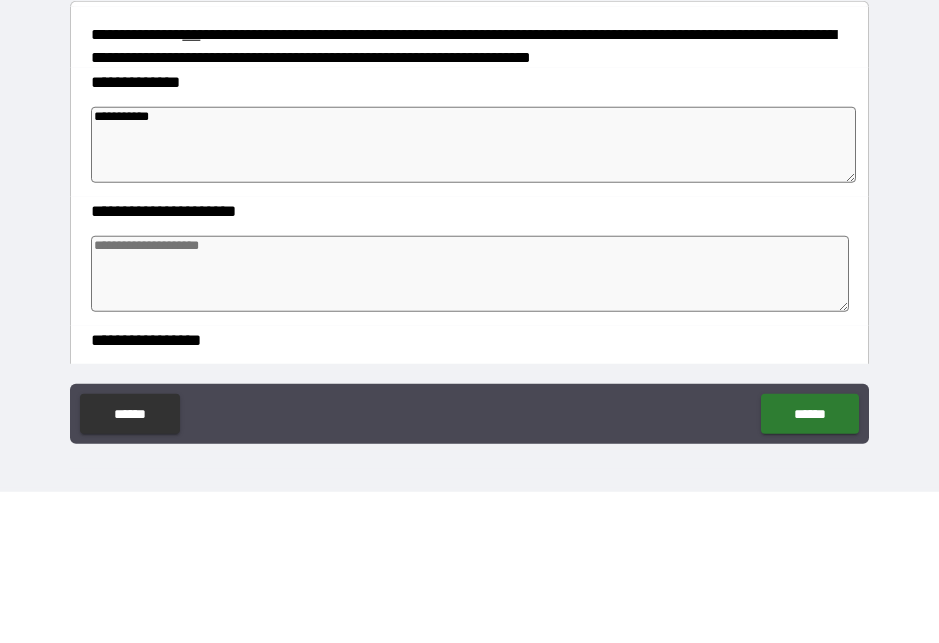 type on "**********" 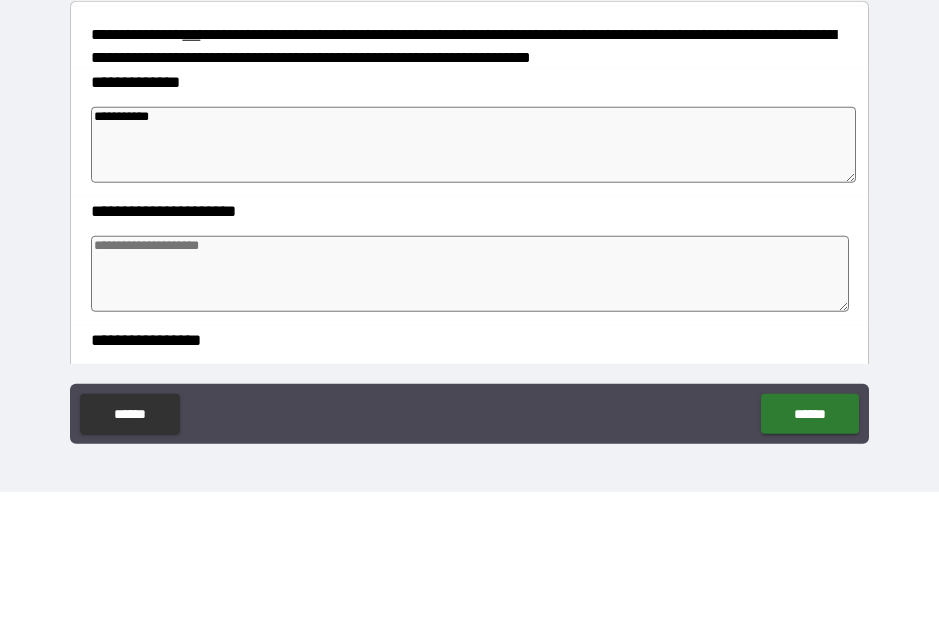 type on "*" 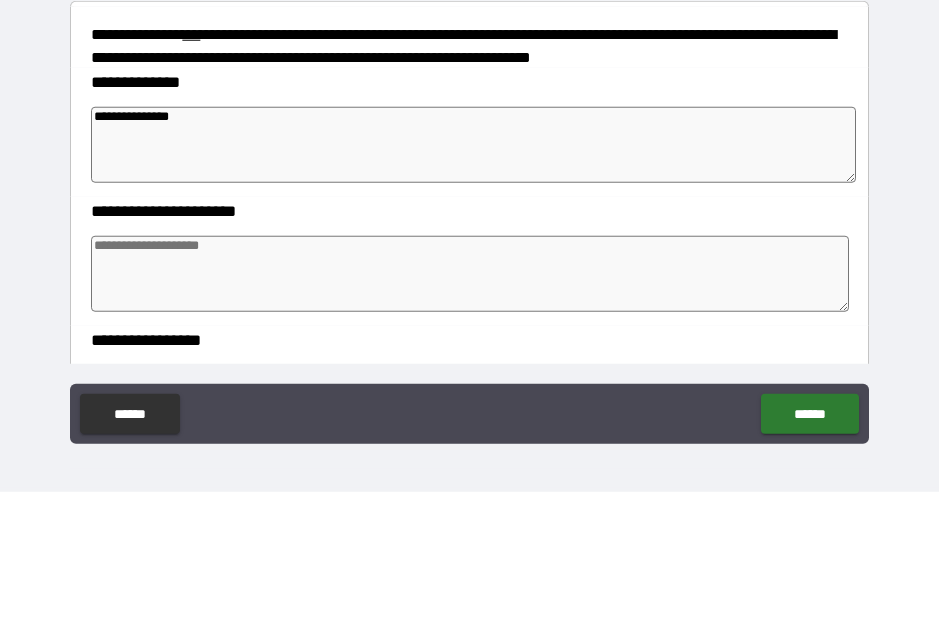 type on "**********" 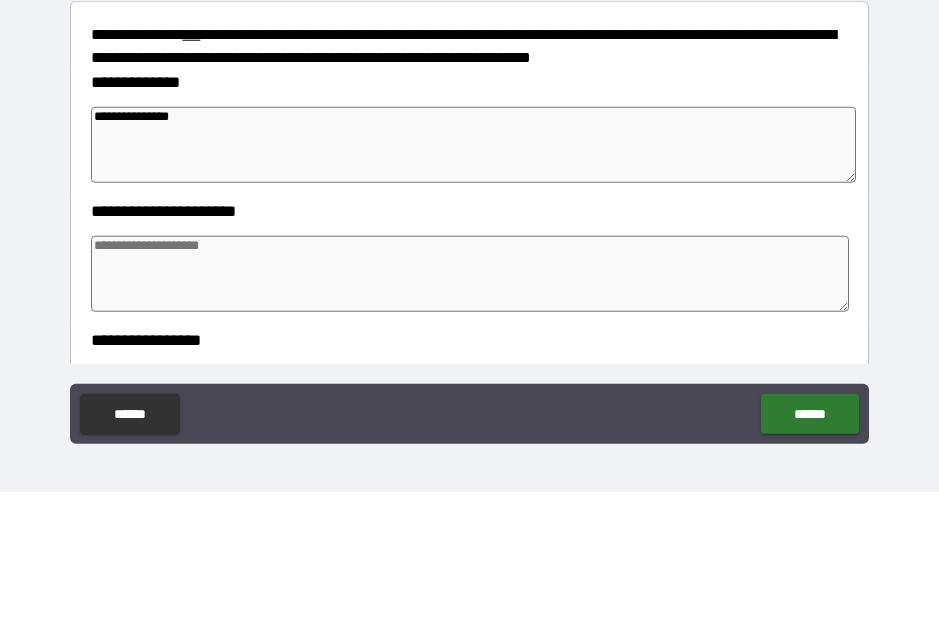 type on "*" 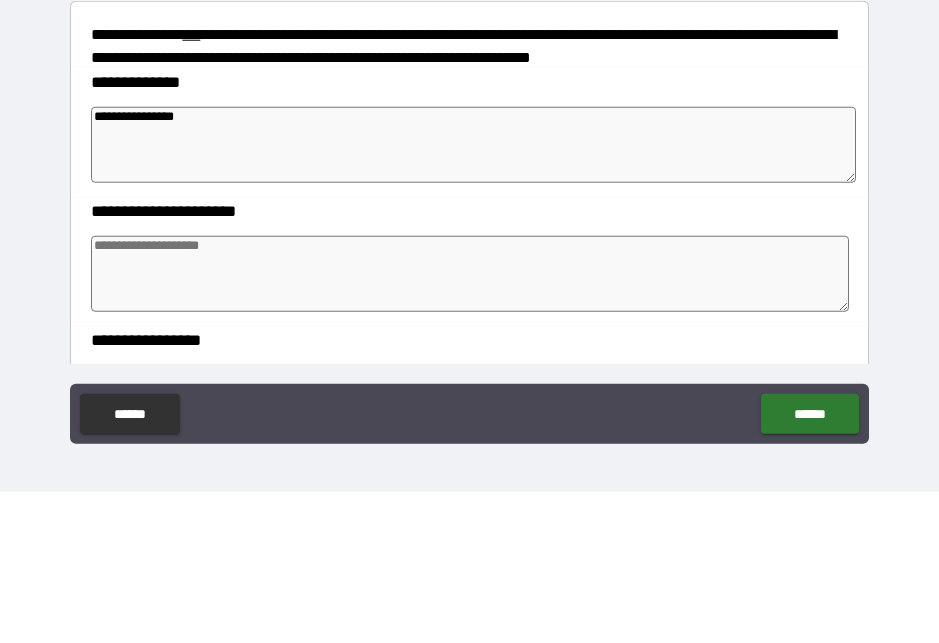 type on "*" 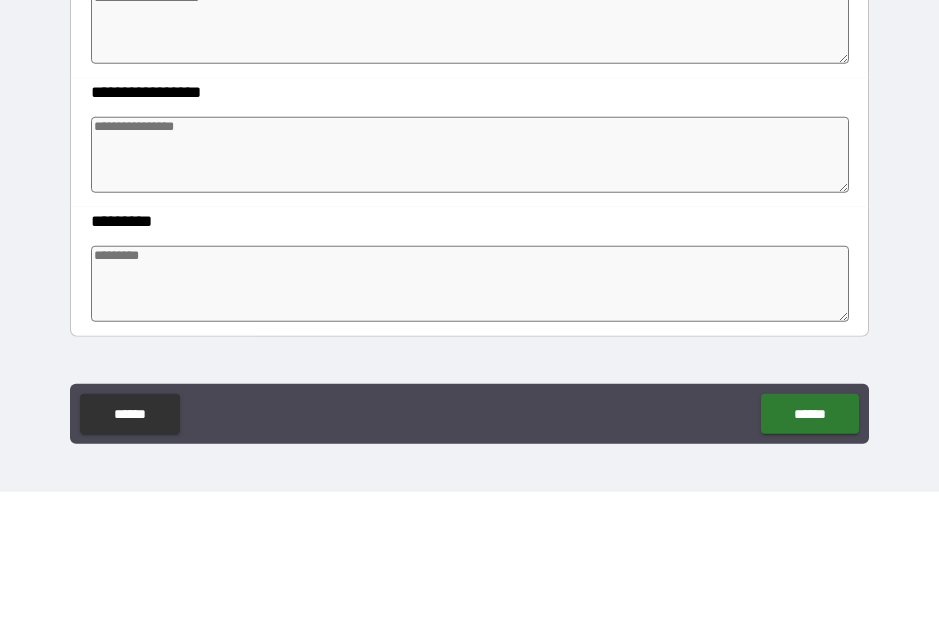scroll, scrollTop: 448, scrollLeft: 0, axis: vertical 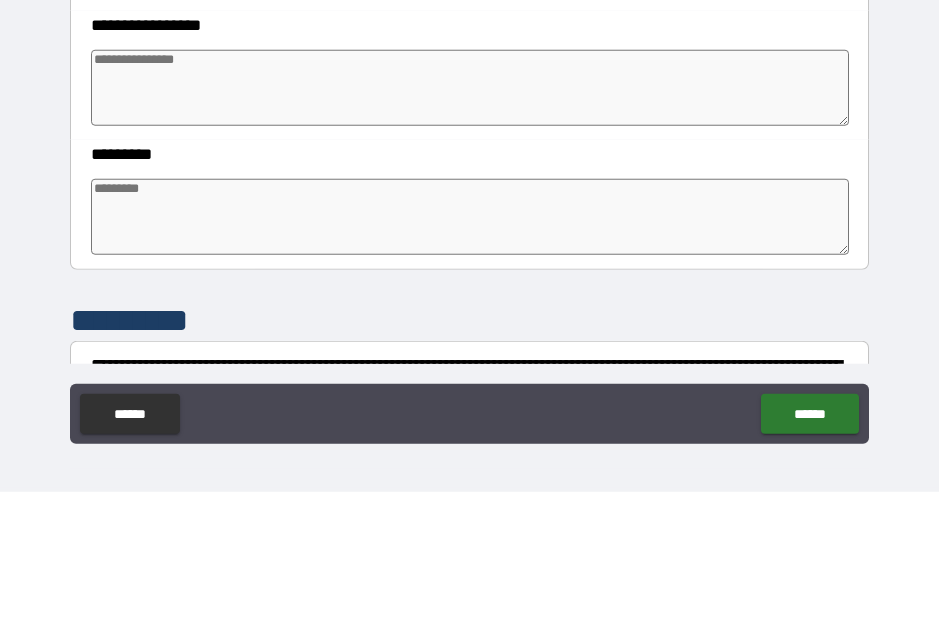 type on "**********" 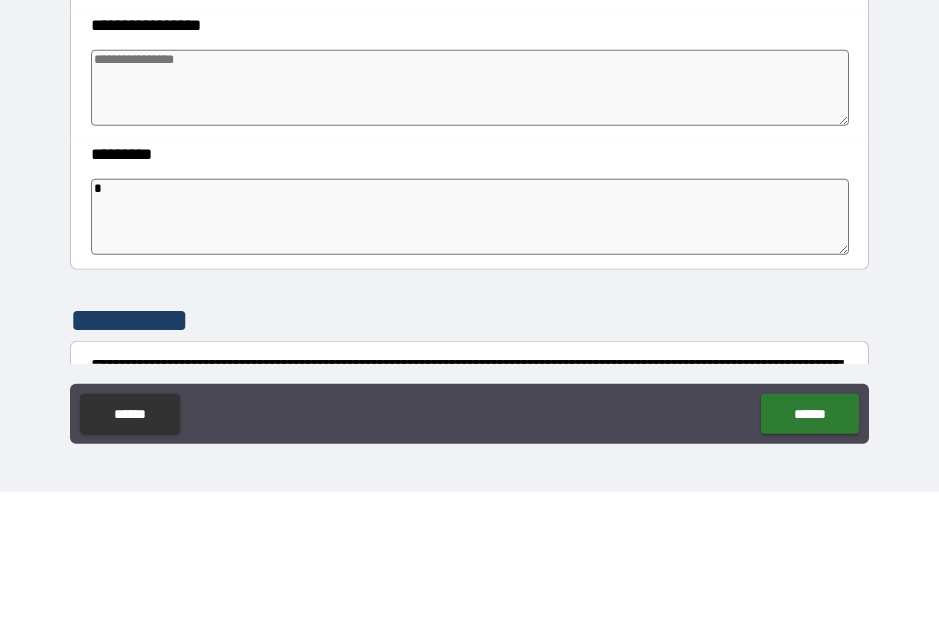 type on "*" 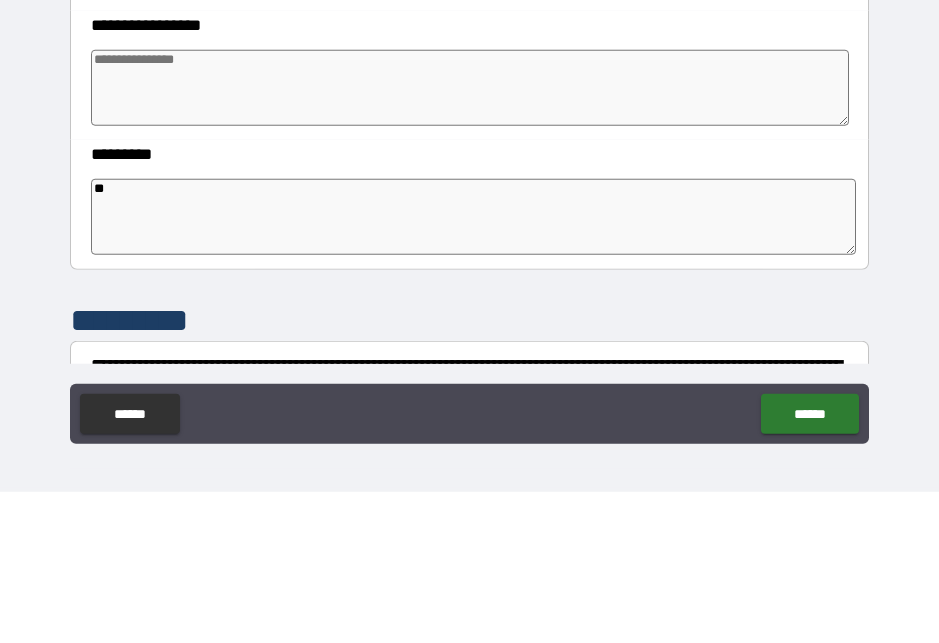 type on "*" 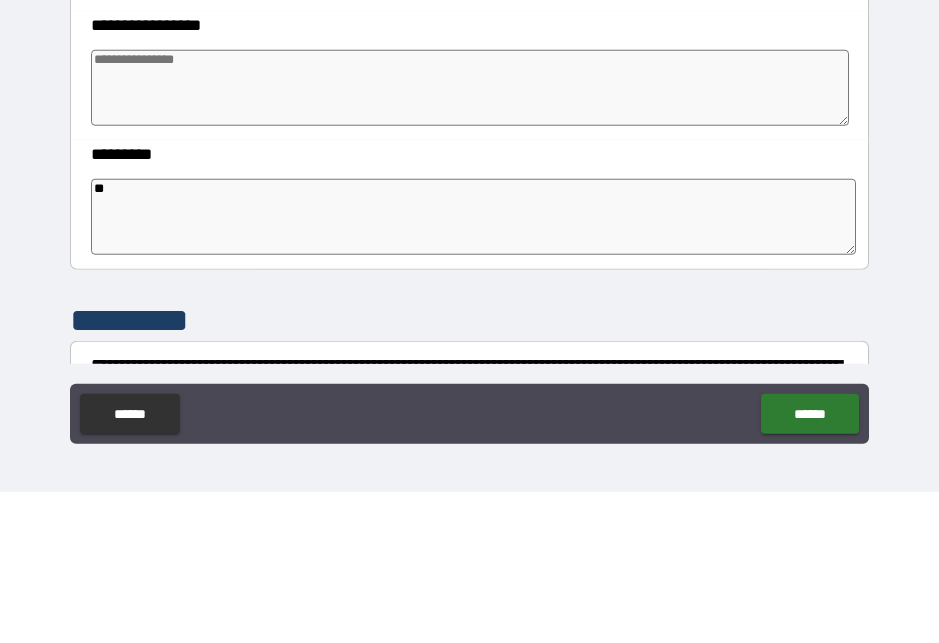 type on "*" 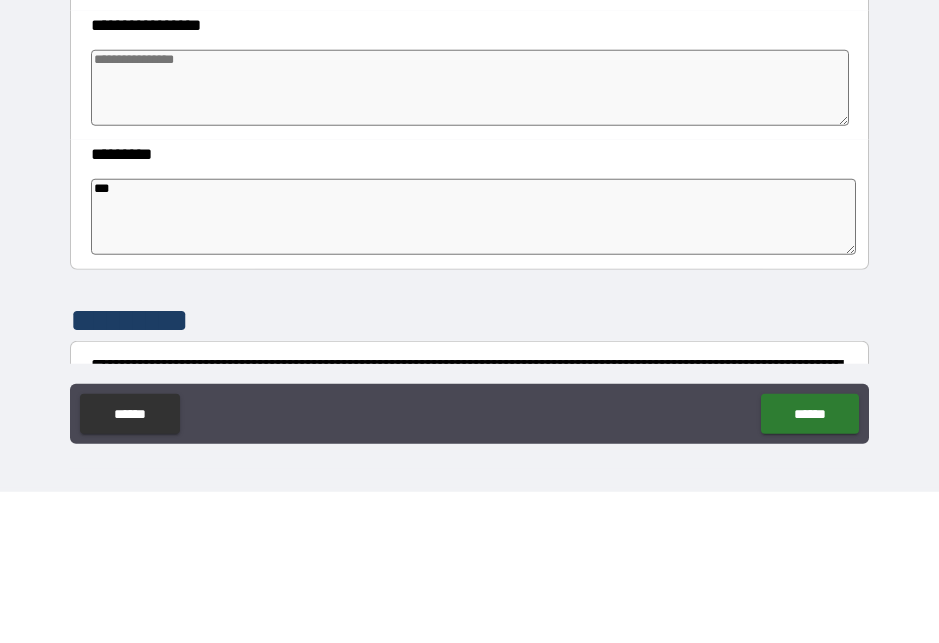 type on "*" 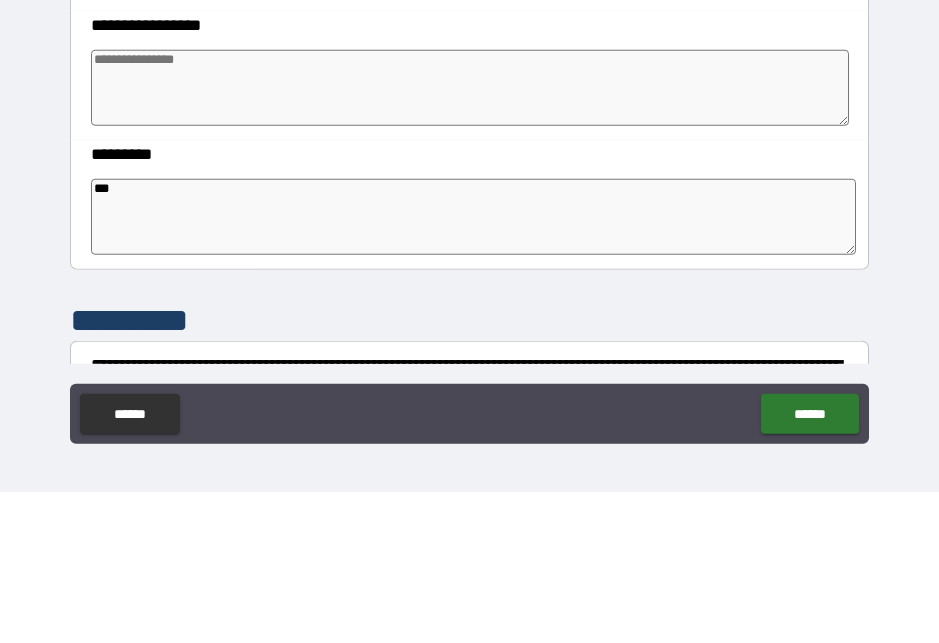 type on "****" 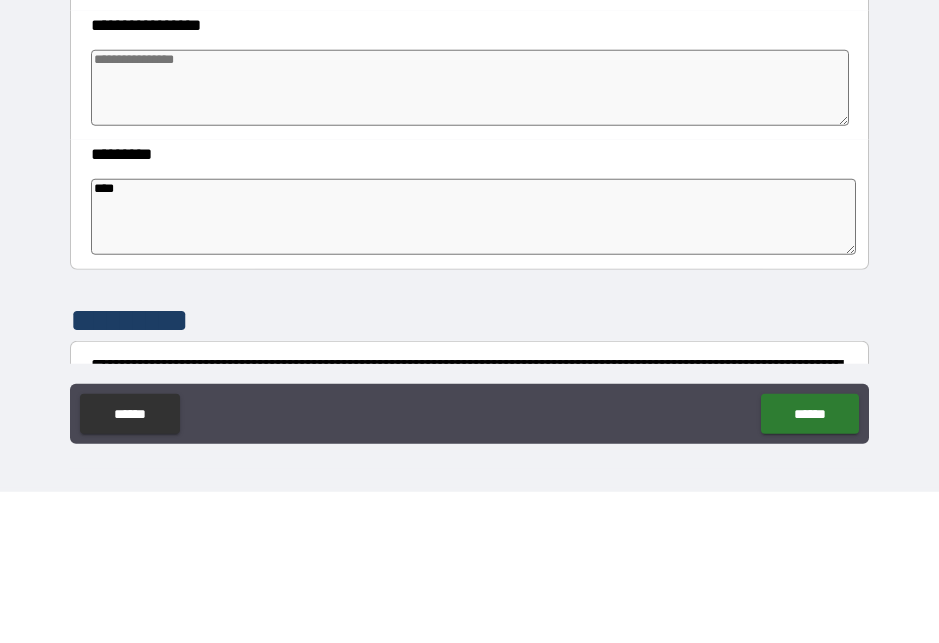 type on "*" 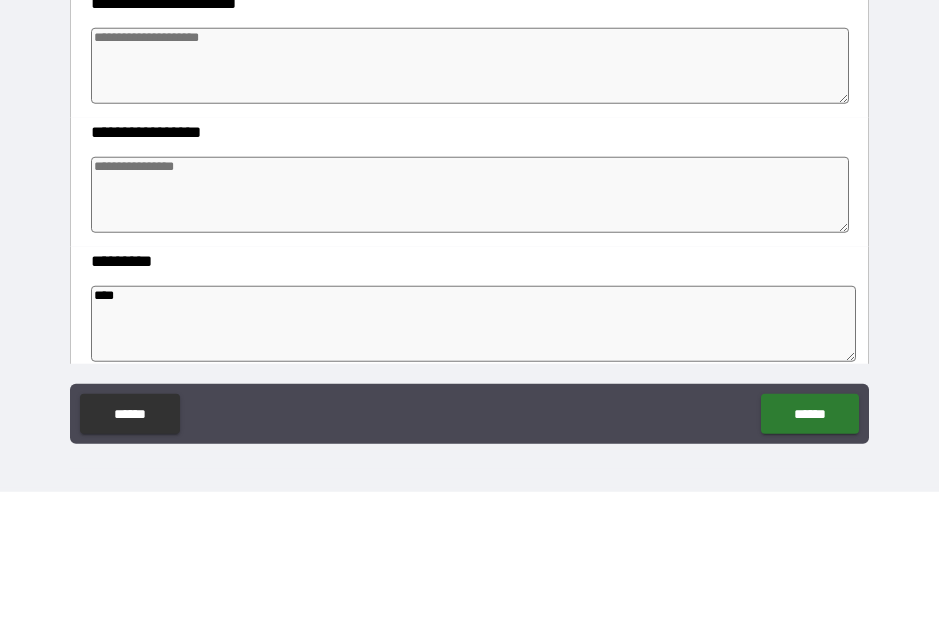 scroll, scrollTop: 342, scrollLeft: 0, axis: vertical 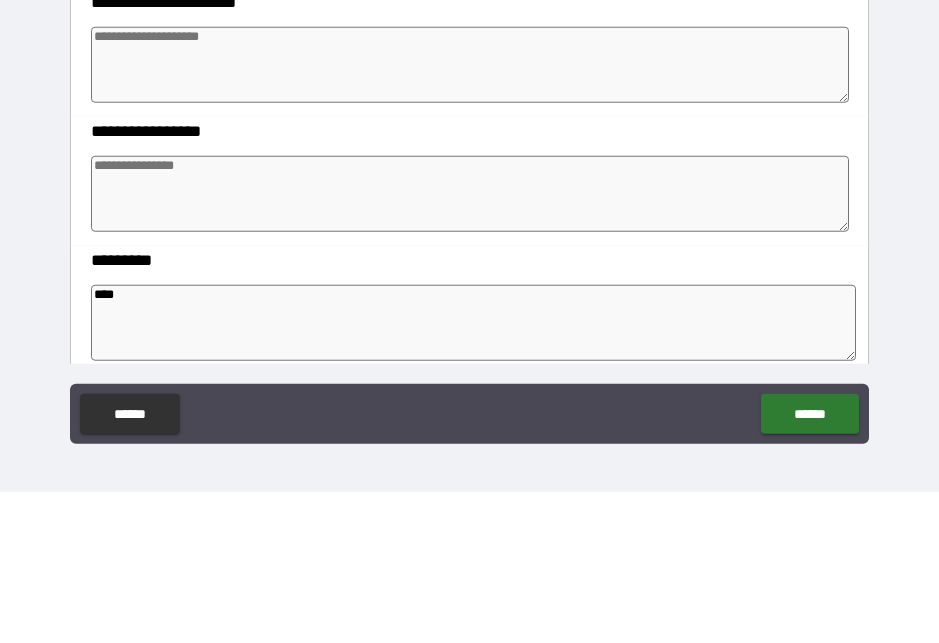 type on "****" 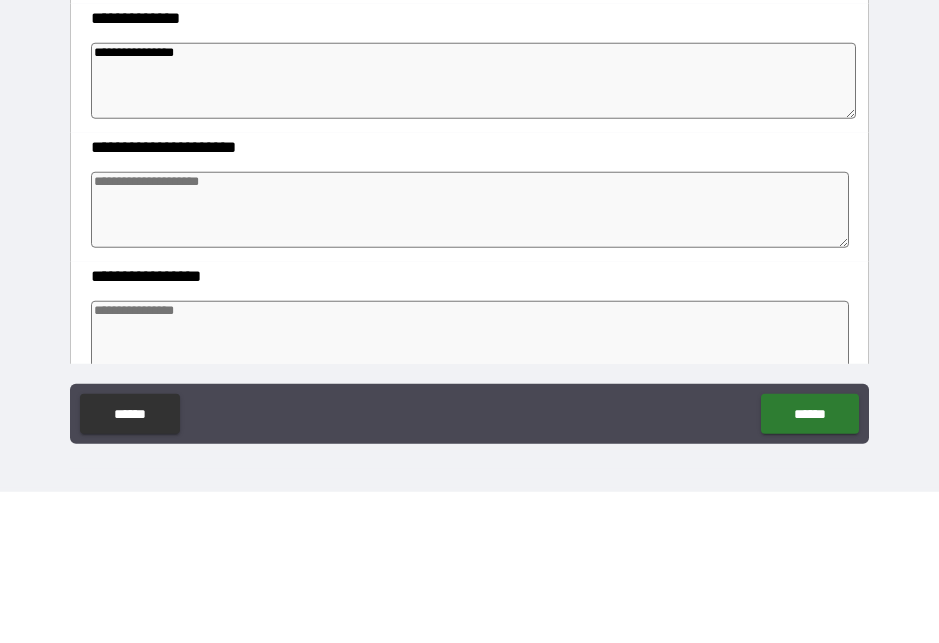scroll, scrollTop: 192, scrollLeft: 0, axis: vertical 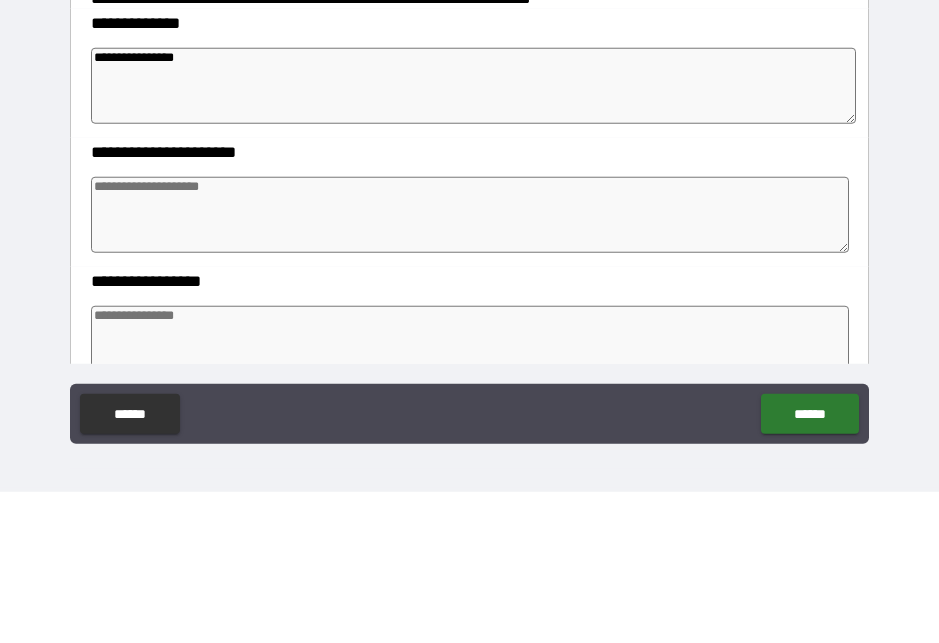 click at bounding box center (469, 366) 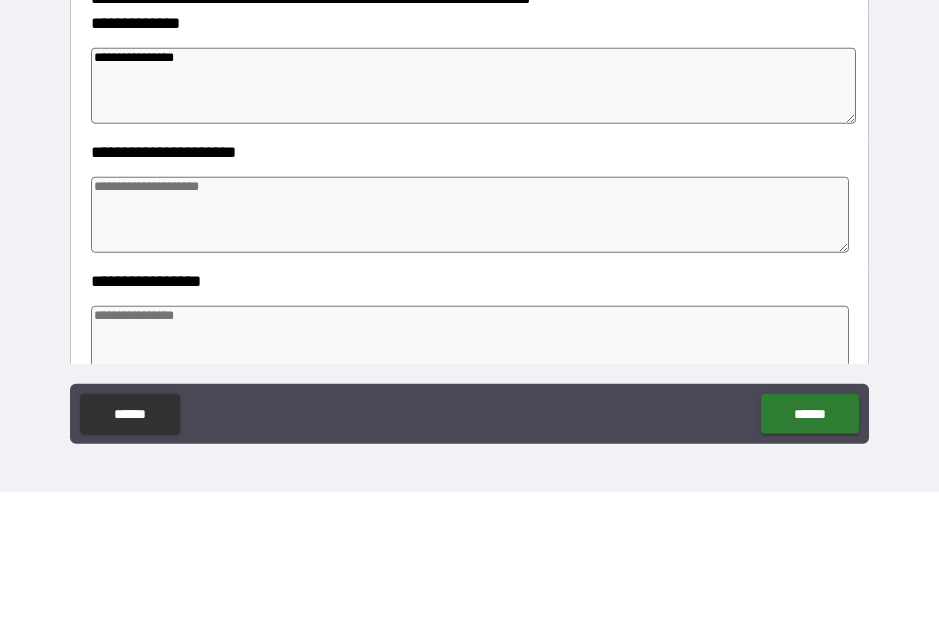 type on "*" 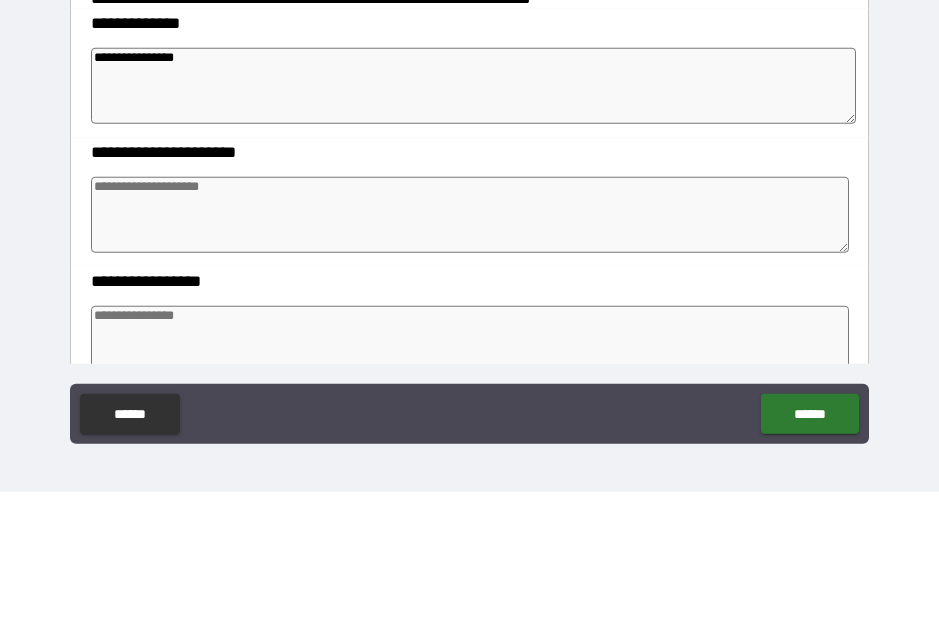 type on "*" 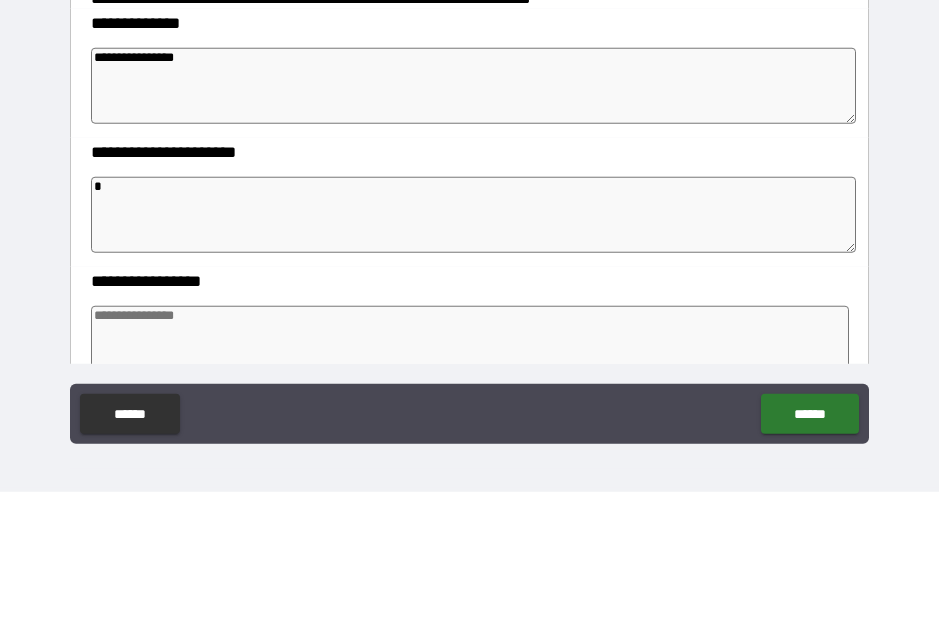 type on "*" 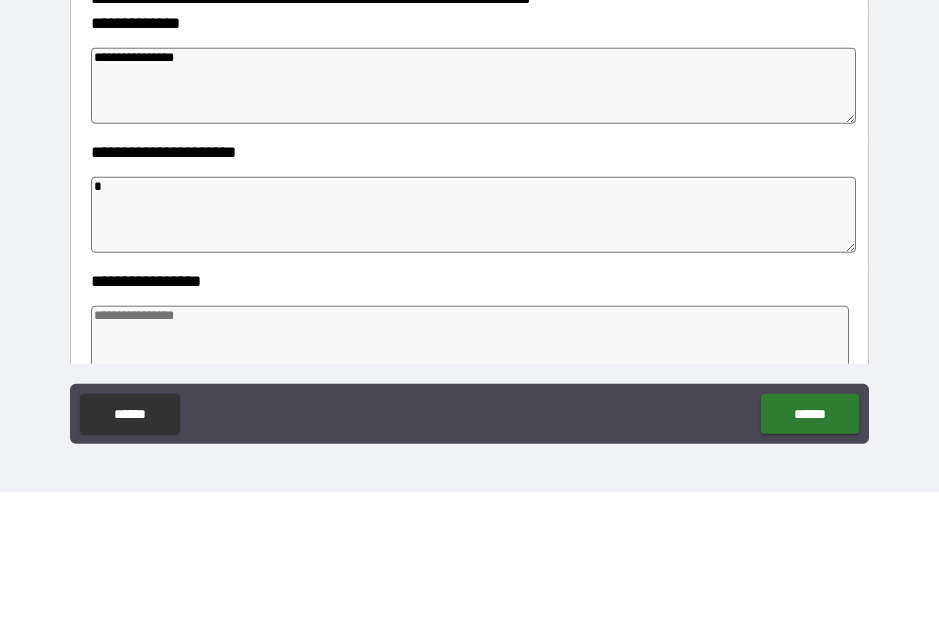 type on "*" 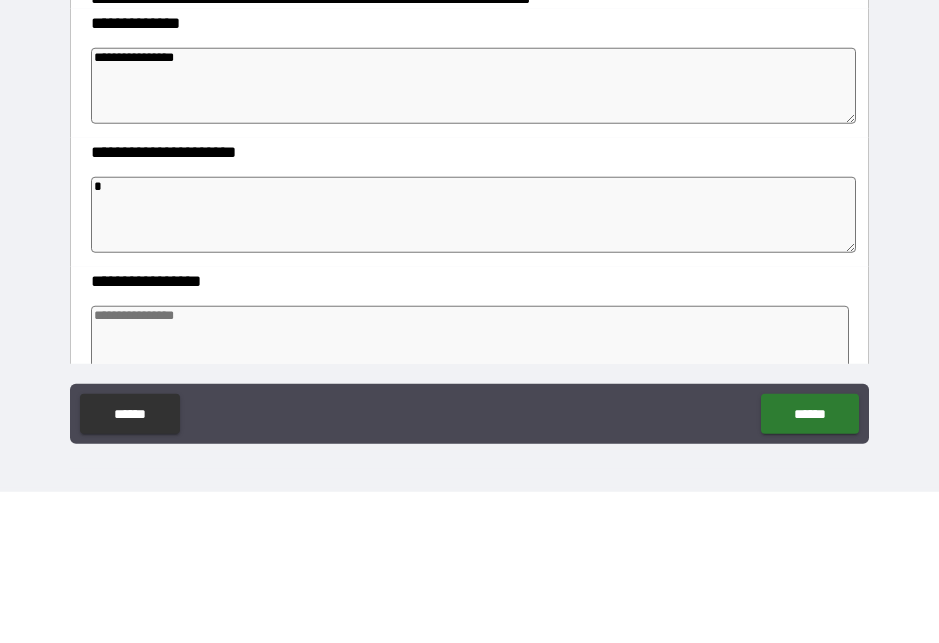type on "*" 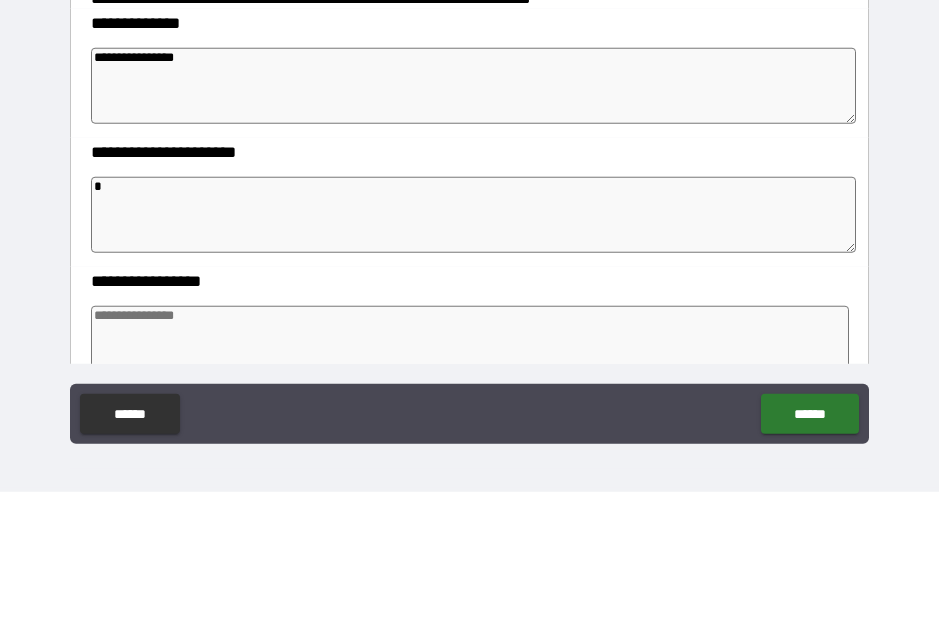 type 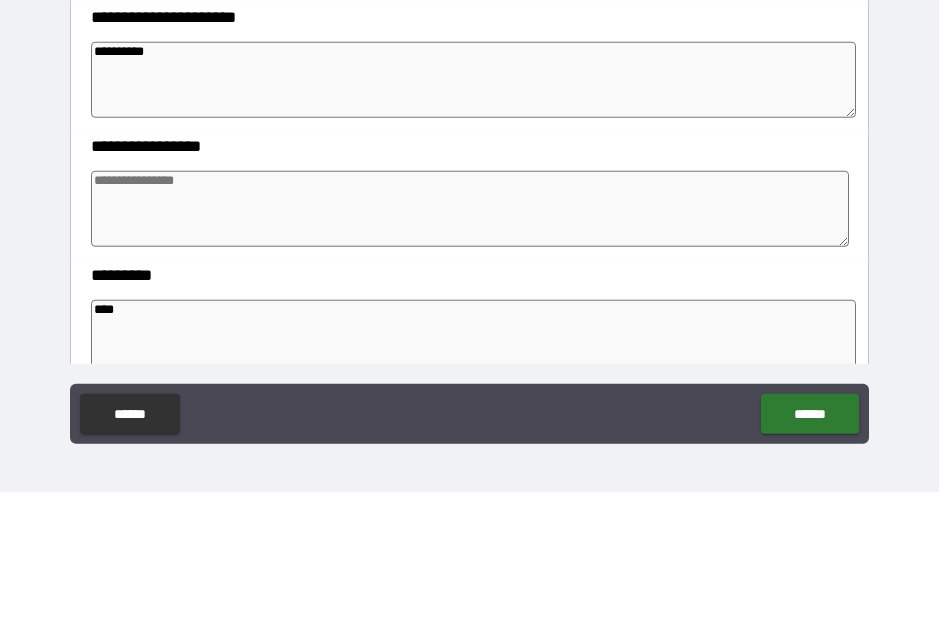 scroll, scrollTop: 343, scrollLeft: 0, axis: vertical 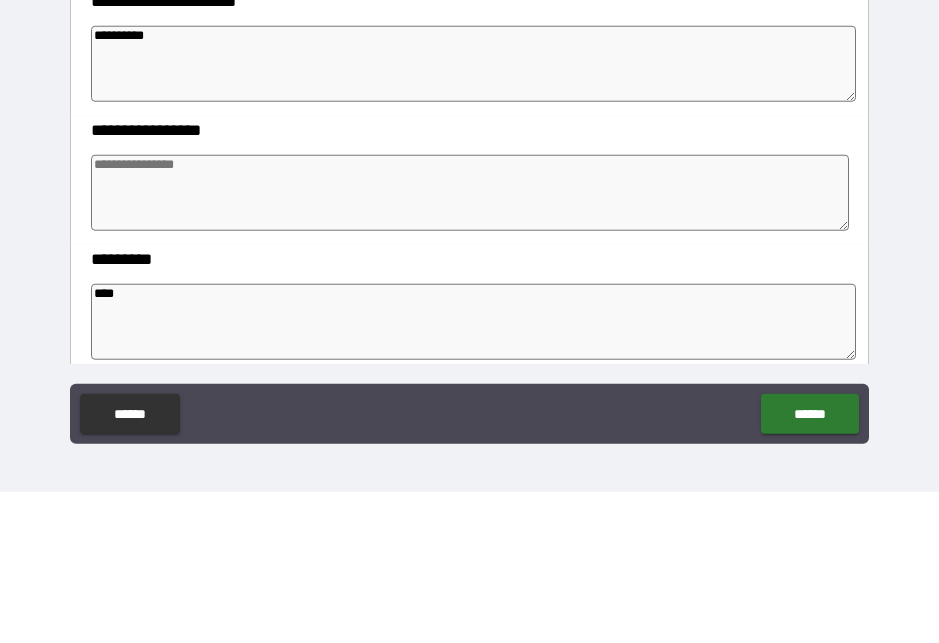 click at bounding box center (469, 344) 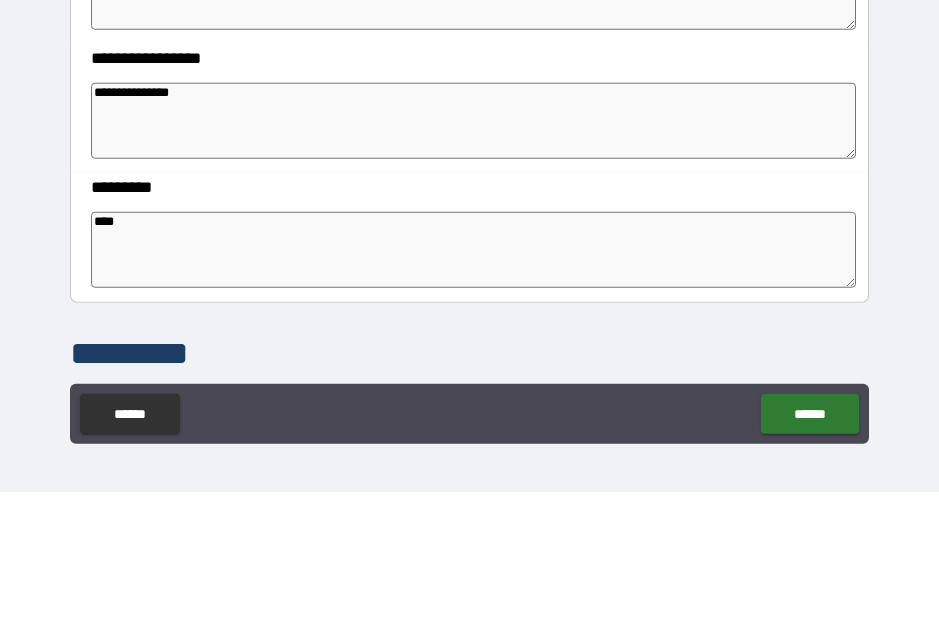 scroll, scrollTop: 421, scrollLeft: 0, axis: vertical 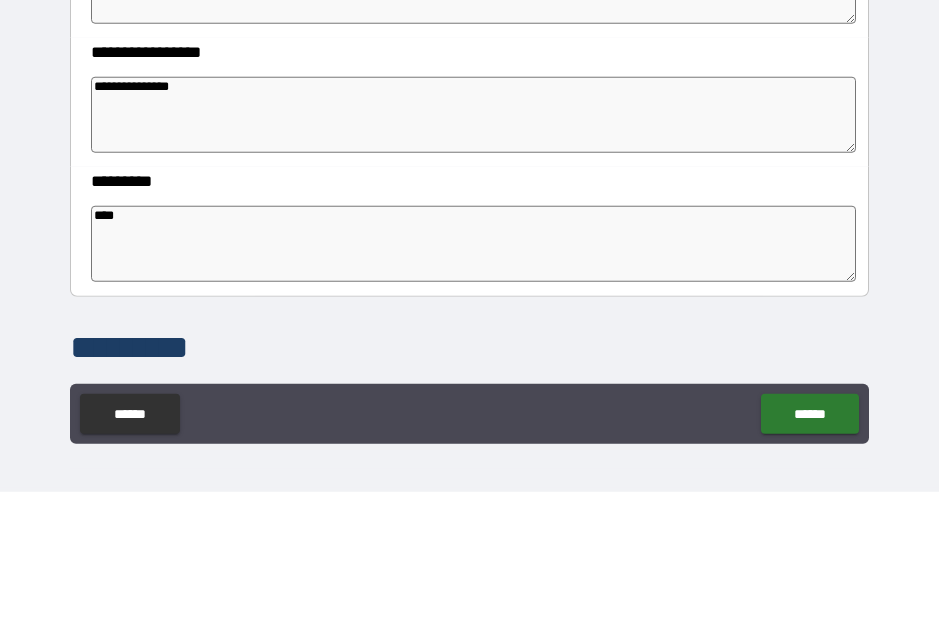 click on "**********" at bounding box center [473, 266] 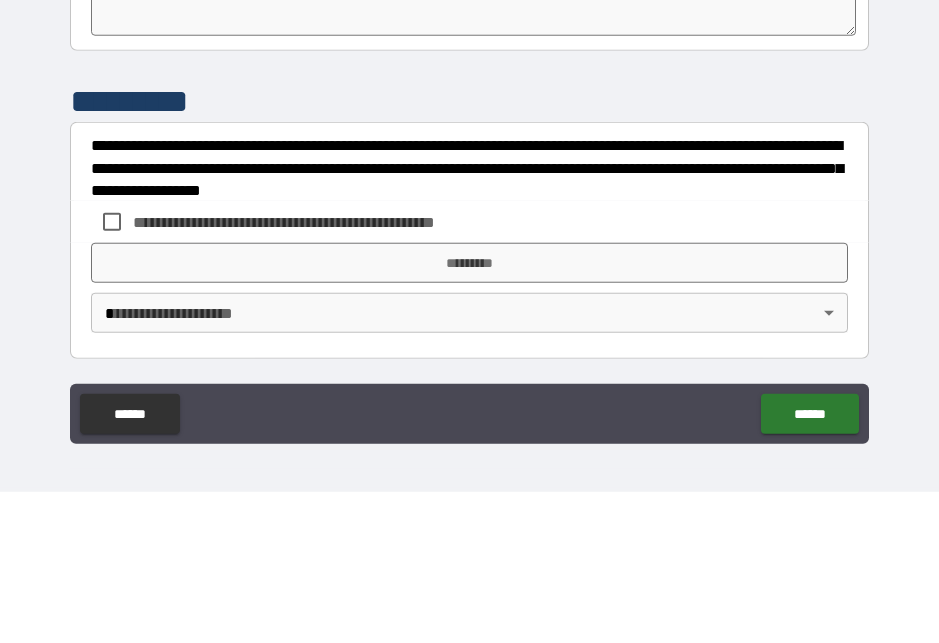 scroll, scrollTop: 667, scrollLeft: 0, axis: vertical 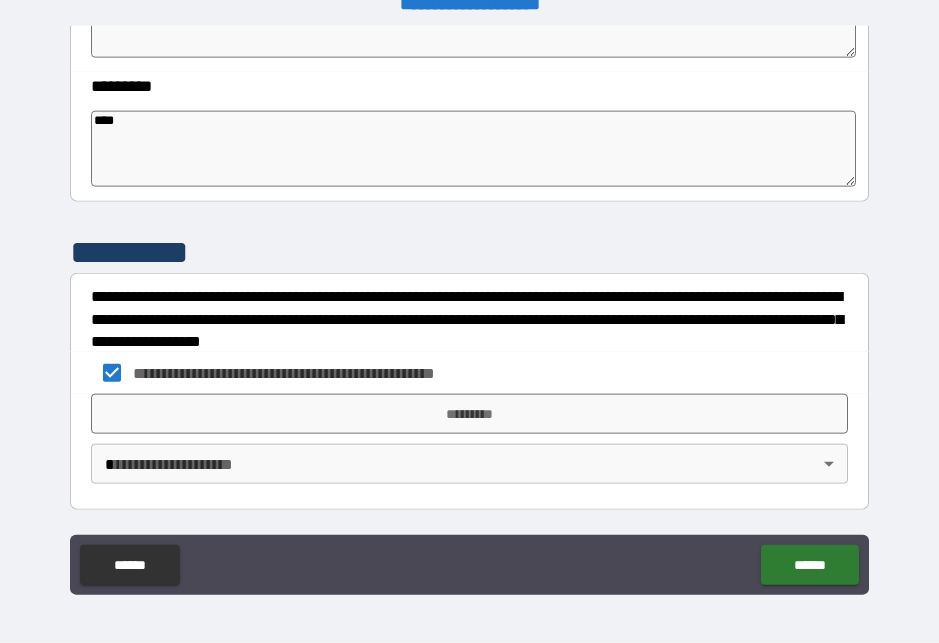 click on "**********" at bounding box center [469, 309] 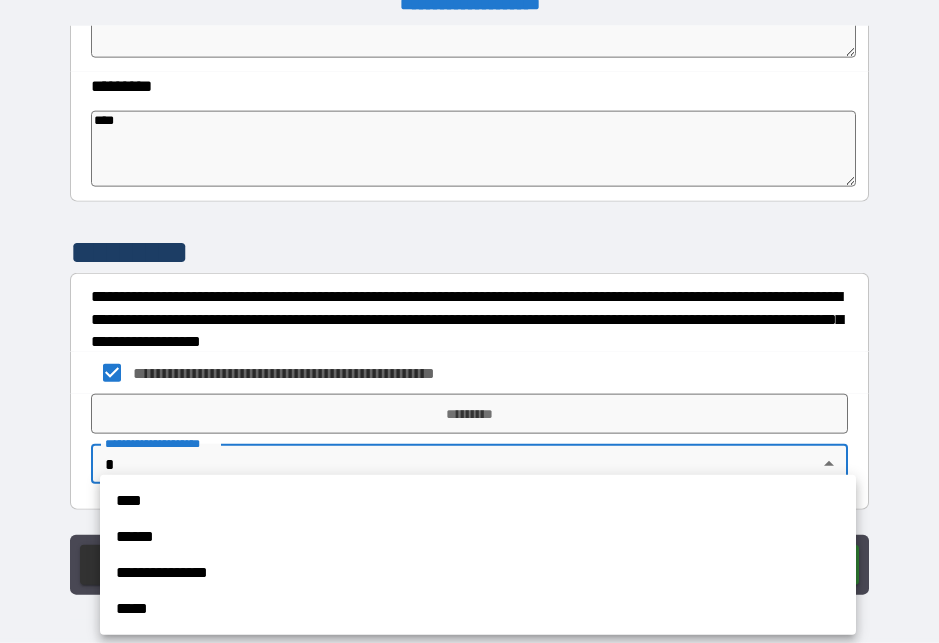 click on "**********" at bounding box center [478, 573] 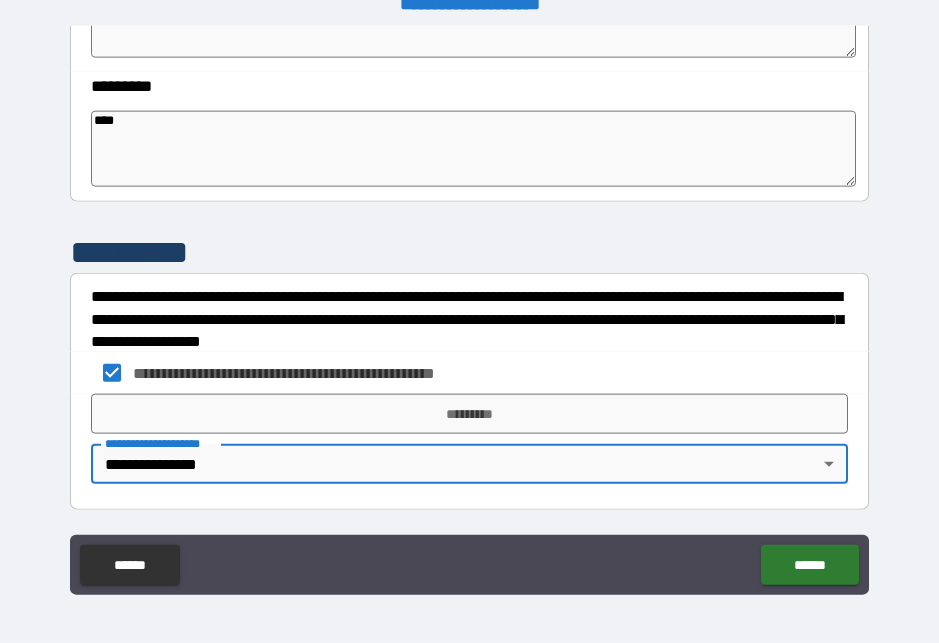 click on "*********" at bounding box center (469, 414) 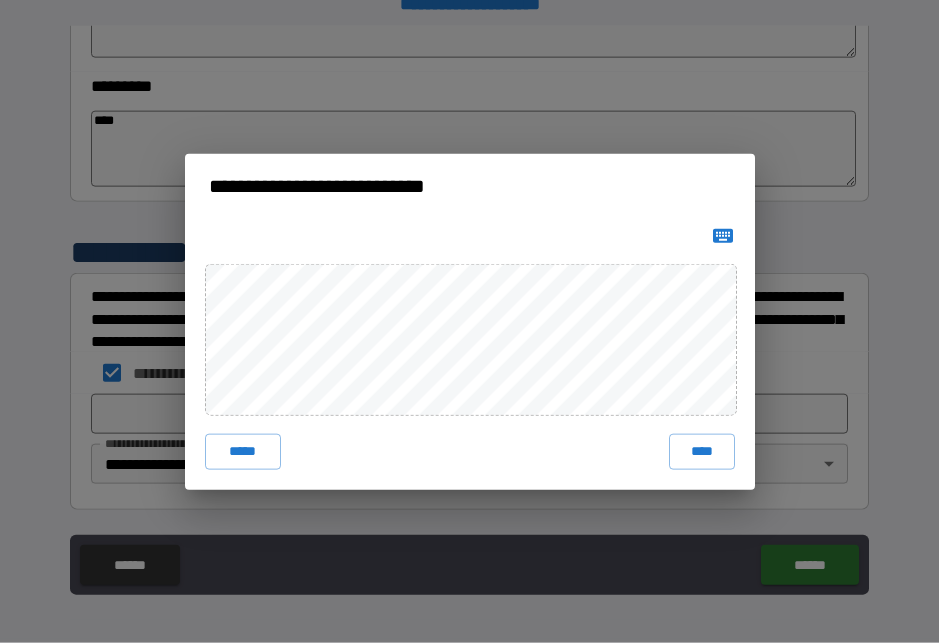 click on "****" at bounding box center (702, 452) 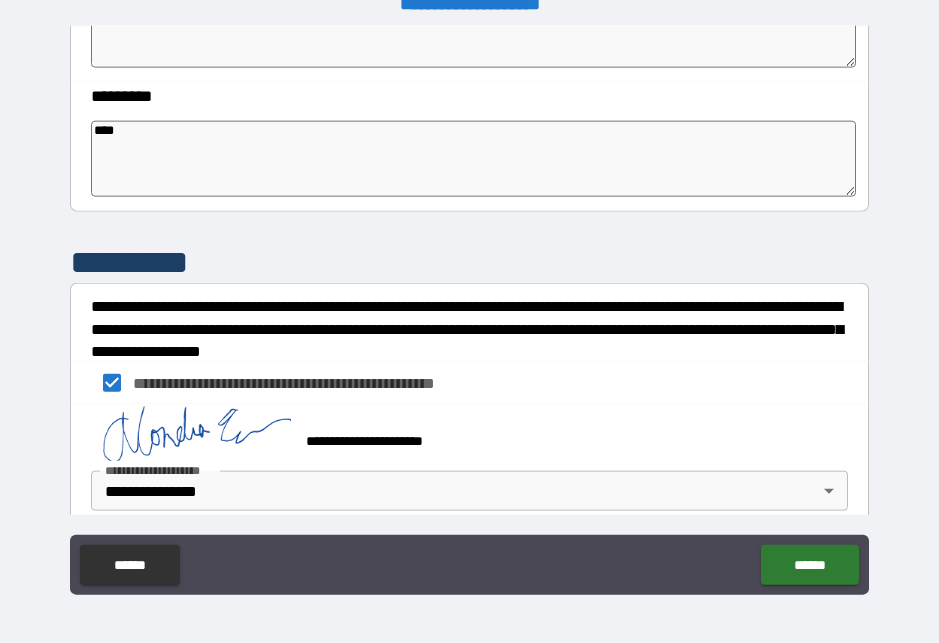 click on "******   ******" at bounding box center [469, 565] 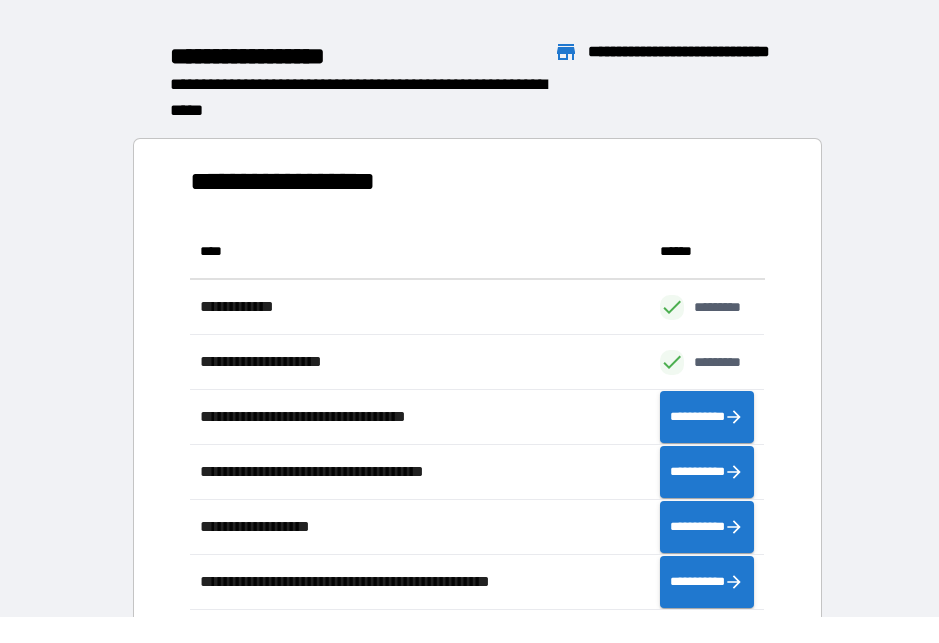 scroll, scrollTop: 386, scrollLeft: 575, axis: both 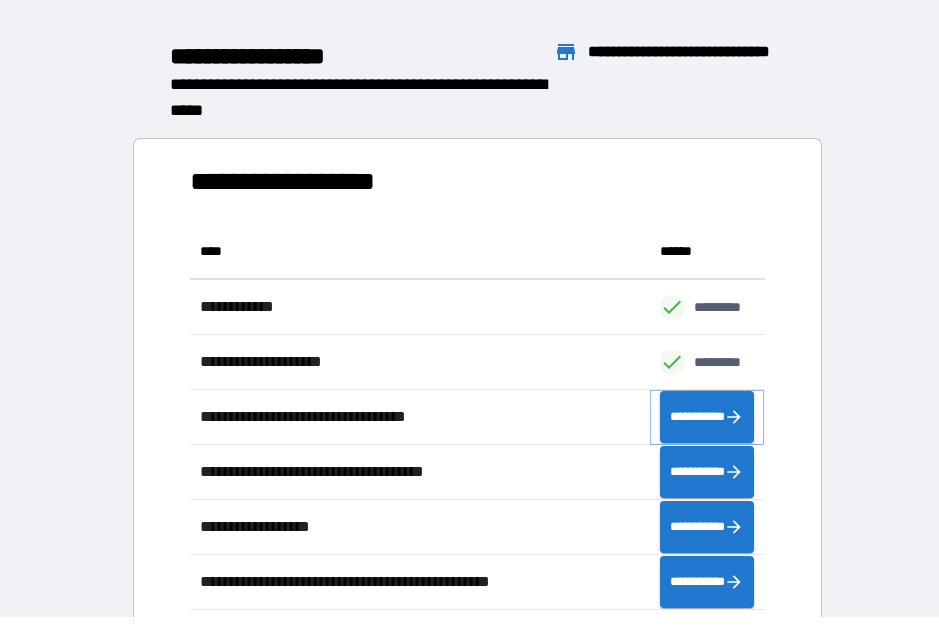 click on "**********" at bounding box center (707, 417) 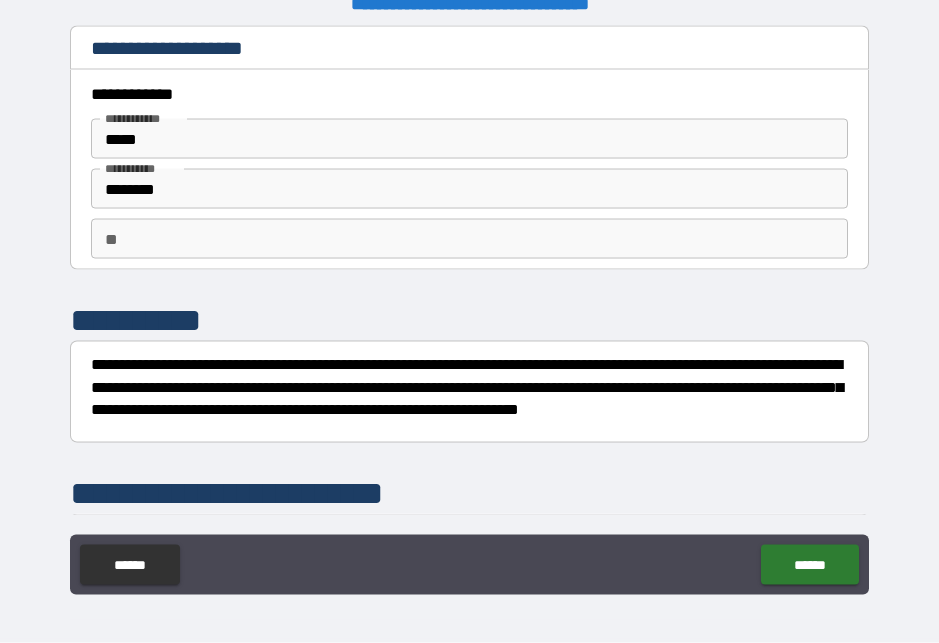 scroll, scrollTop: 26, scrollLeft: 0, axis: vertical 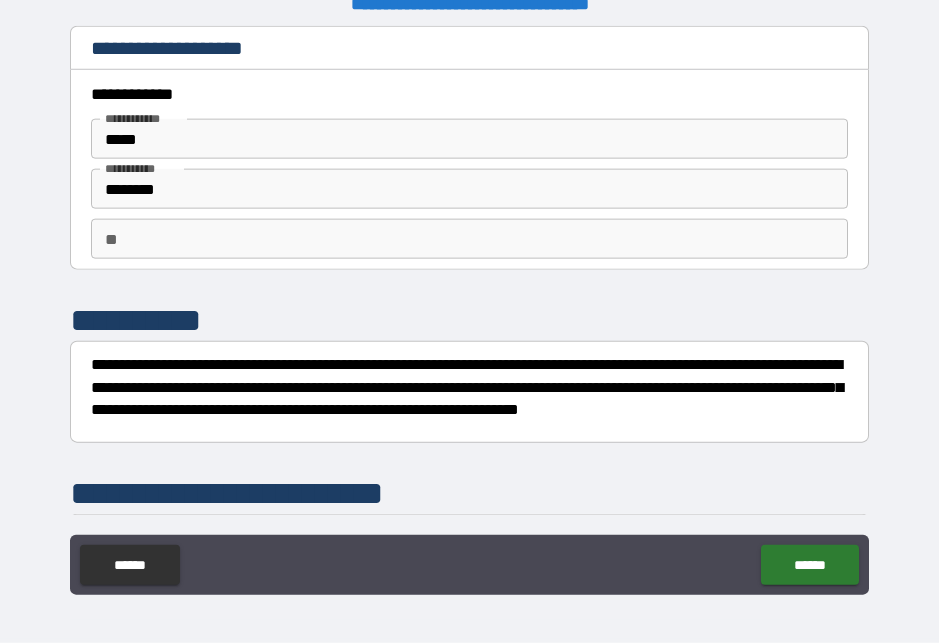 click on "******" at bounding box center [809, 565] 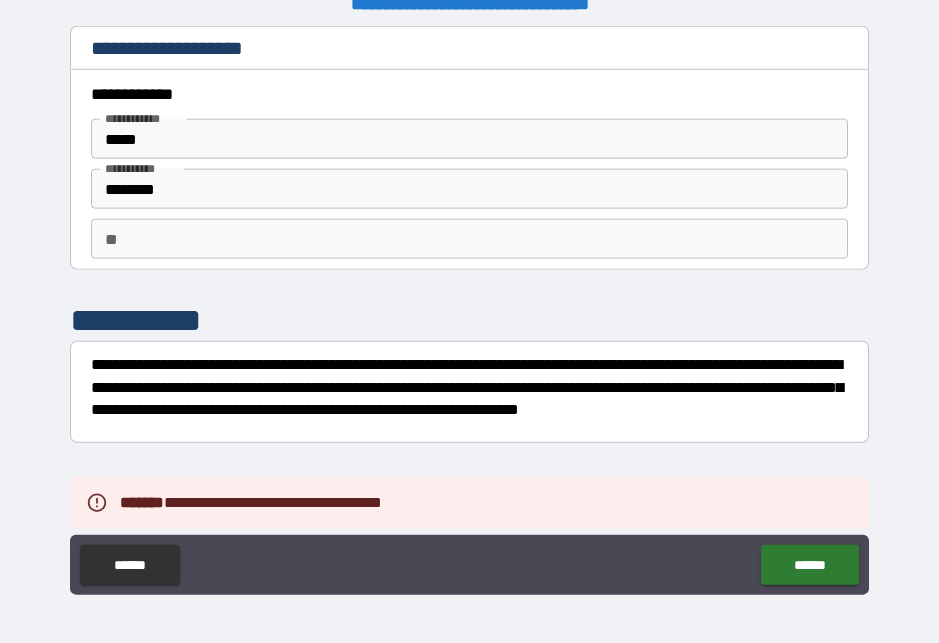 click on "**********" at bounding box center (469, 493) 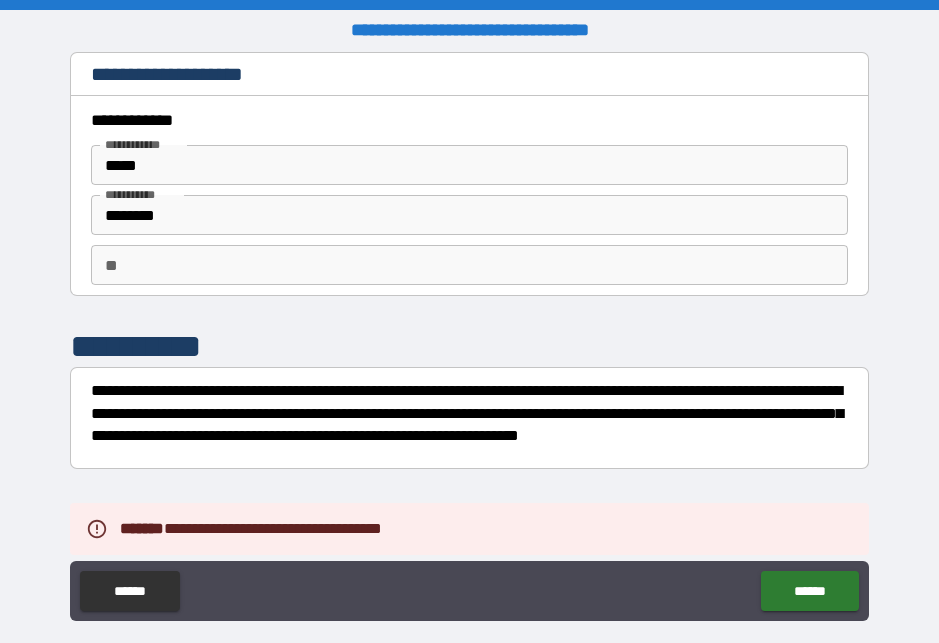 click on "**********" at bounding box center (469, 120) 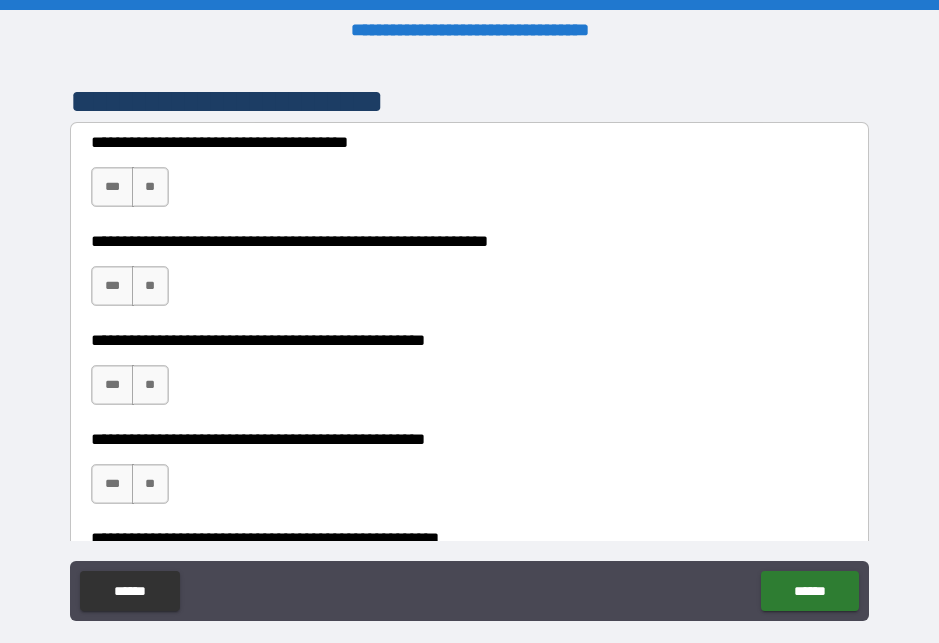 scroll, scrollTop: 417, scrollLeft: 0, axis: vertical 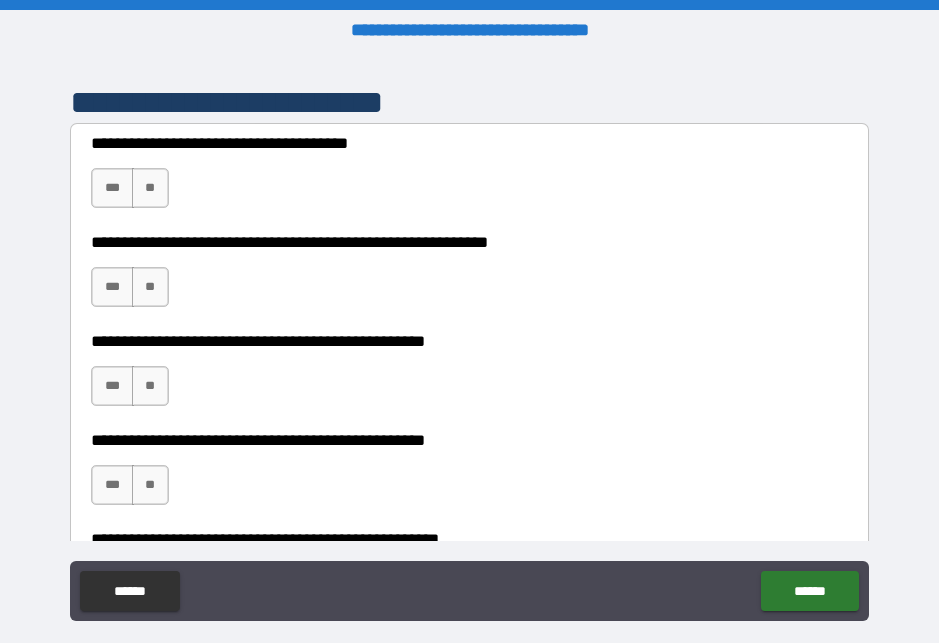 click on "***" at bounding box center (112, 188) 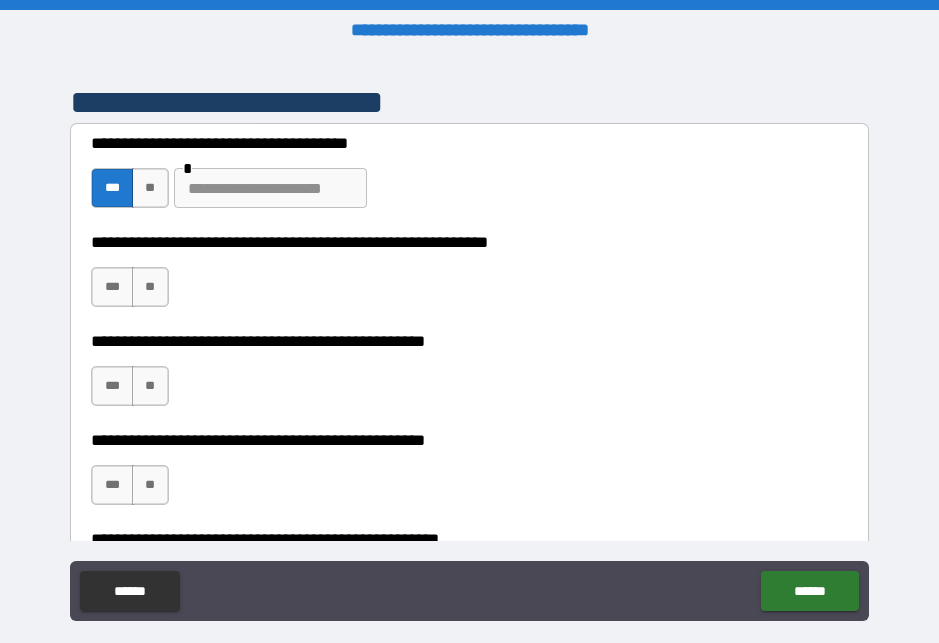 click on "**" at bounding box center [150, 287] 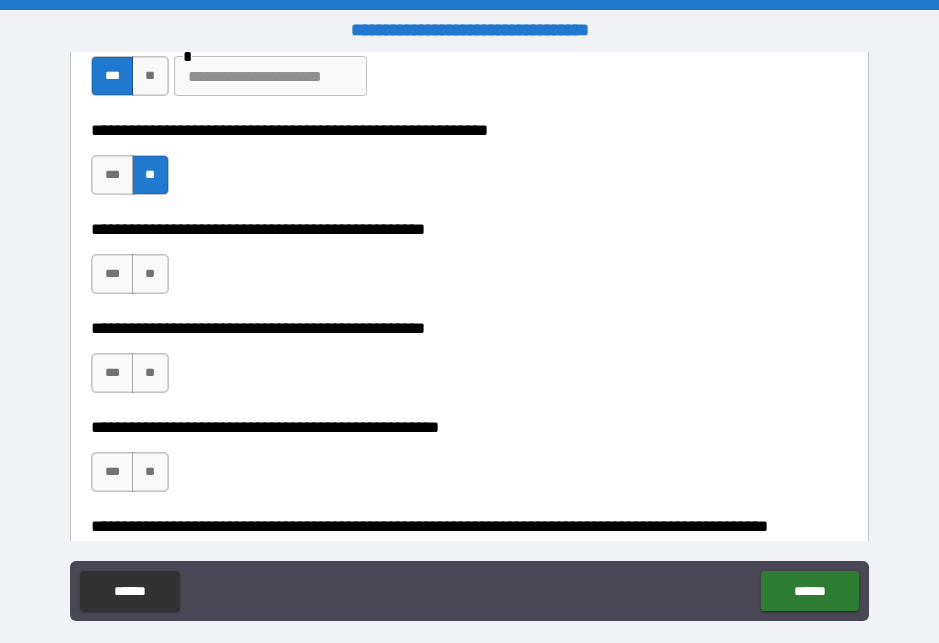 scroll, scrollTop: 532, scrollLeft: 0, axis: vertical 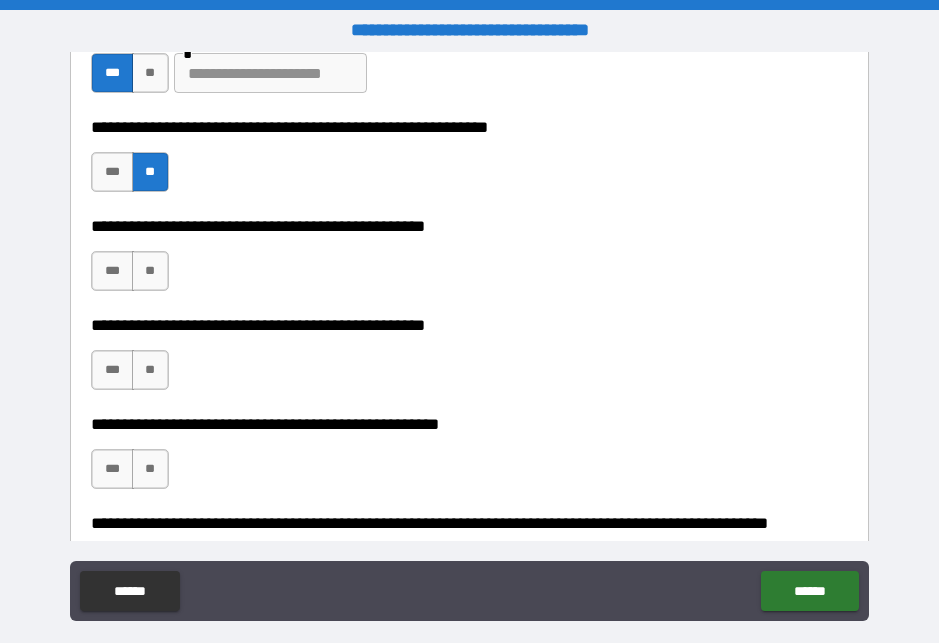 click on "**" at bounding box center (150, 271) 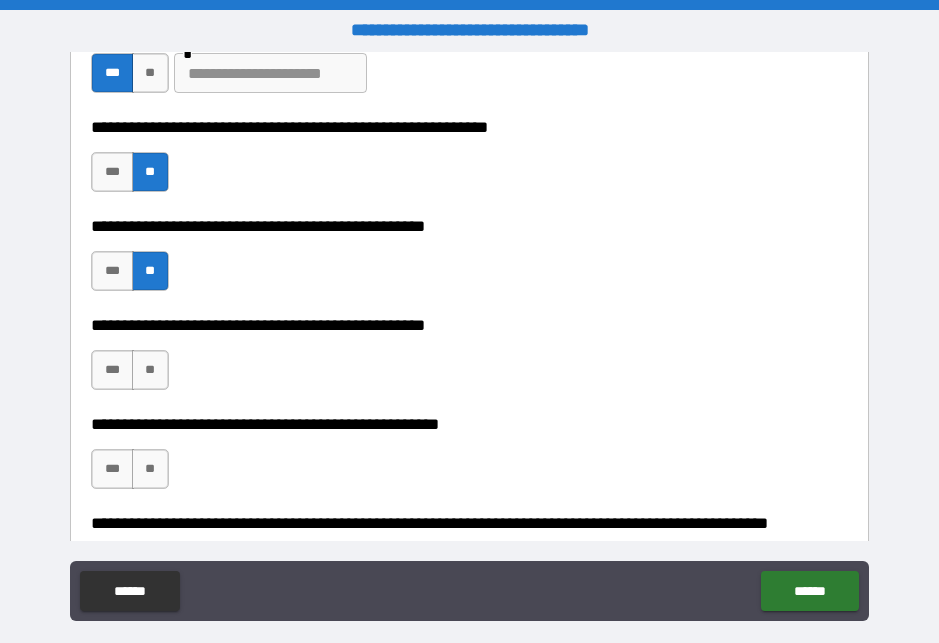 click on "**" at bounding box center [150, 370] 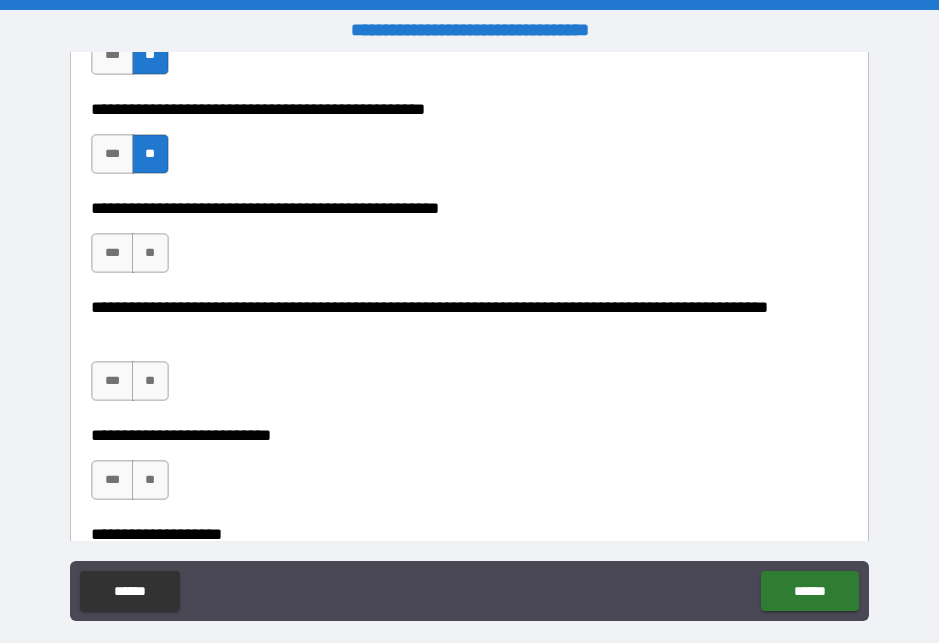 scroll, scrollTop: 747, scrollLeft: 0, axis: vertical 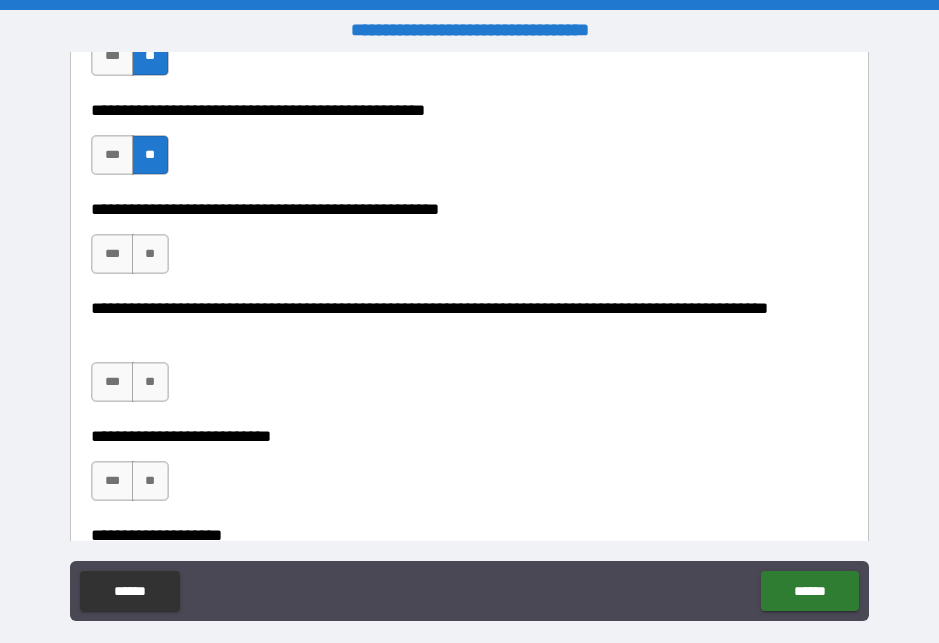 click on "**" at bounding box center (150, 254) 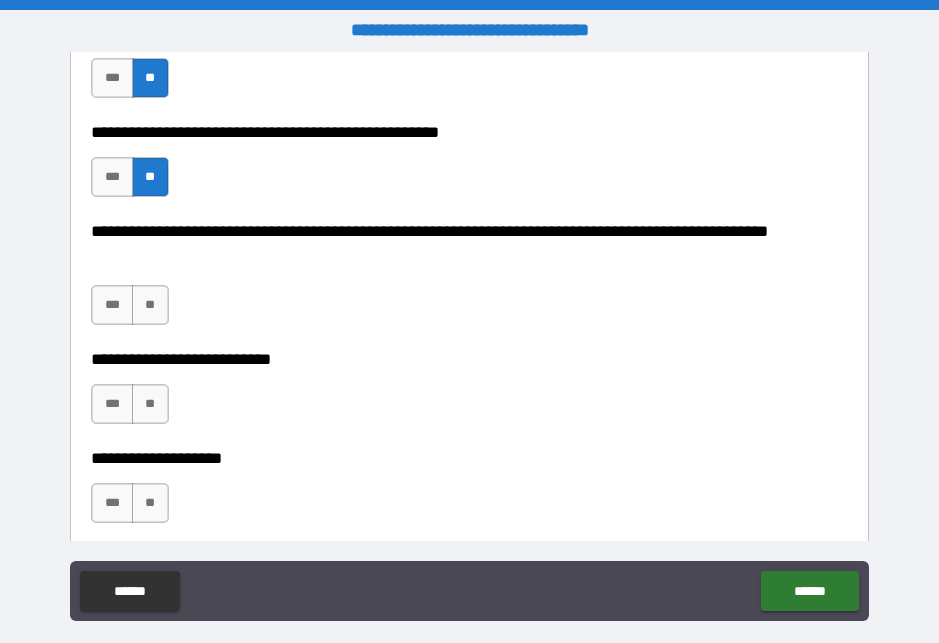 scroll, scrollTop: 828, scrollLeft: 0, axis: vertical 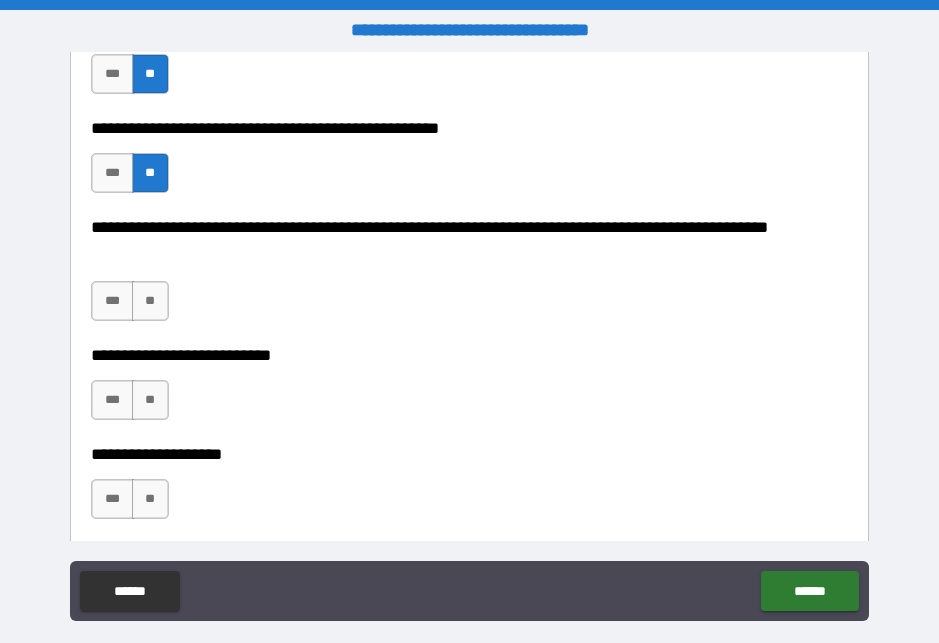 click on "**" at bounding box center (150, 301) 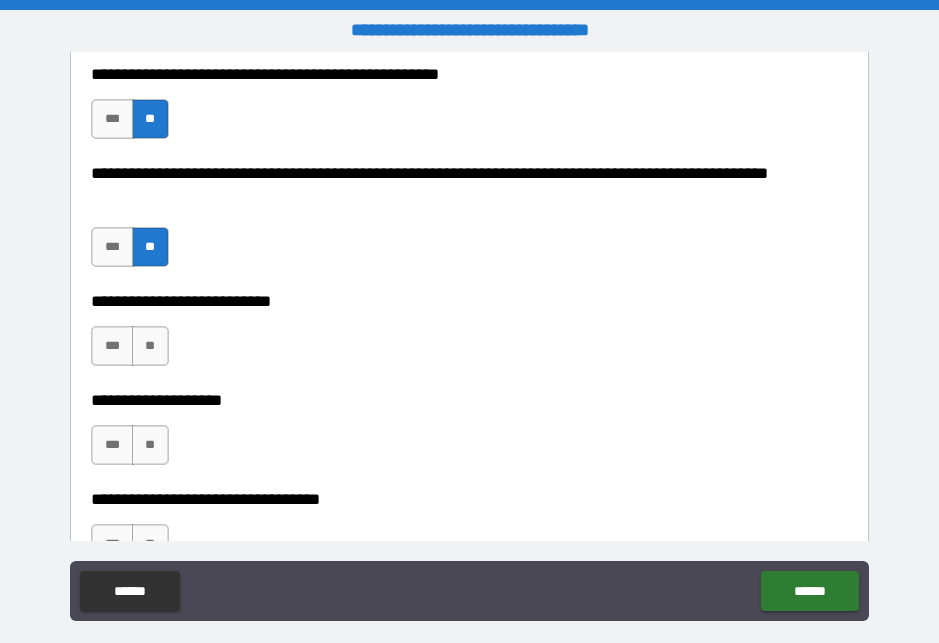 scroll, scrollTop: 919, scrollLeft: 0, axis: vertical 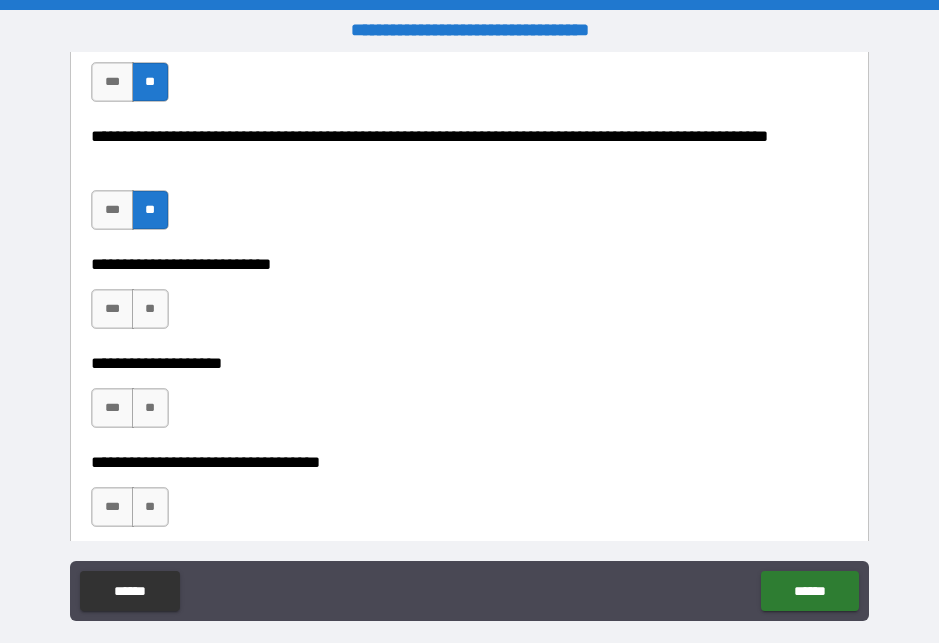 click on "**" at bounding box center (150, 309) 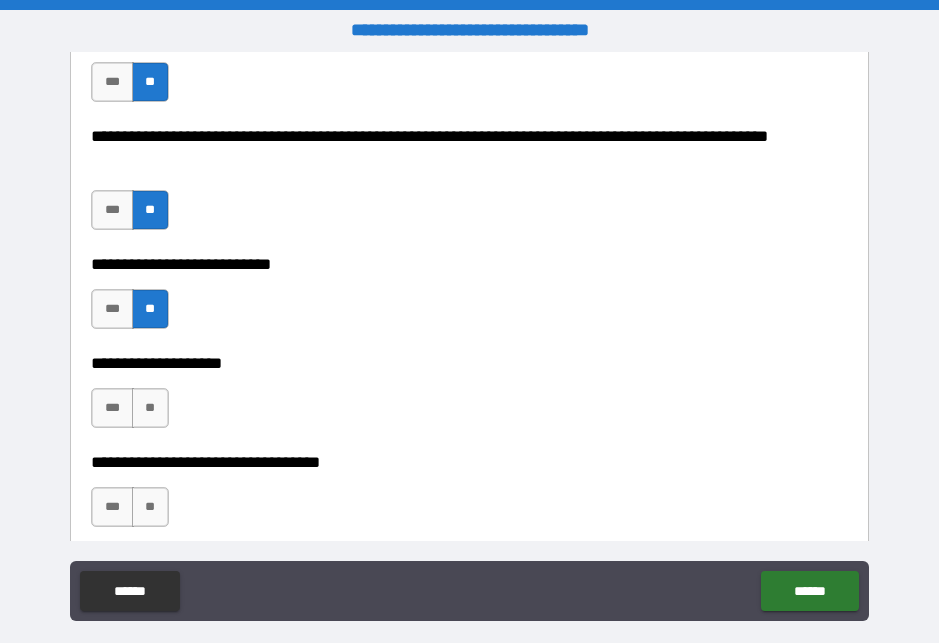 click on "**" at bounding box center [150, 408] 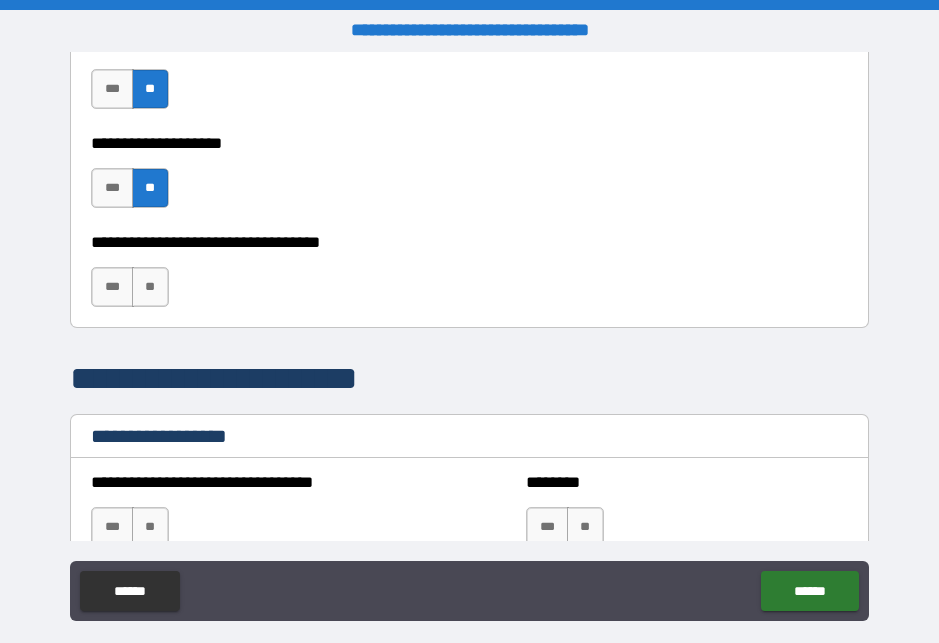 scroll, scrollTop: 1137, scrollLeft: 0, axis: vertical 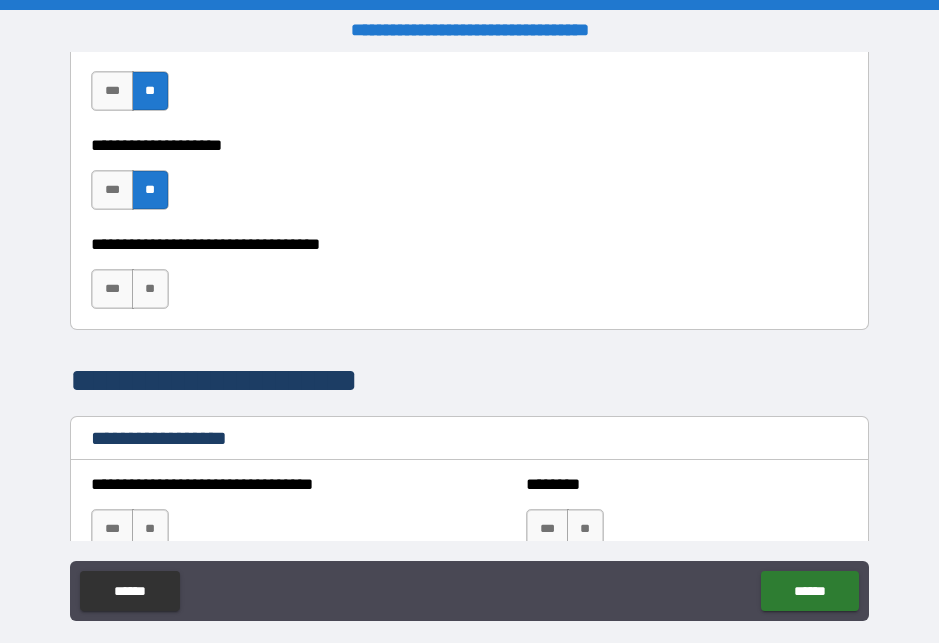 click on "**" at bounding box center (150, 289) 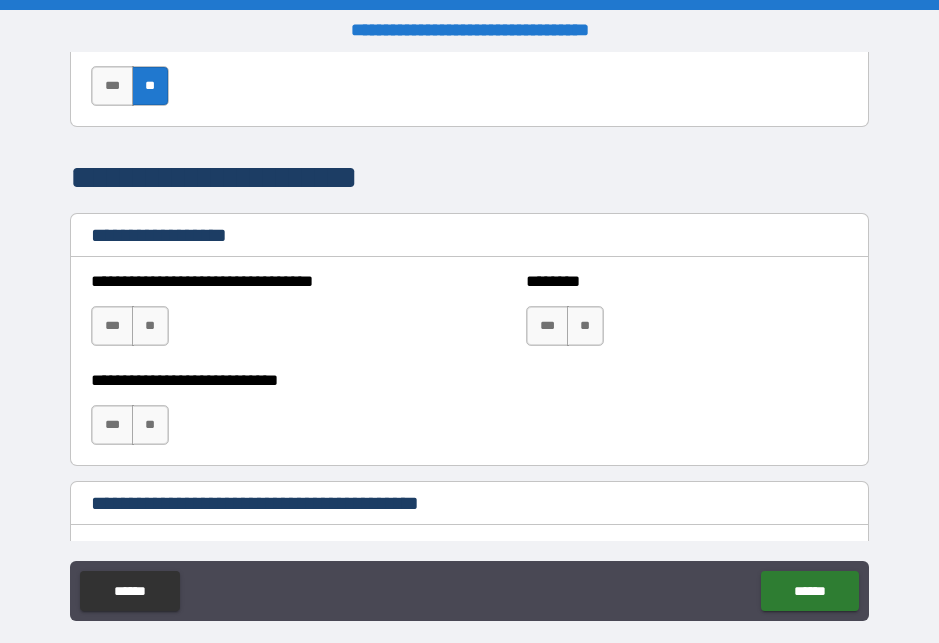 scroll, scrollTop: 1339, scrollLeft: 0, axis: vertical 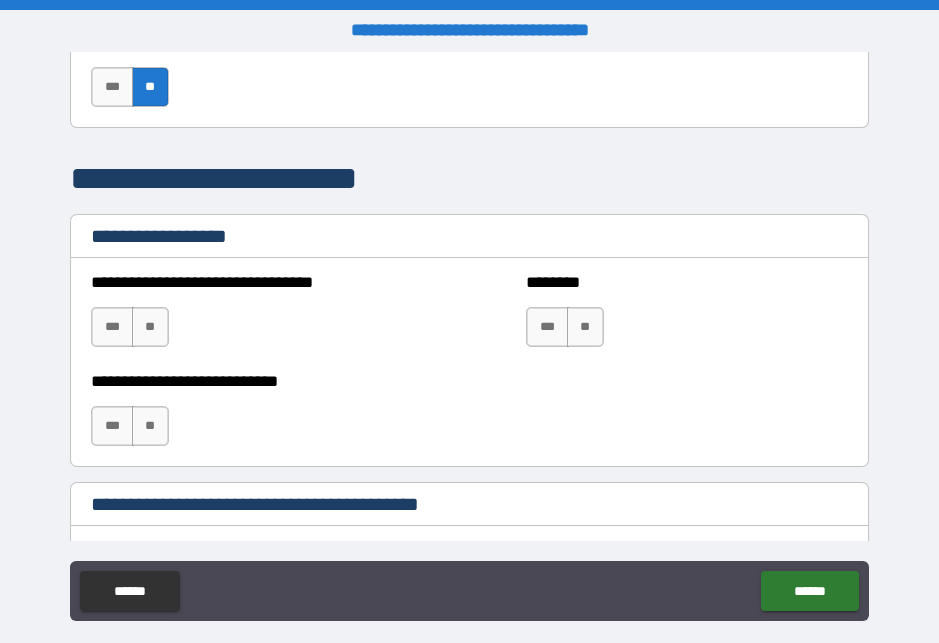 click on "**" at bounding box center [150, 327] 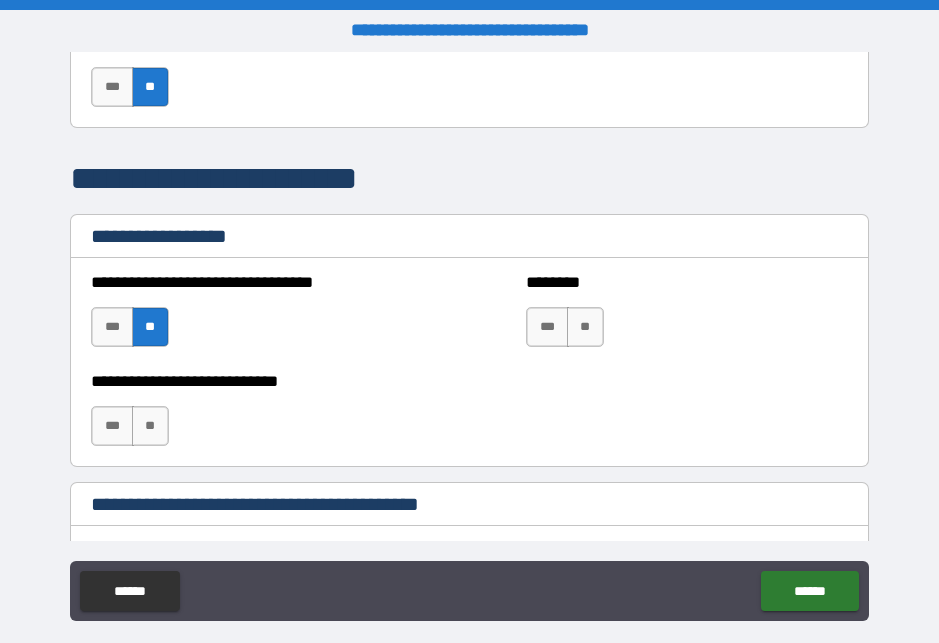 click on "**" at bounding box center [585, 327] 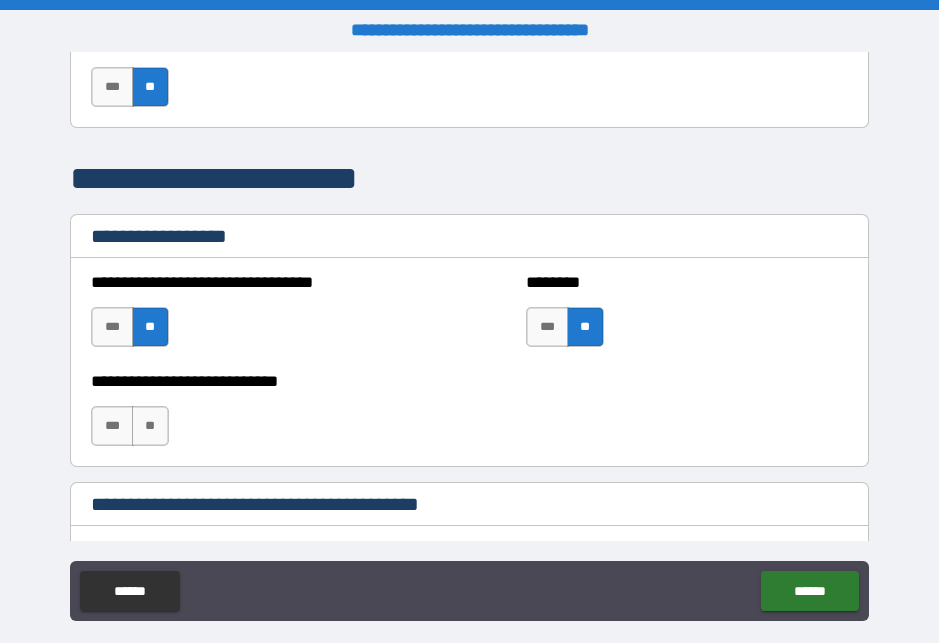 click on "**" at bounding box center [150, 426] 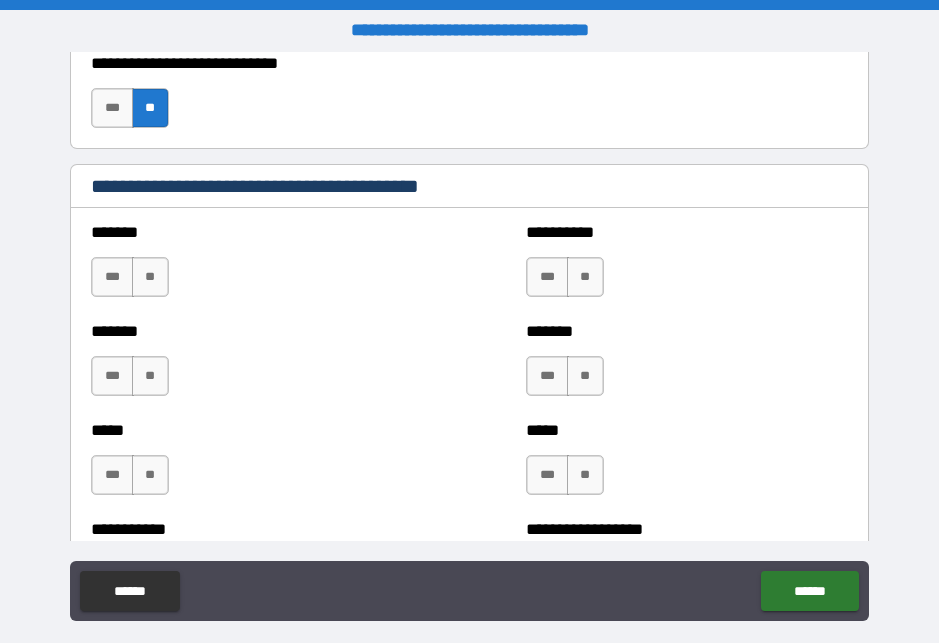 scroll, scrollTop: 1660, scrollLeft: 0, axis: vertical 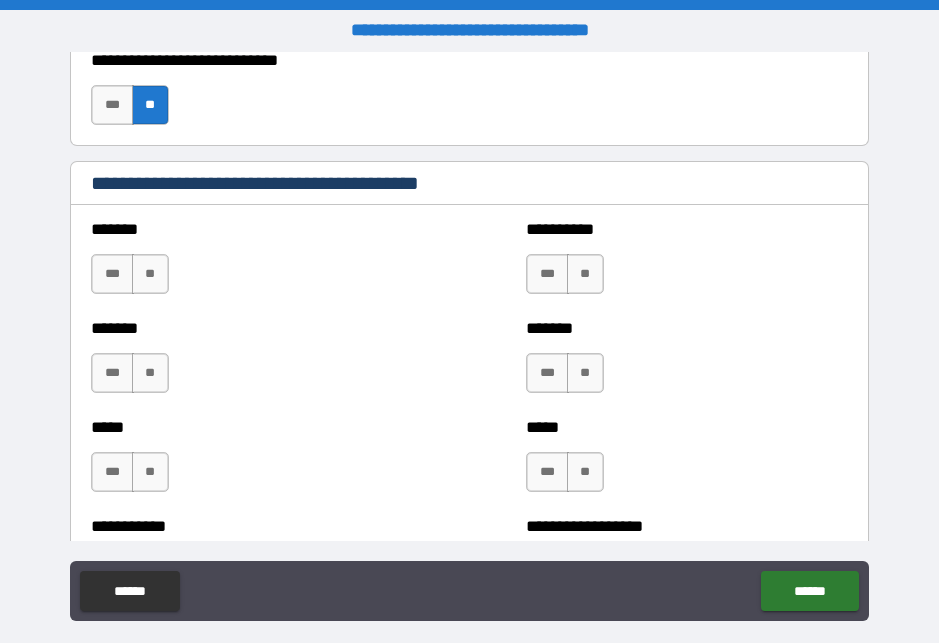 click on "**" at bounding box center [150, 274] 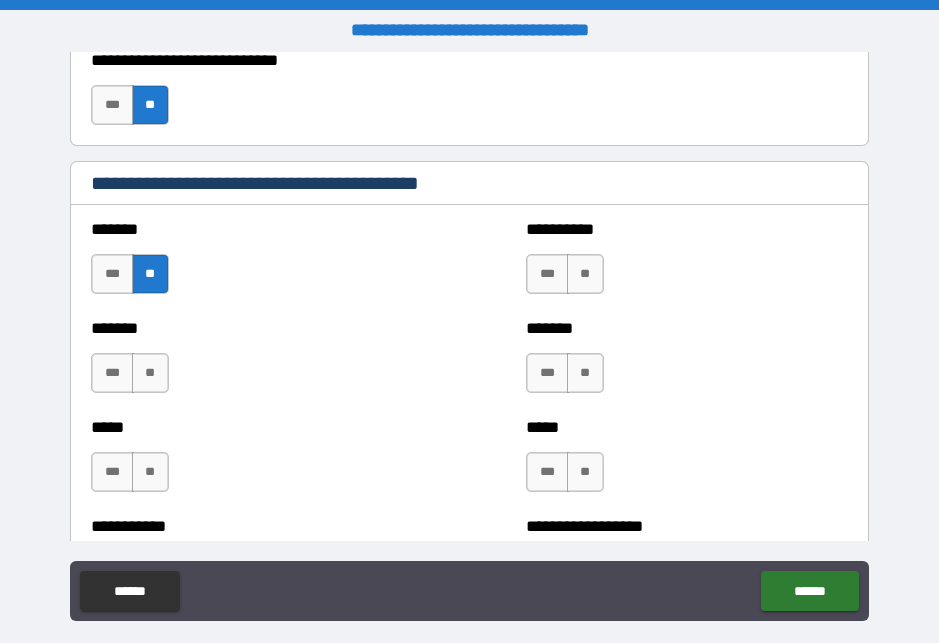 click on "**" at bounding box center [150, 373] 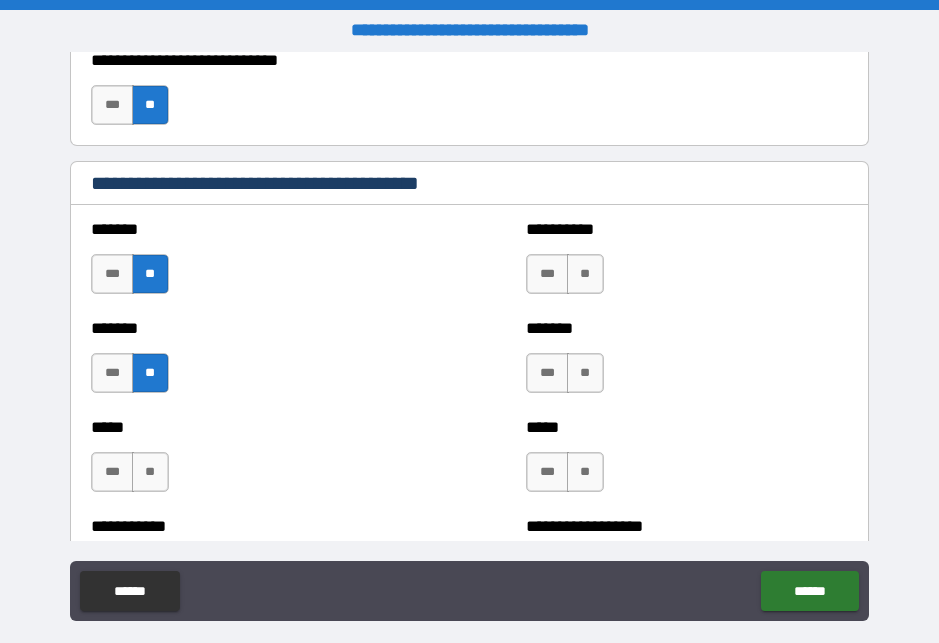 click on "**" at bounding box center (150, 472) 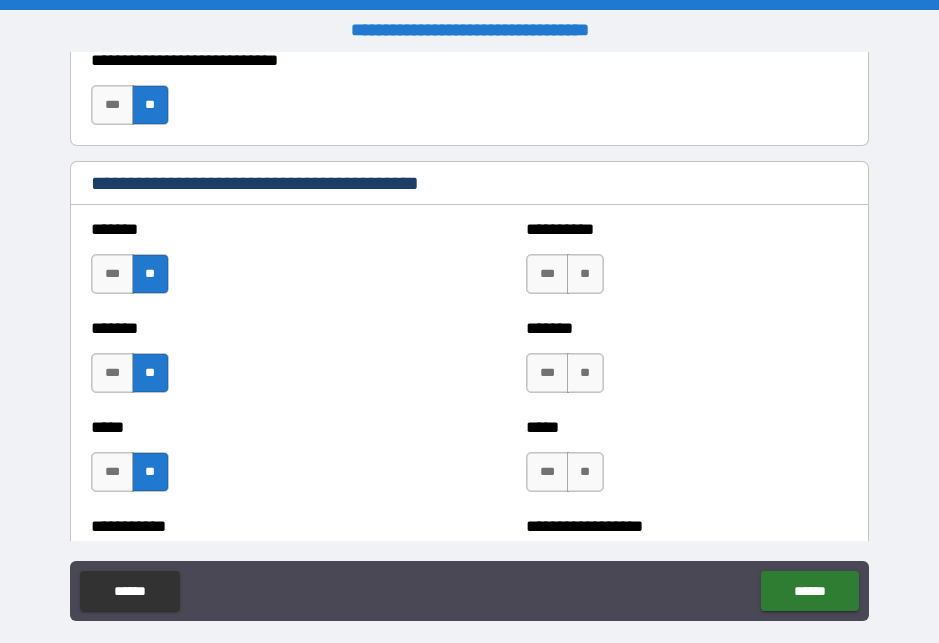 click on "**" at bounding box center (585, 274) 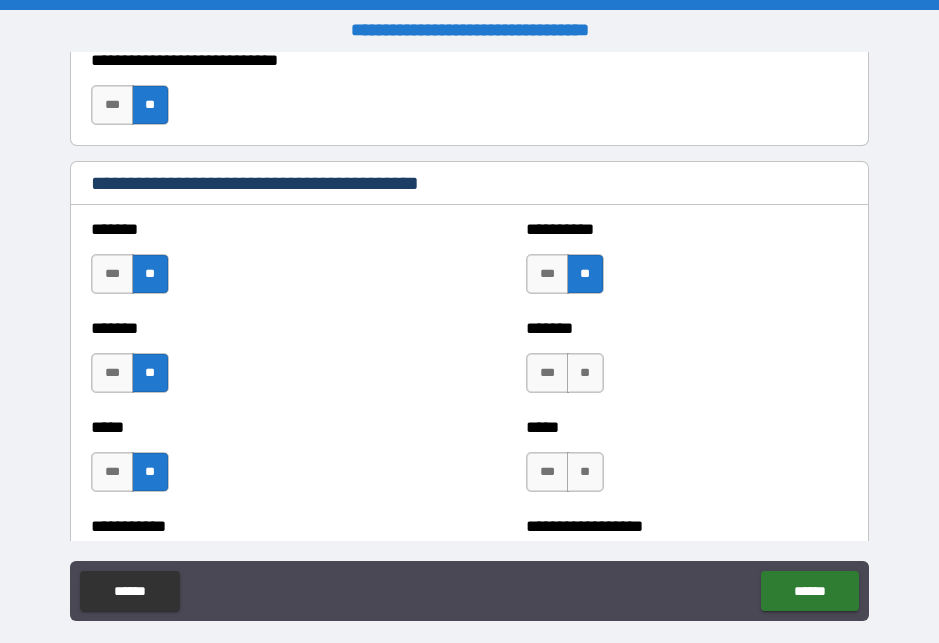 click on "**" at bounding box center (585, 373) 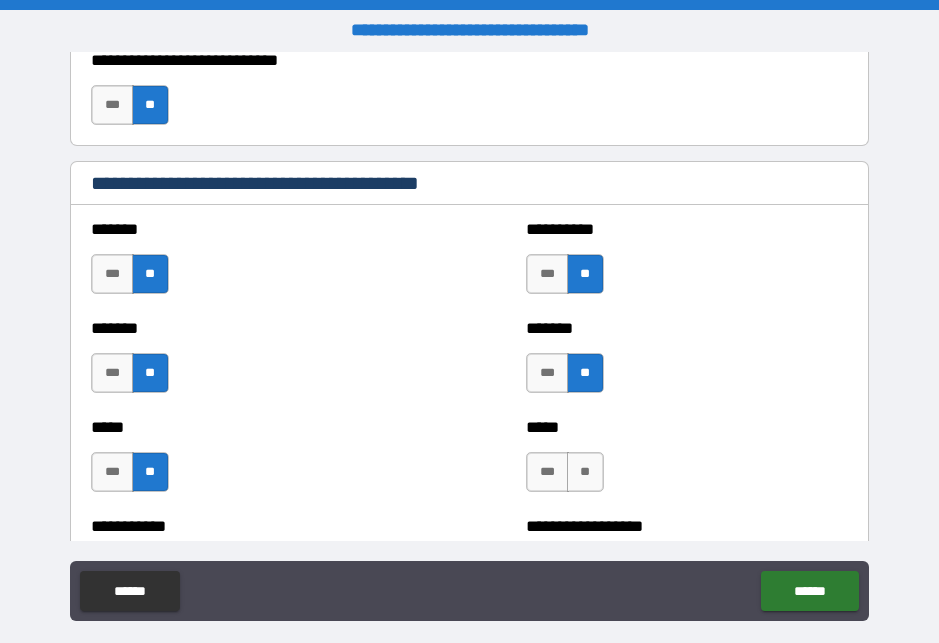 click on "**" at bounding box center (585, 472) 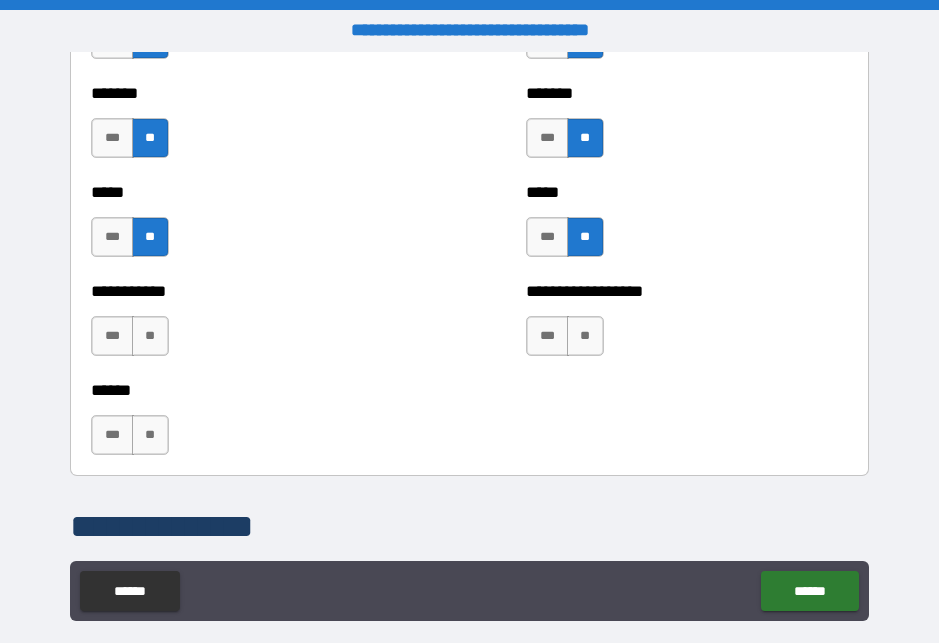 scroll, scrollTop: 1908, scrollLeft: 0, axis: vertical 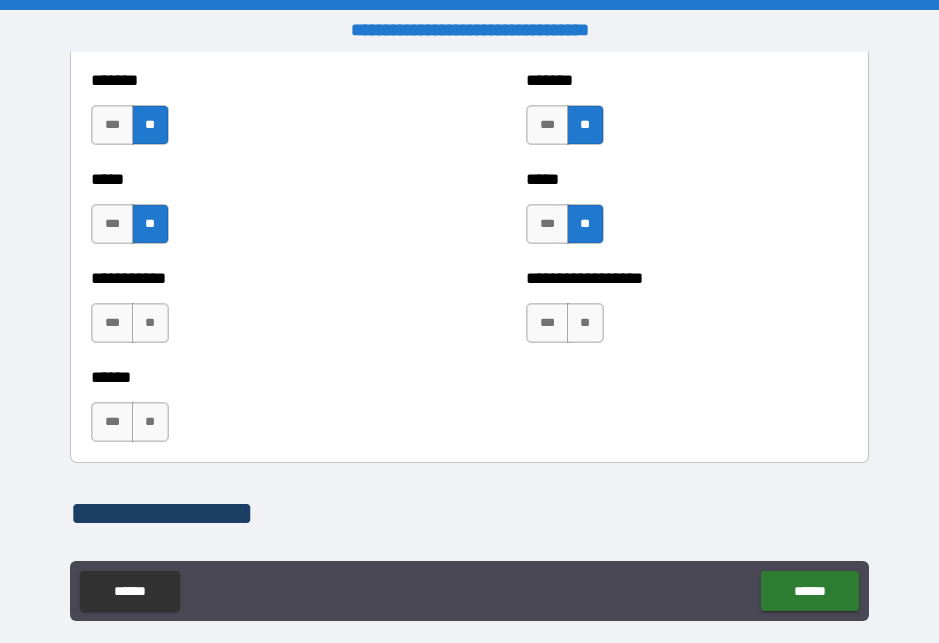 click on "**" at bounding box center (150, 323) 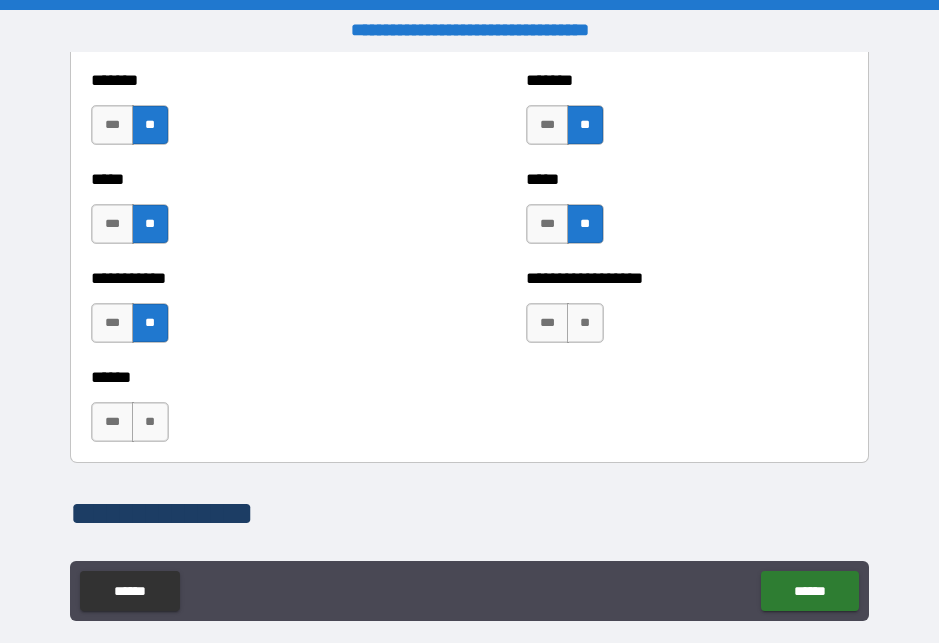click on "**" at bounding box center [150, 422] 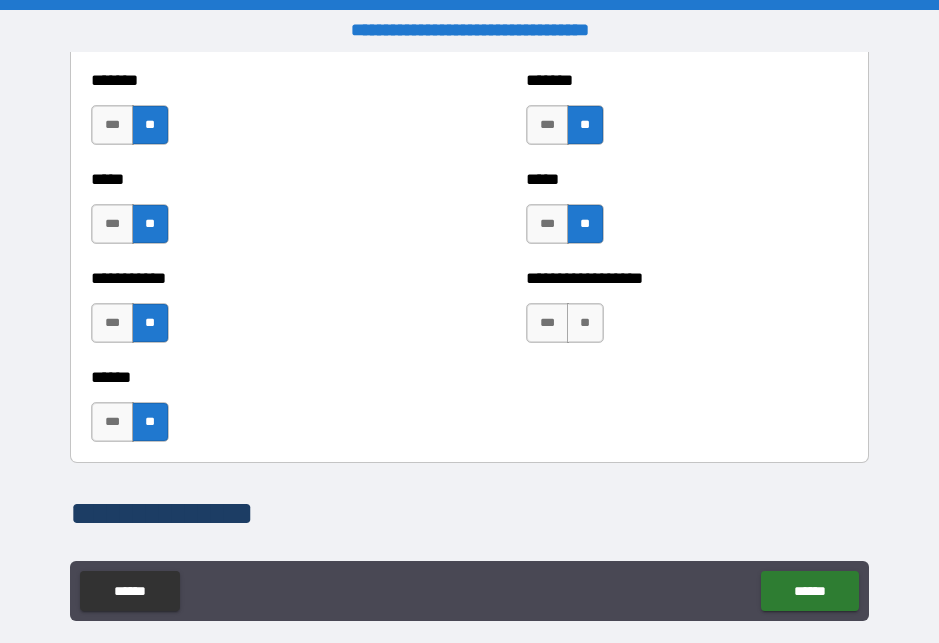 click on "**" at bounding box center [585, 323] 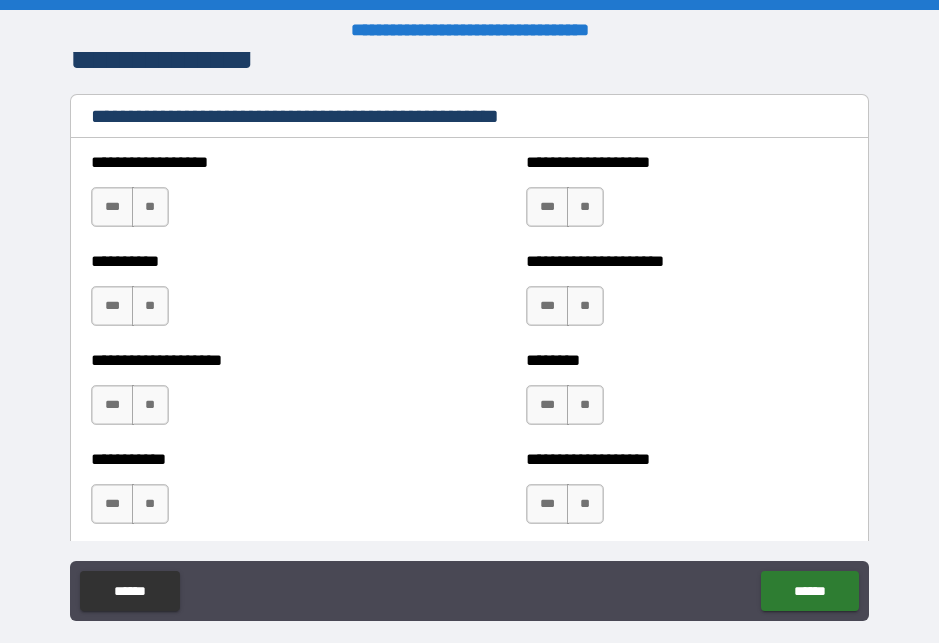 scroll, scrollTop: 2406, scrollLeft: 0, axis: vertical 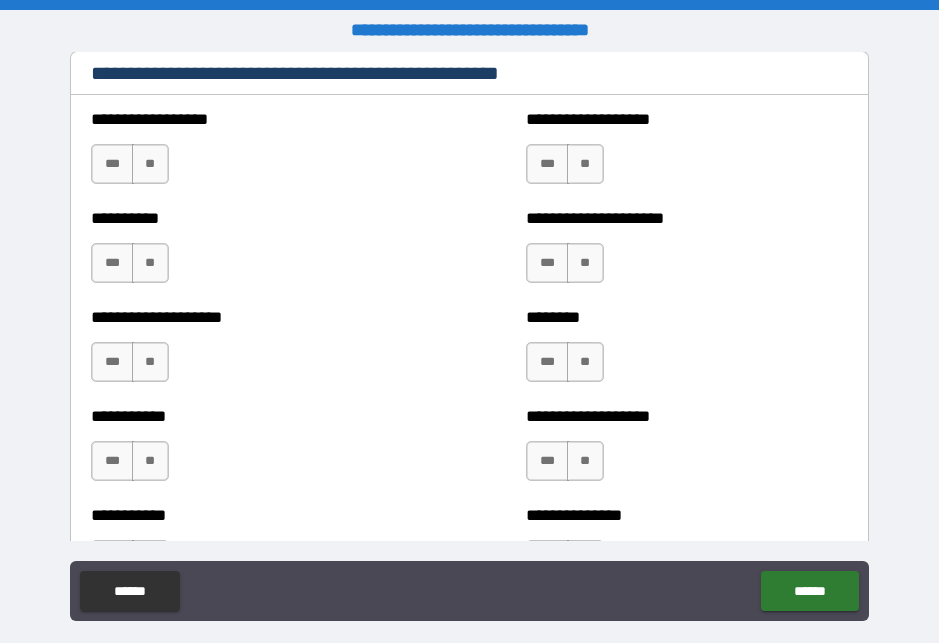 click on "**" at bounding box center (150, 164) 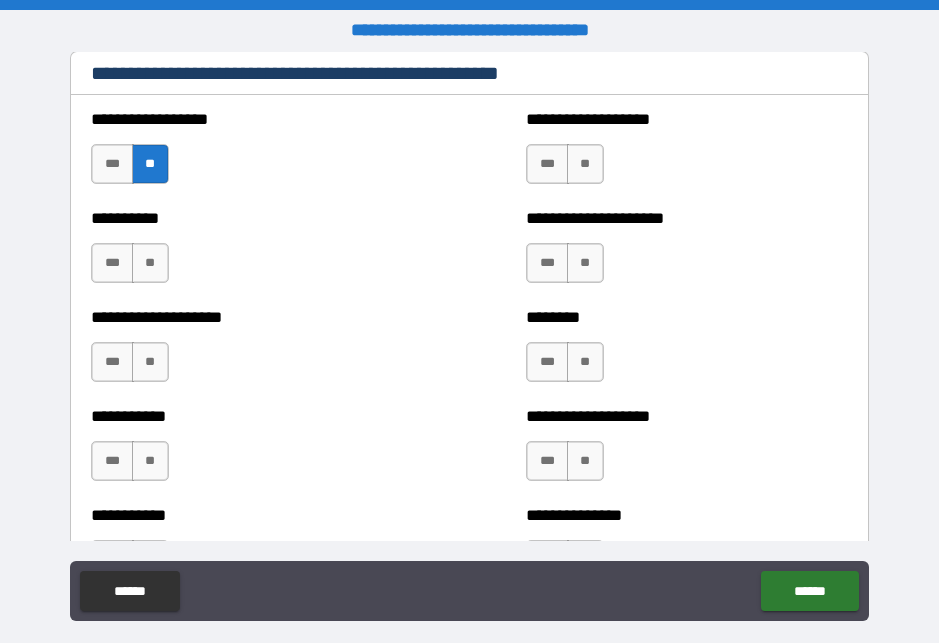 click on "**" at bounding box center (150, 263) 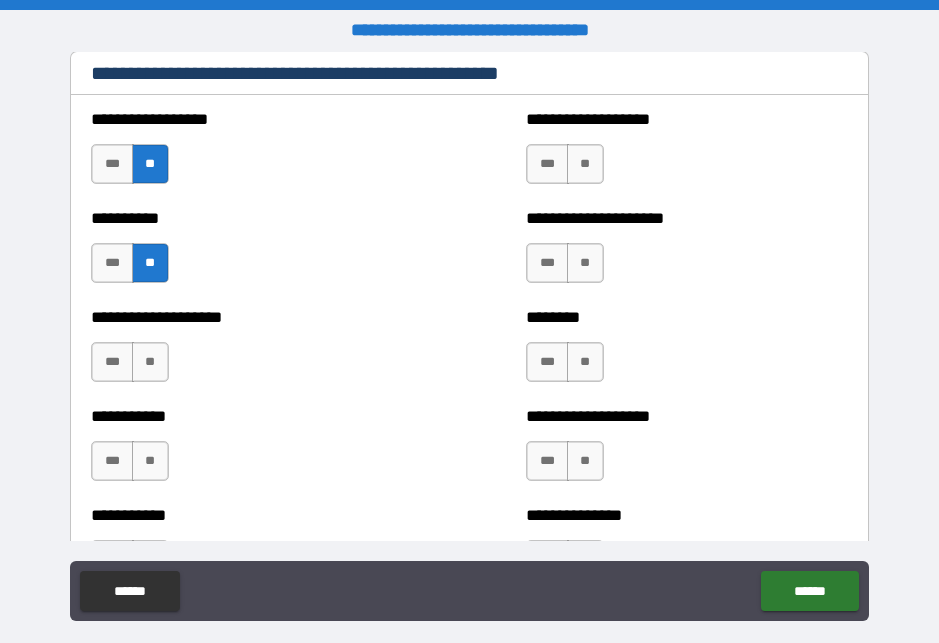 click on "**" at bounding box center [150, 362] 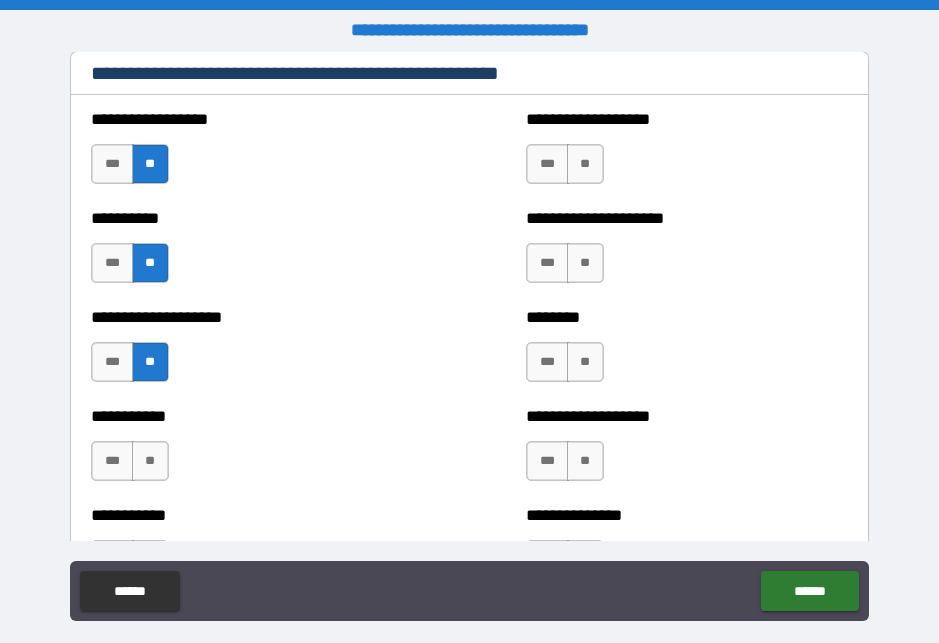 click on "**" at bounding box center (150, 461) 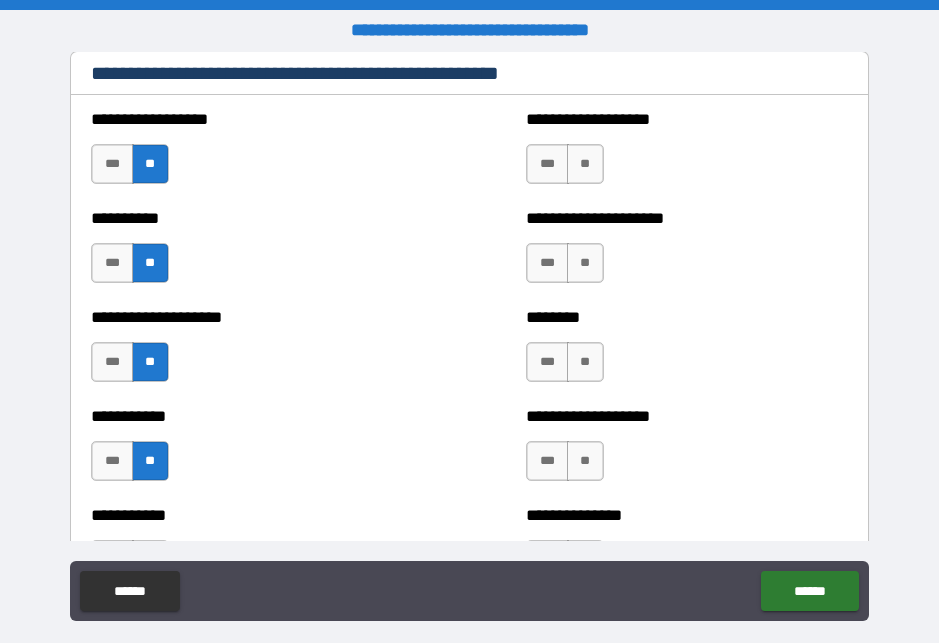 click on "**" at bounding box center (585, 263) 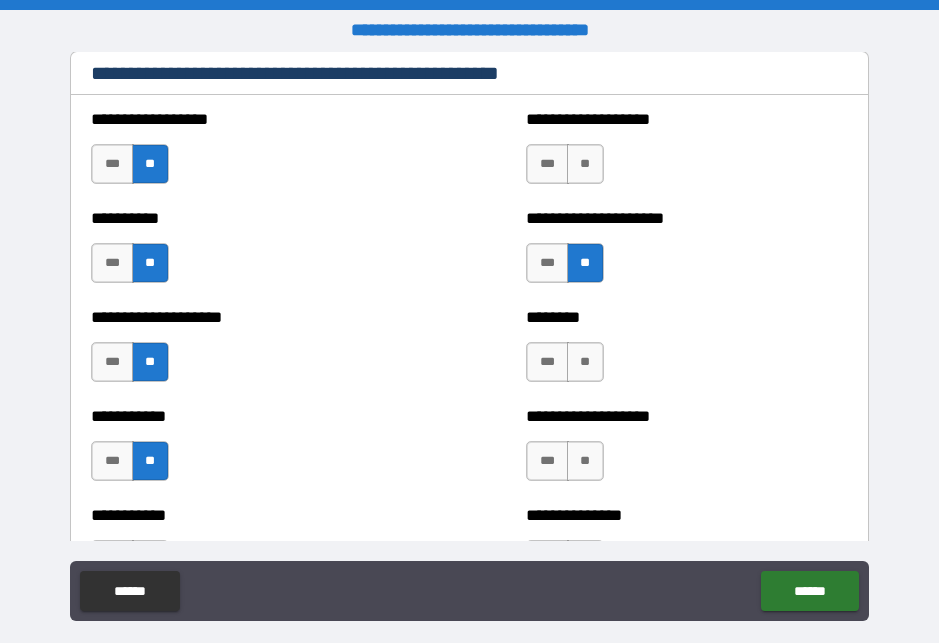 click on "**********" at bounding box center (686, 154) 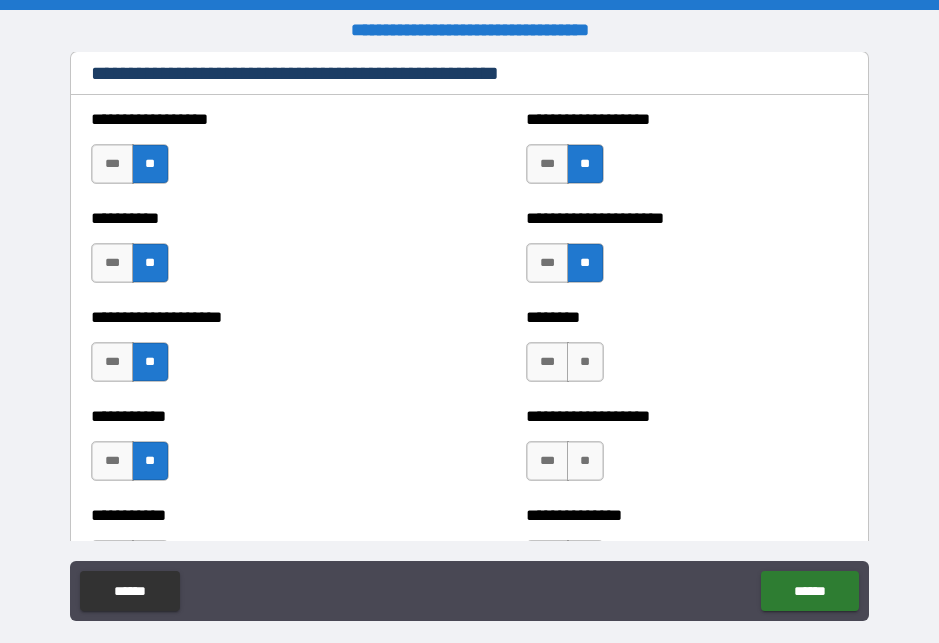 click on "**" at bounding box center (585, 362) 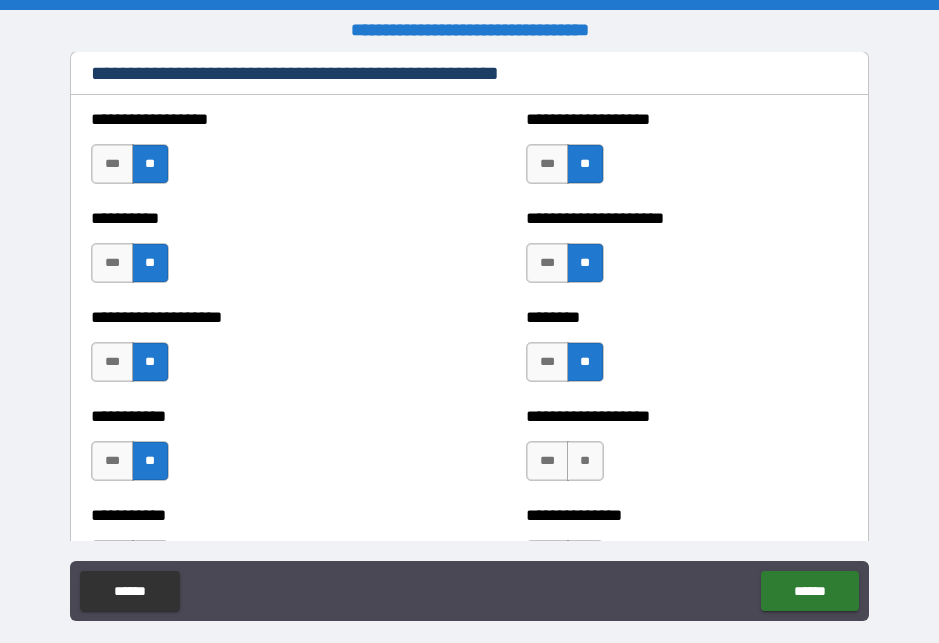 click on "**" at bounding box center (585, 461) 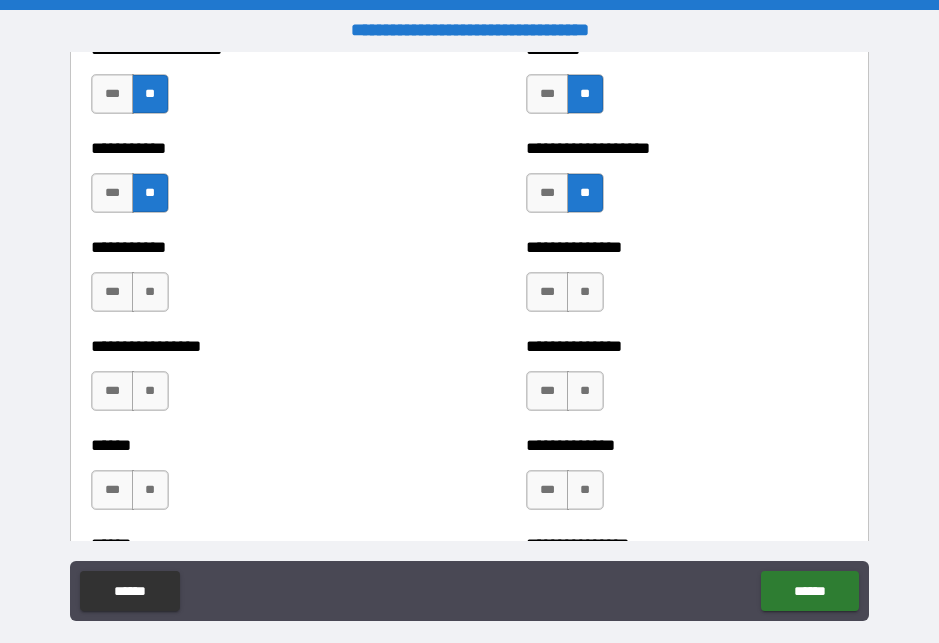 scroll, scrollTop: 2672, scrollLeft: 0, axis: vertical 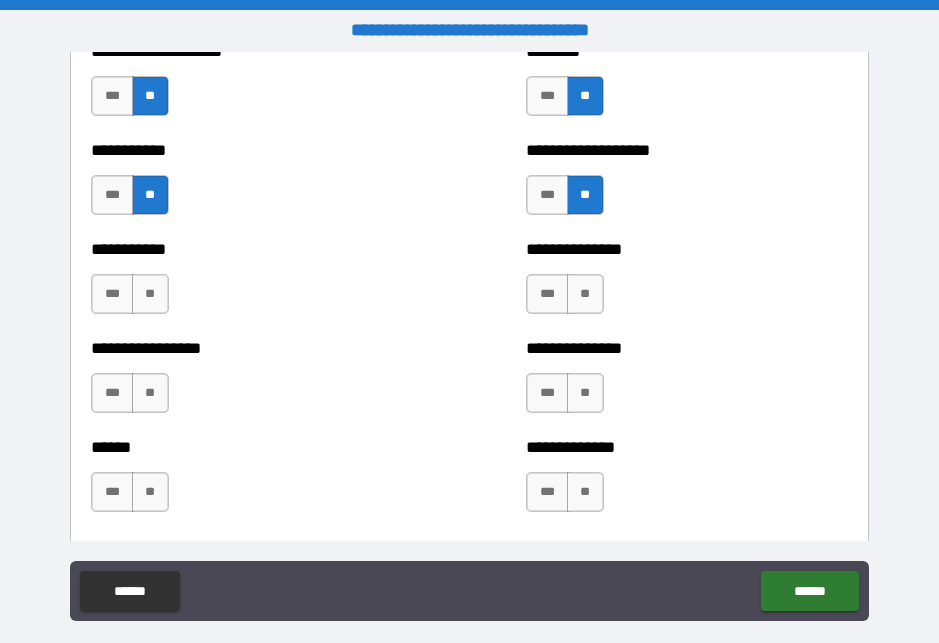 click on "**" at bounding box center [585, 294] 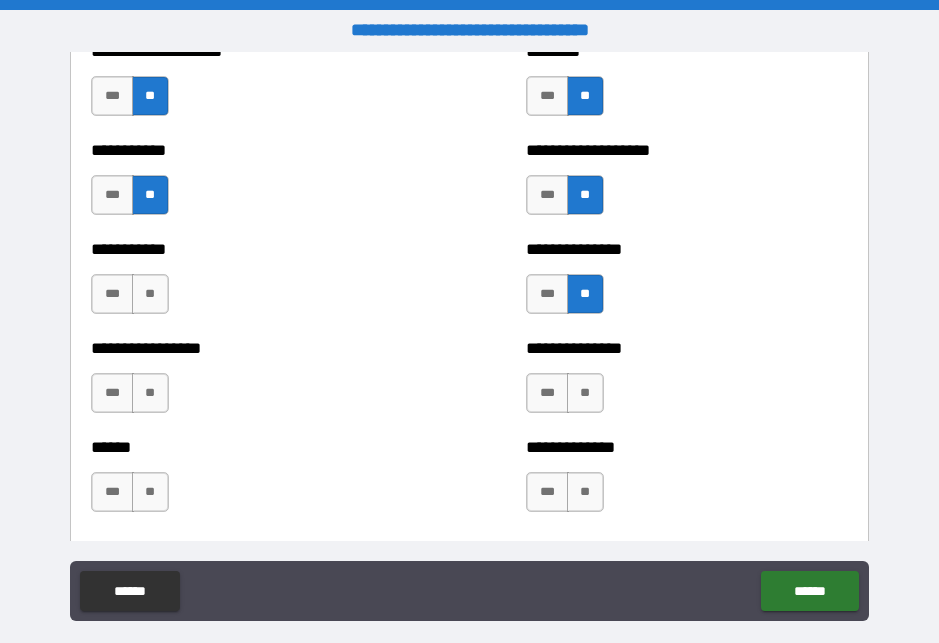 click on "**" at bounding box center (150, 294) 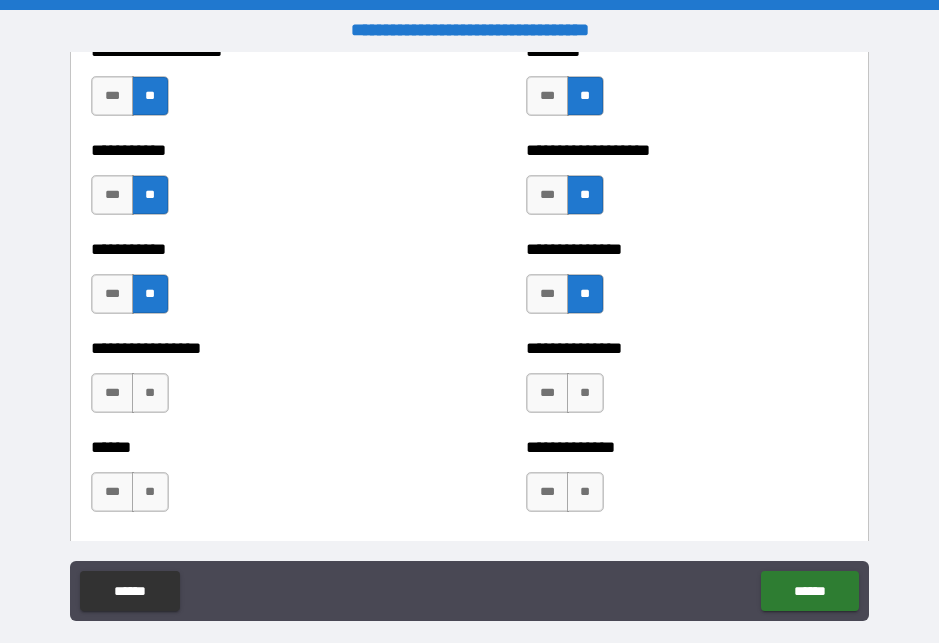 click on "**" at bounding box center (150, 393) 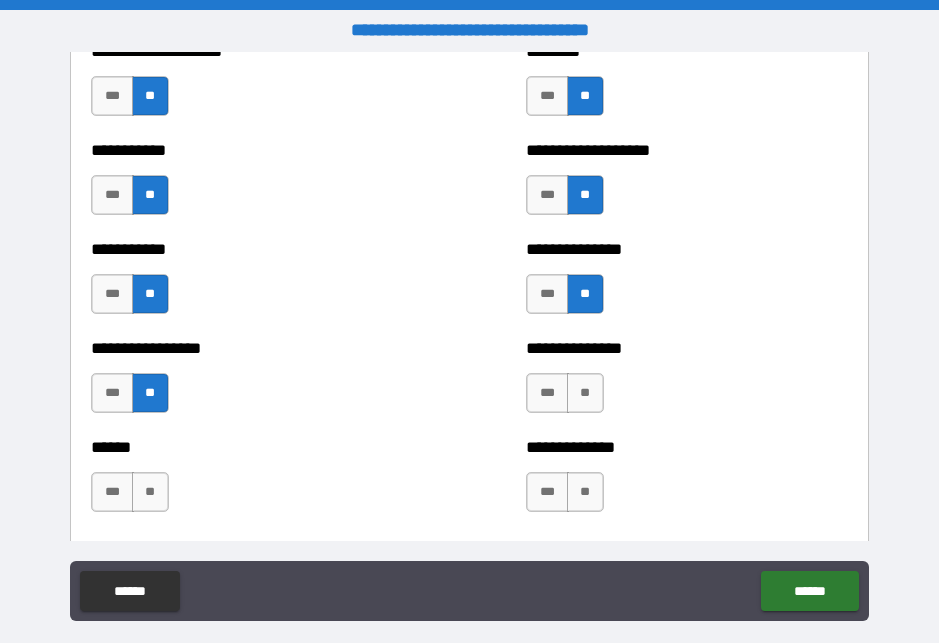 click on "**" at bounding box center [585, 393] 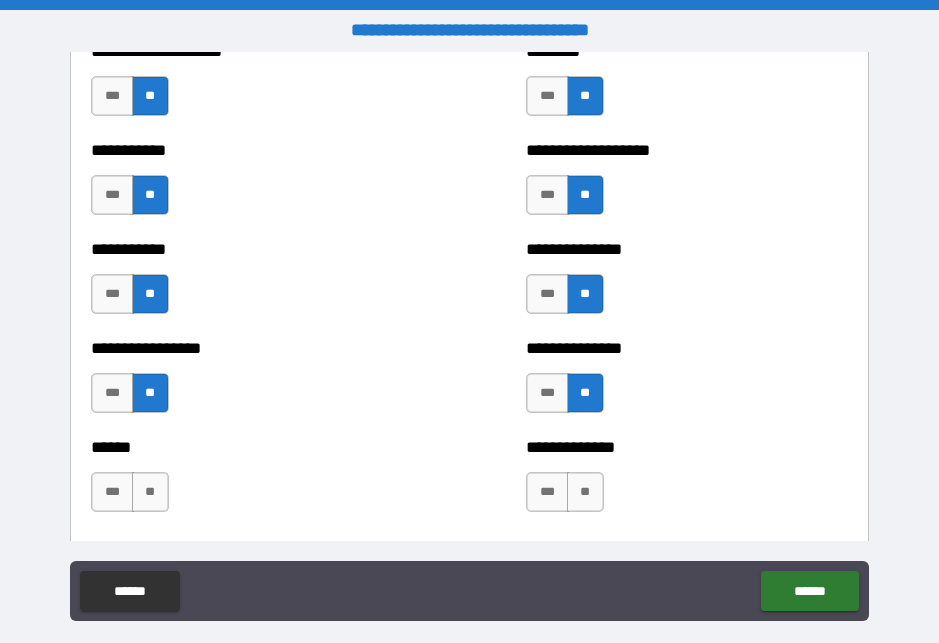 click on "**" at bounding box center [585, 492] 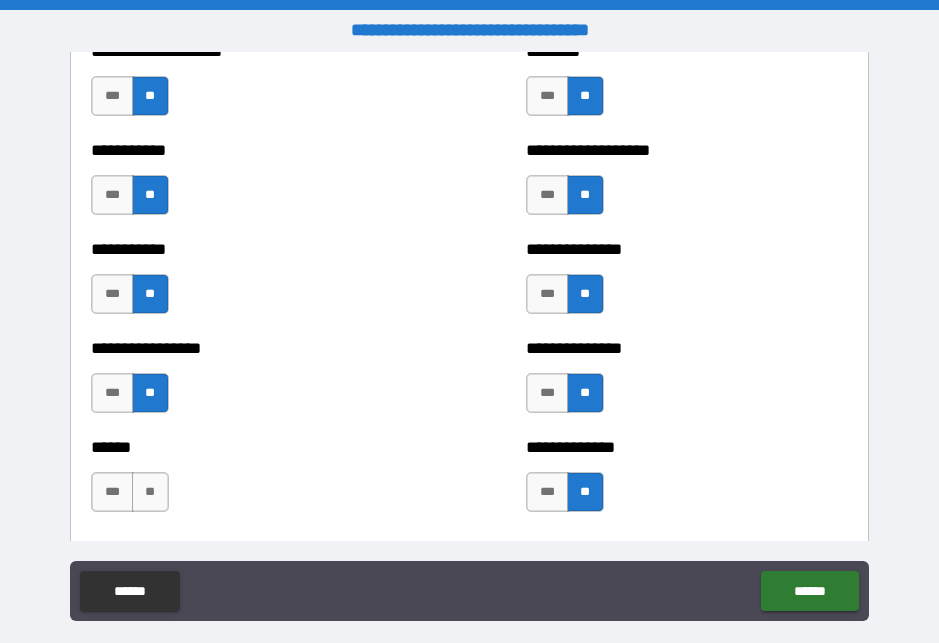 click on "**" at bounding box center [150, 492] 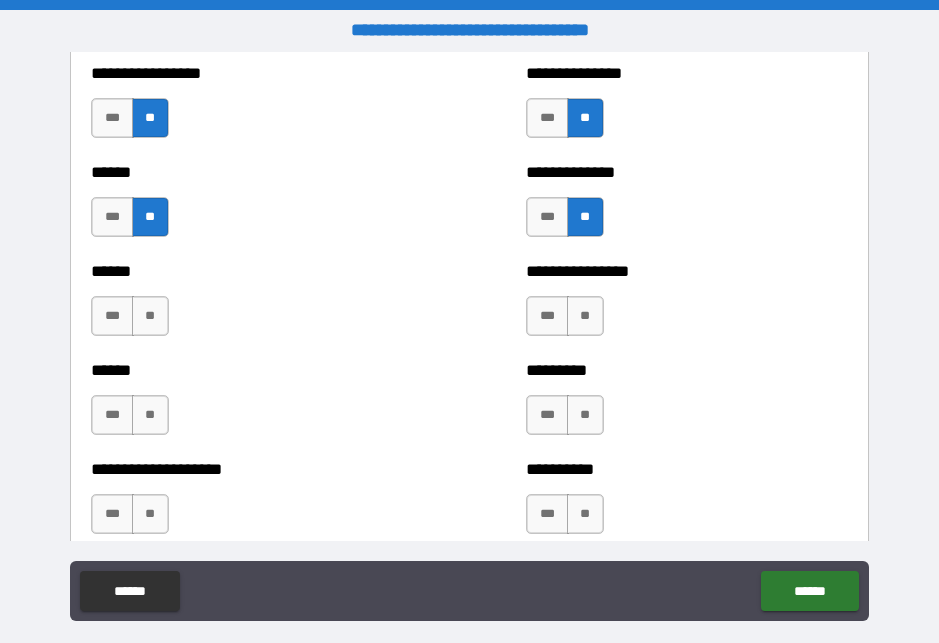 scroll, scrollTop: 2946, scrollLeft: 0, axis: vertical 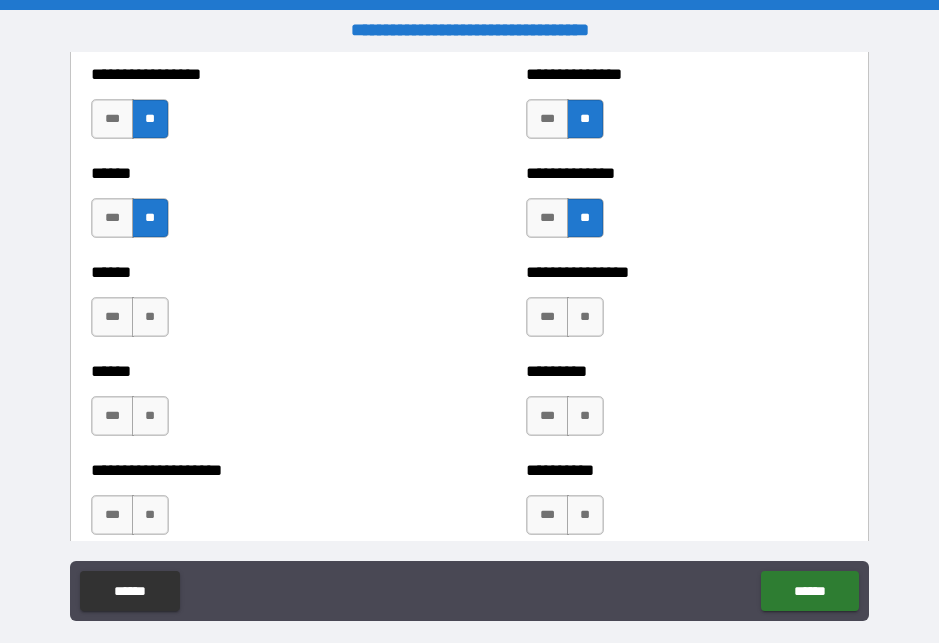 click on "**" at bounding box center [150, 317] 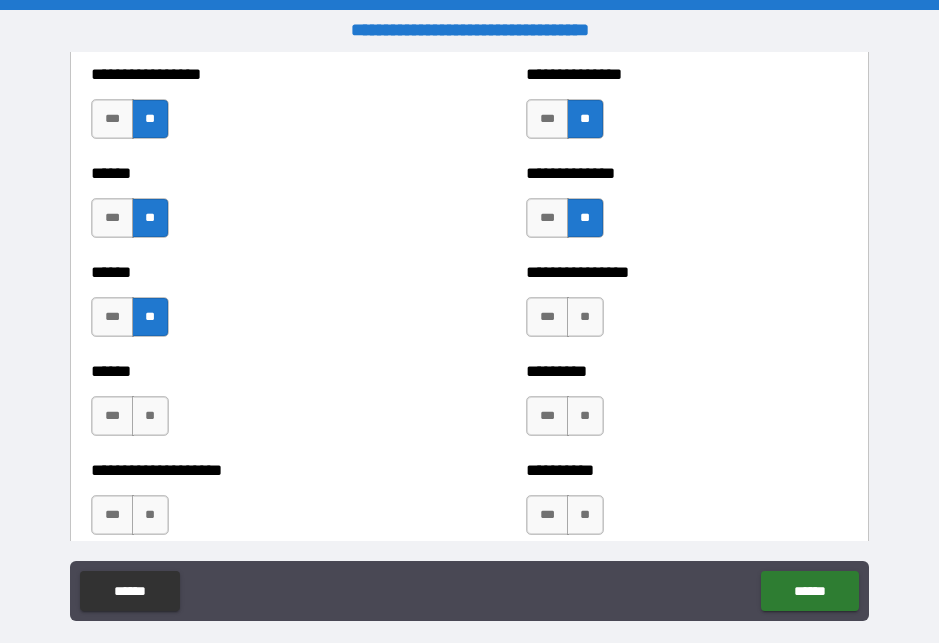 click on "**" at bounding box center [585, 317] 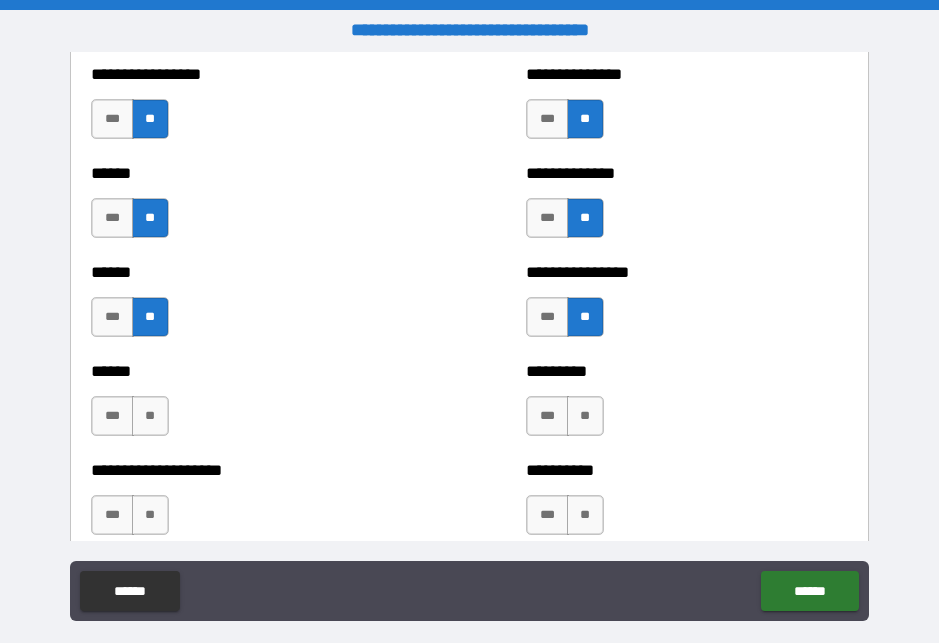 click on "**" at bounding box center (150, 416) 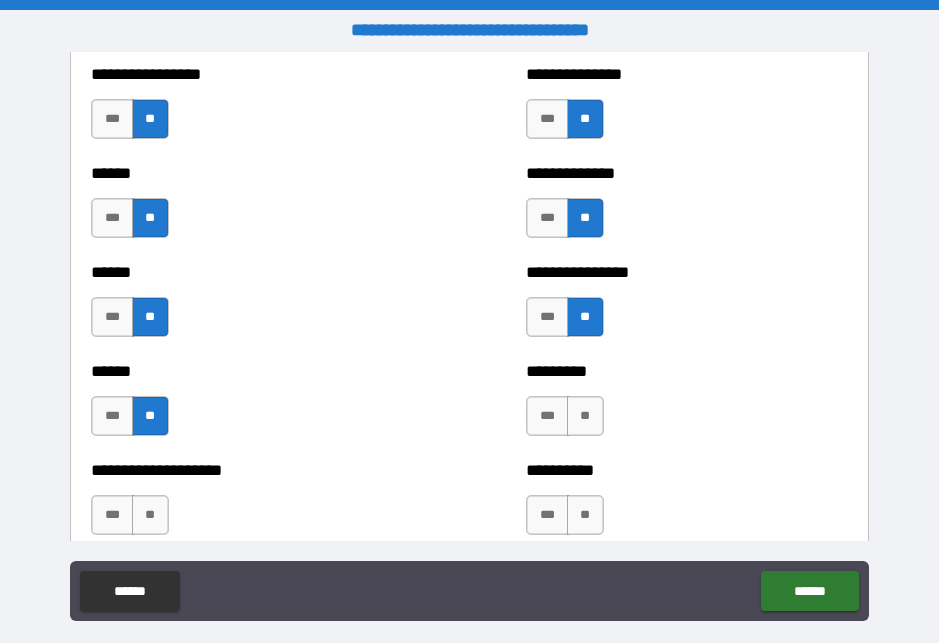 click on "**" at bounding box center (585, 416) 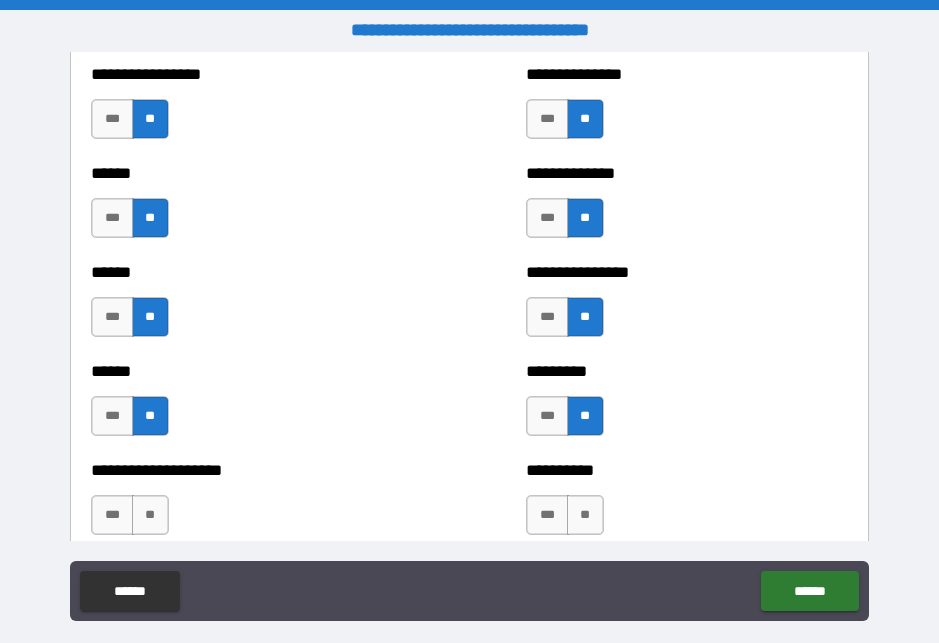 click on "**" at bounding box center [150, 515] 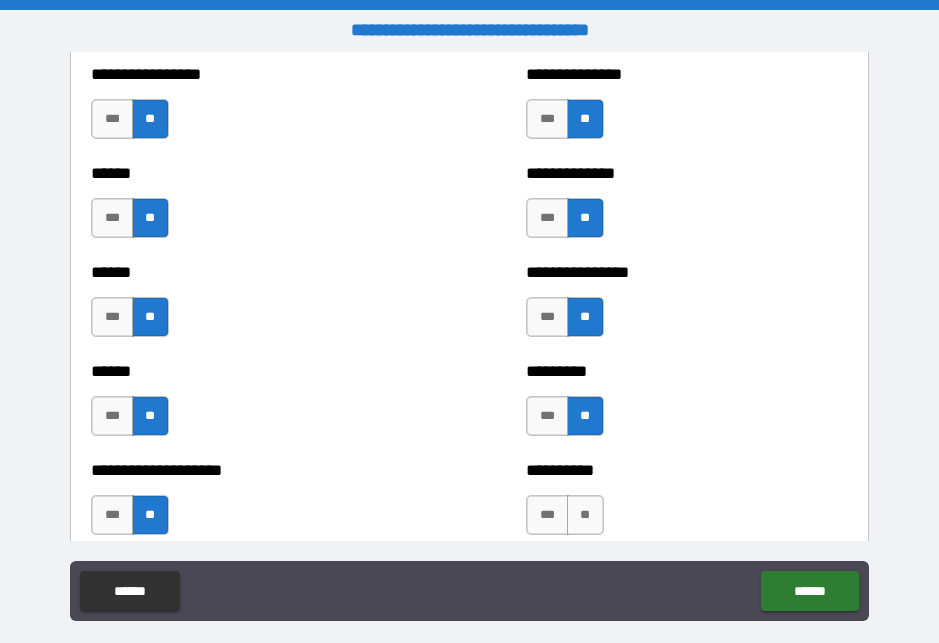 click on "**" at bounding box center [585, 515] 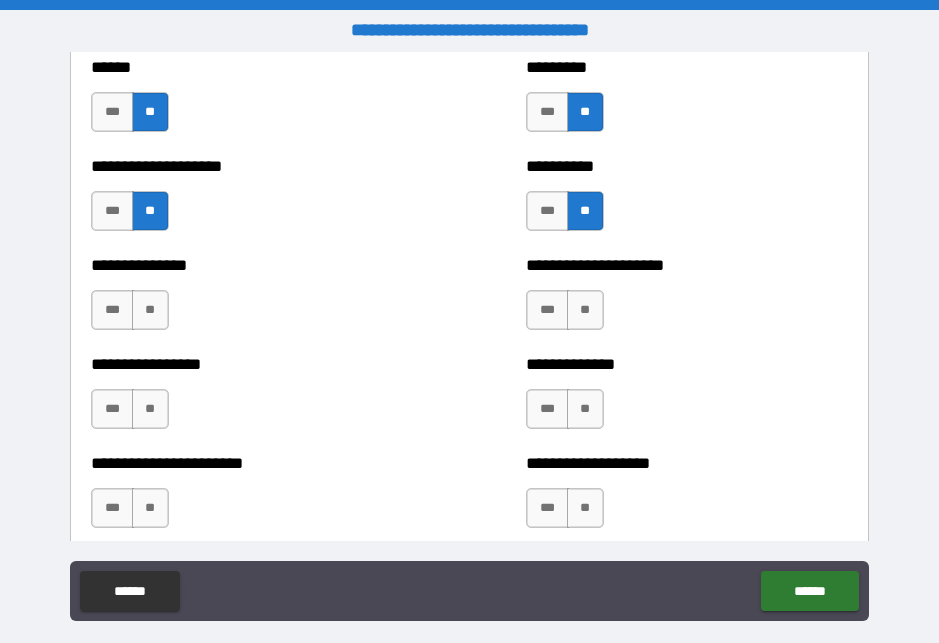 scroll, scrollTop: 3249, scrollLeft: 0, axis: vertical 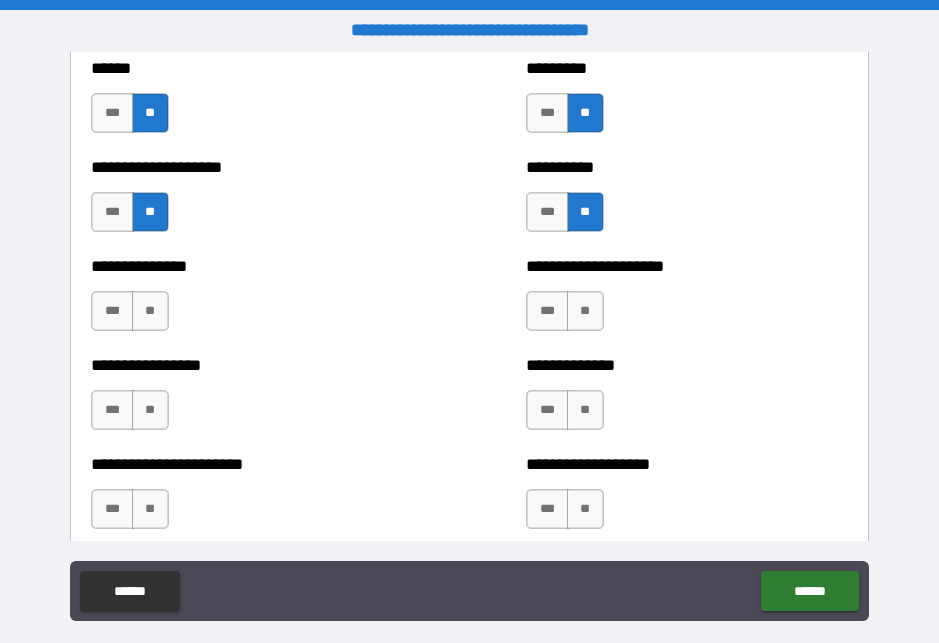 click on "**" at bounding box center [150, 311] 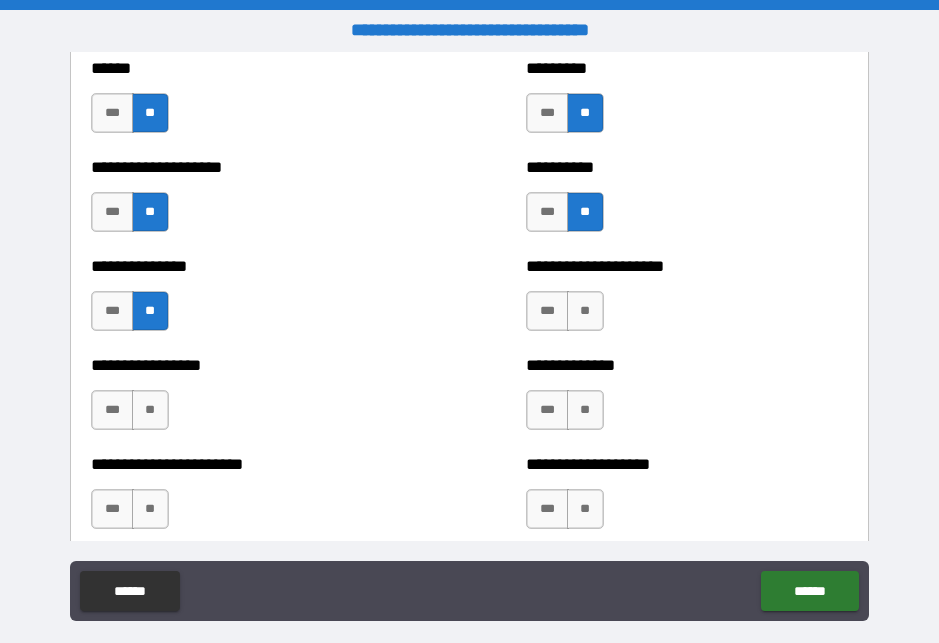 click on "**" at bounding box center (585, 311) 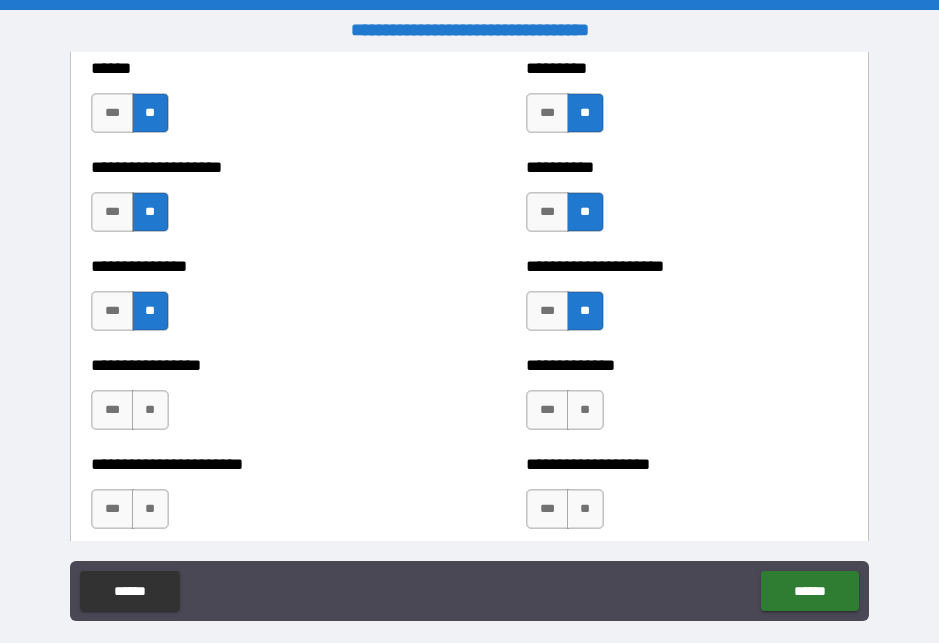 click on "**" at bounding box center [150, 410] 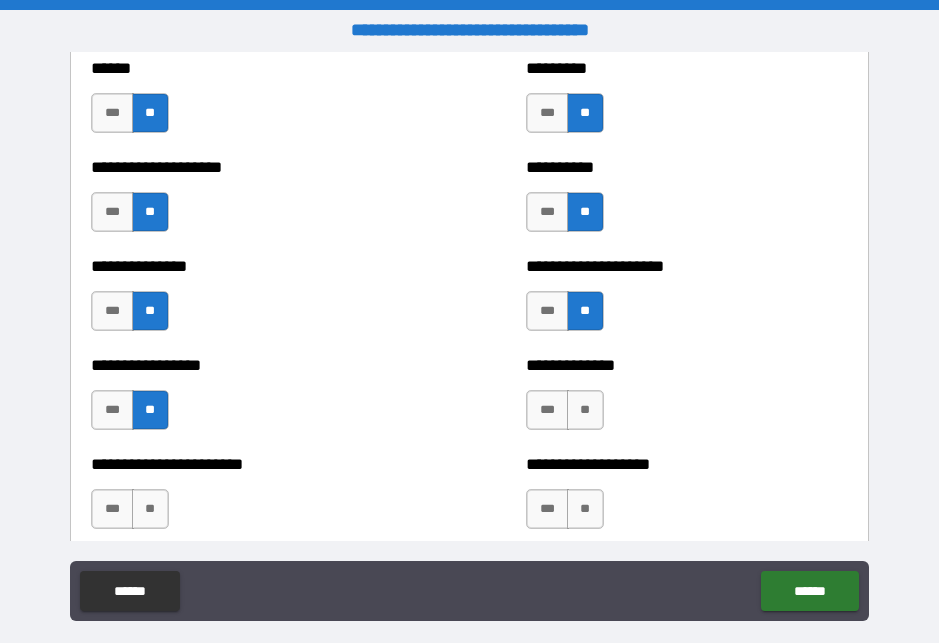 click on "**" at bounding box center [585, 410] 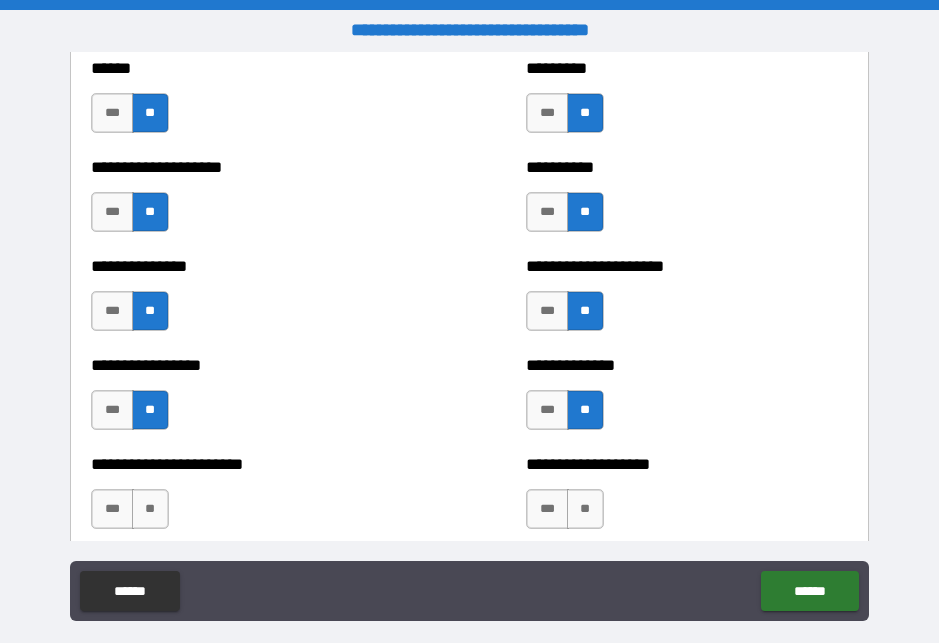 click on "**" at bounding box center (150, 509) 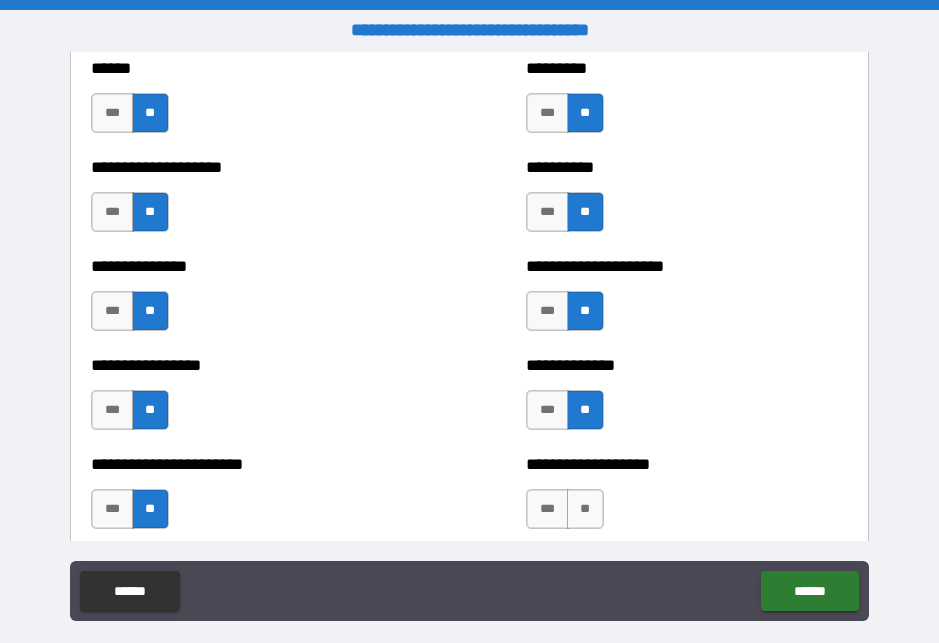 click on "**********" at bounding box center [686, 499] 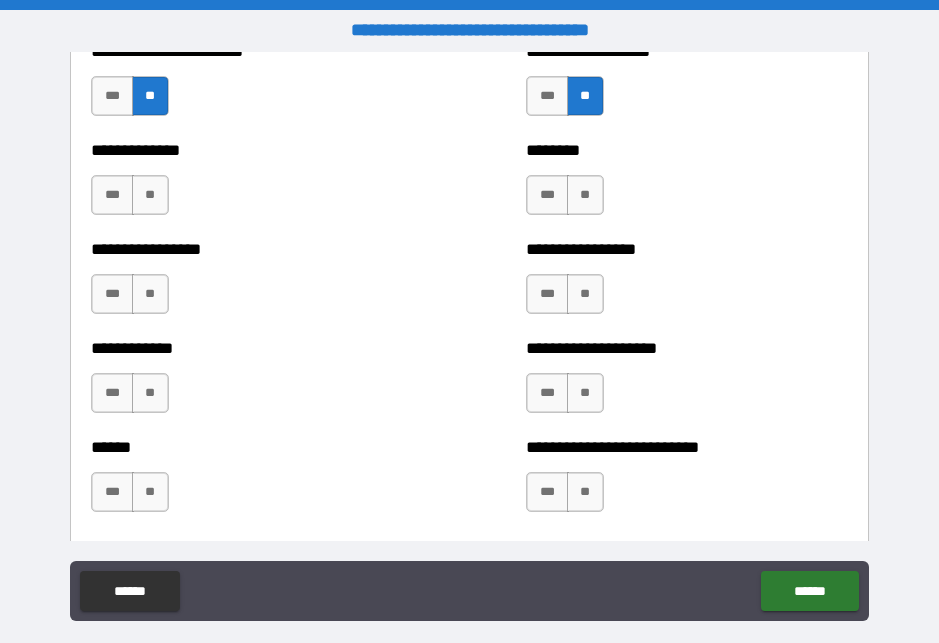 scroll, scrollTop: 3702, scrollLeft: 0, axis: vertical 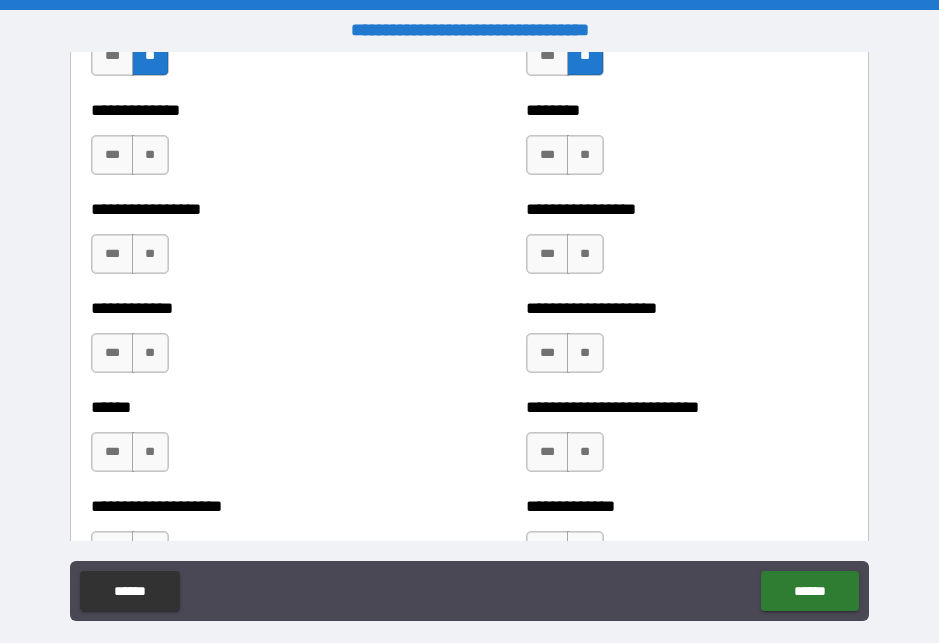 click on "**" at bounding box center (150, 155) 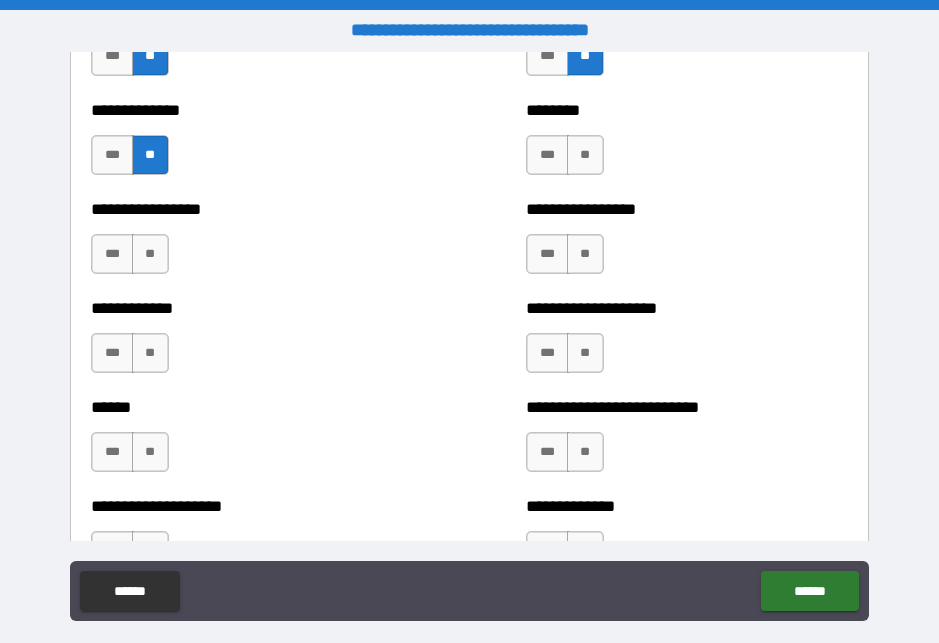 click on "**" at bounding box center (585, 155) 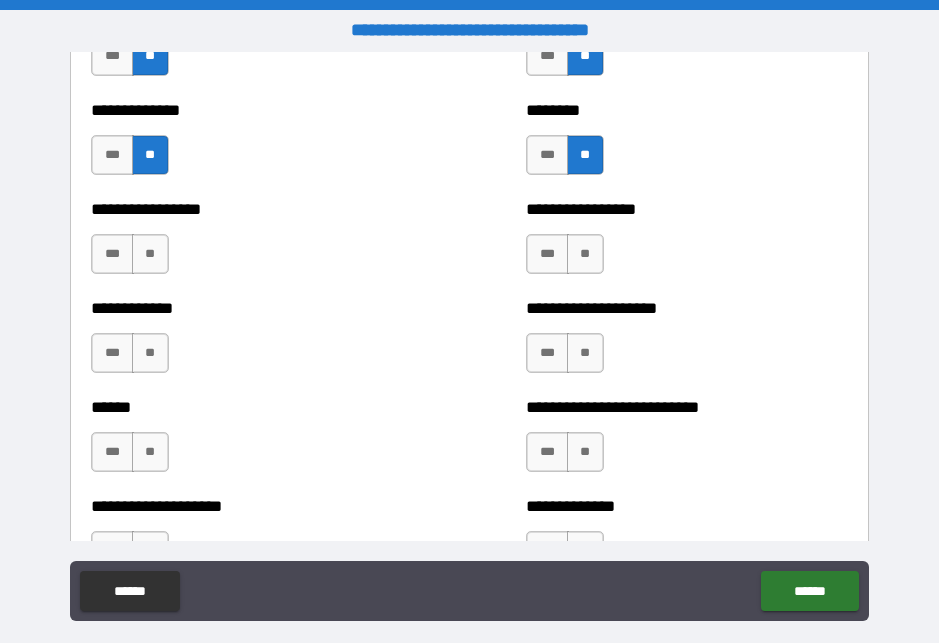 click on "**" at bounding box center [150, 254] 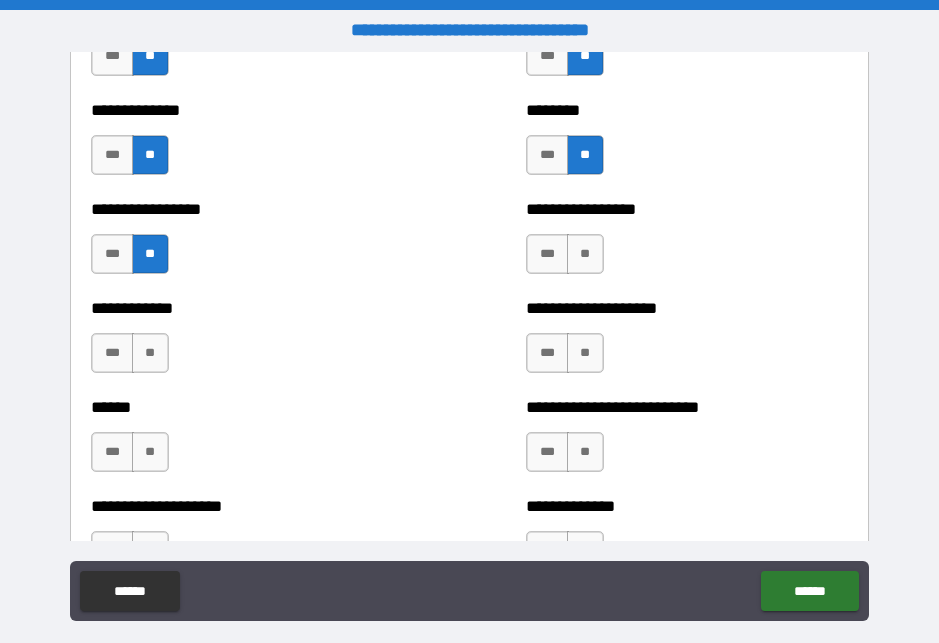 click on "**" at bounding box center (150, 353) 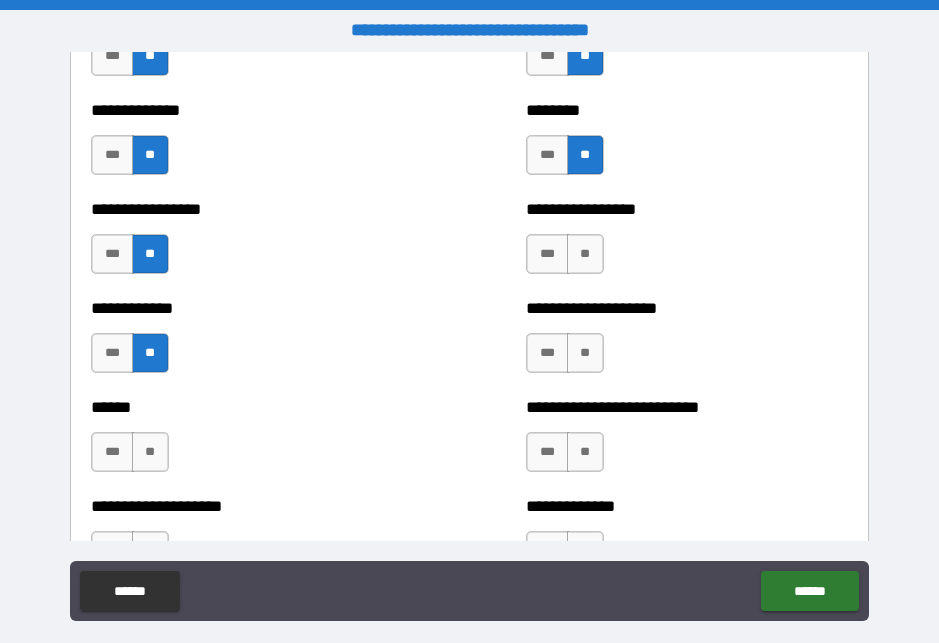 click on "**" at bounding box center (150, 452) 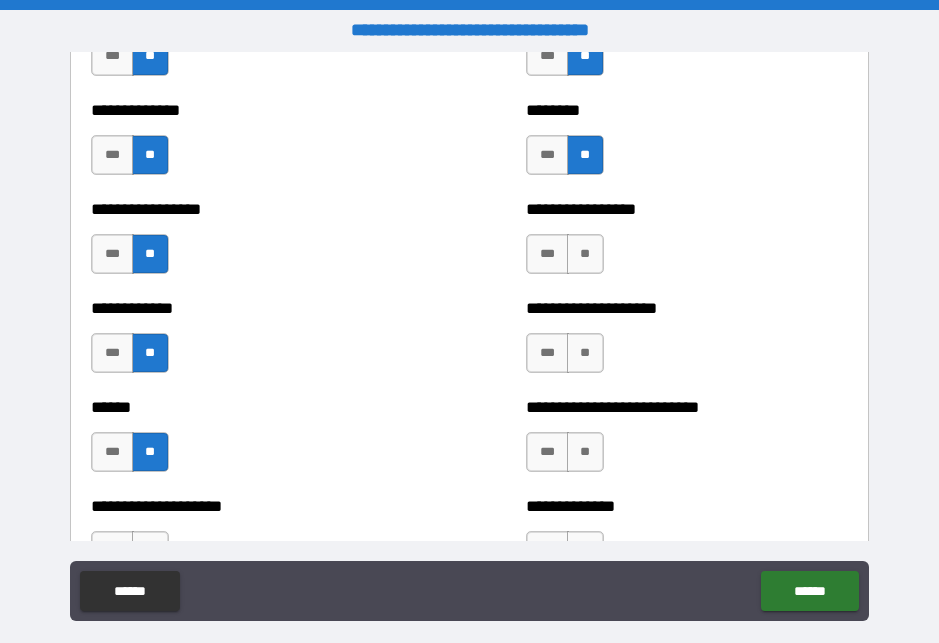 click on "**" at bounding box center [585, 353] 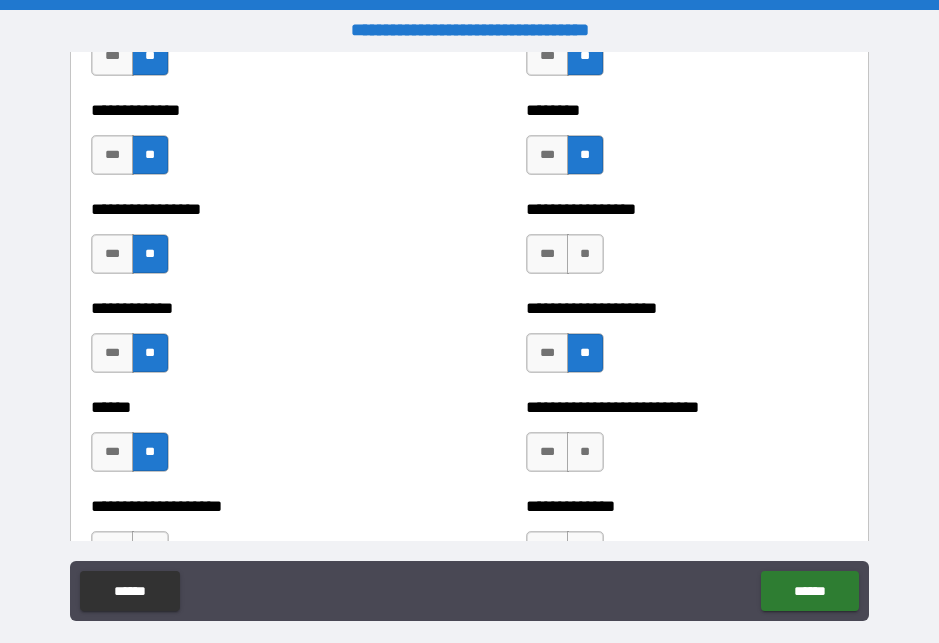 click on "**" at bounding box center [585, 254] 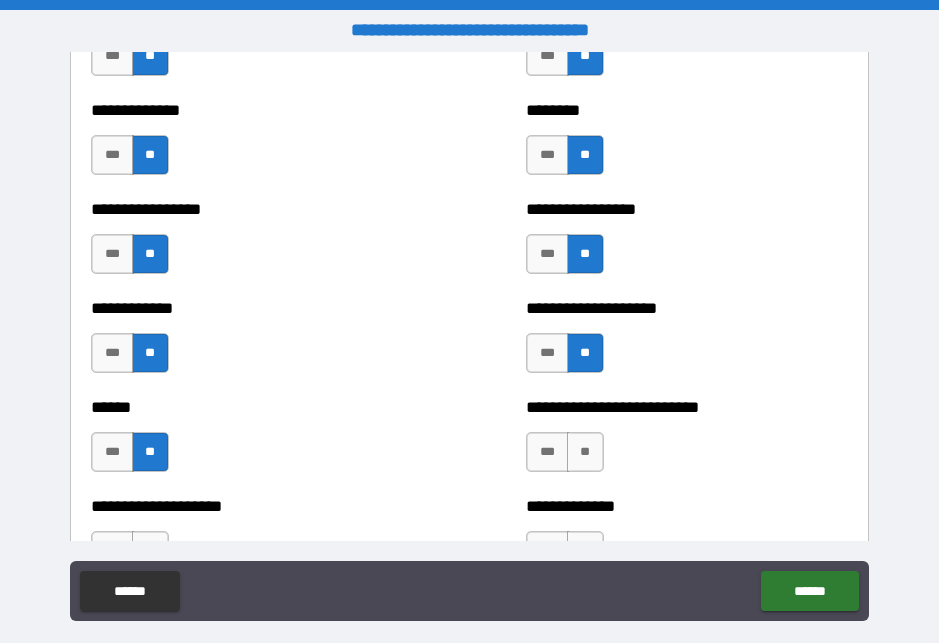 click on "**" at bounding box center (585, 452) 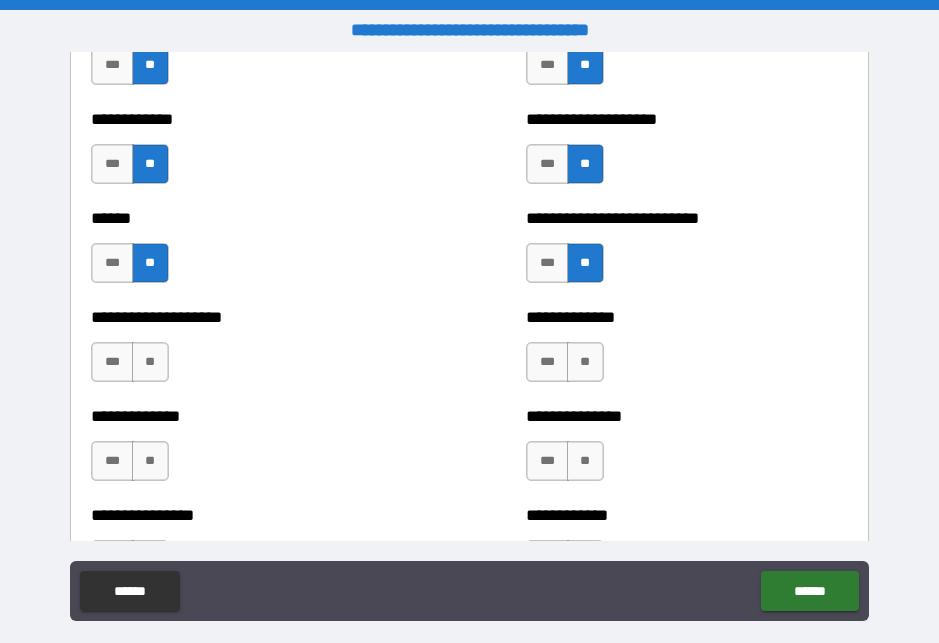 scroll, scrollTop: 3981, scrollLeft: 0, axis: vertical 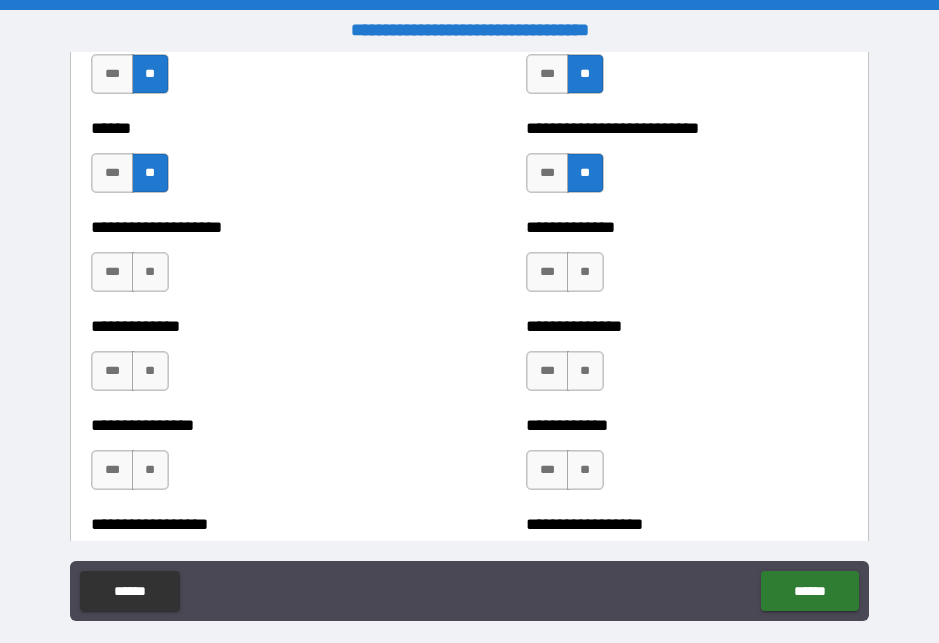 click on "**" at bounding box center (150, 272) 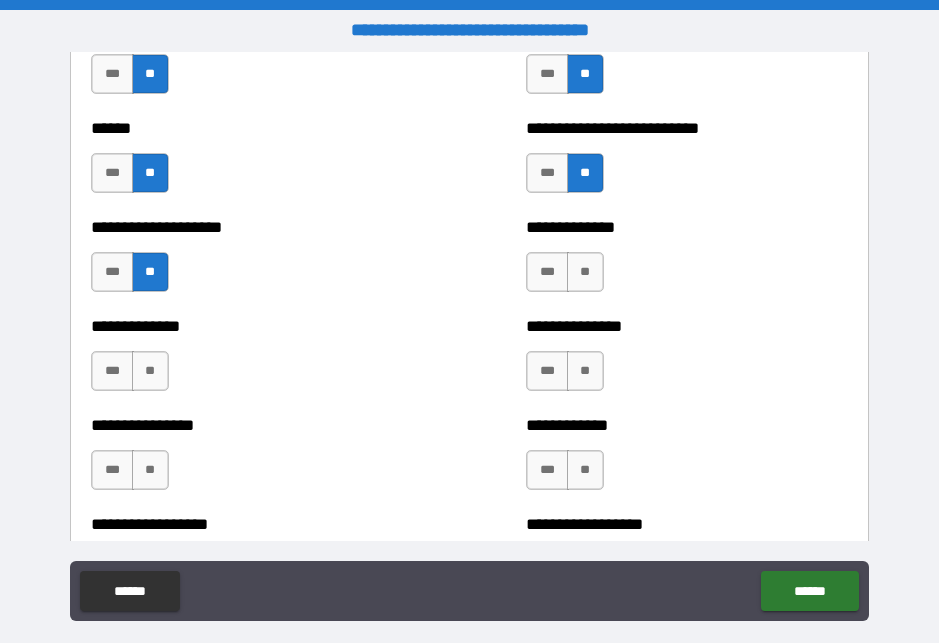 click on "**" at bounding box center [150, 371] 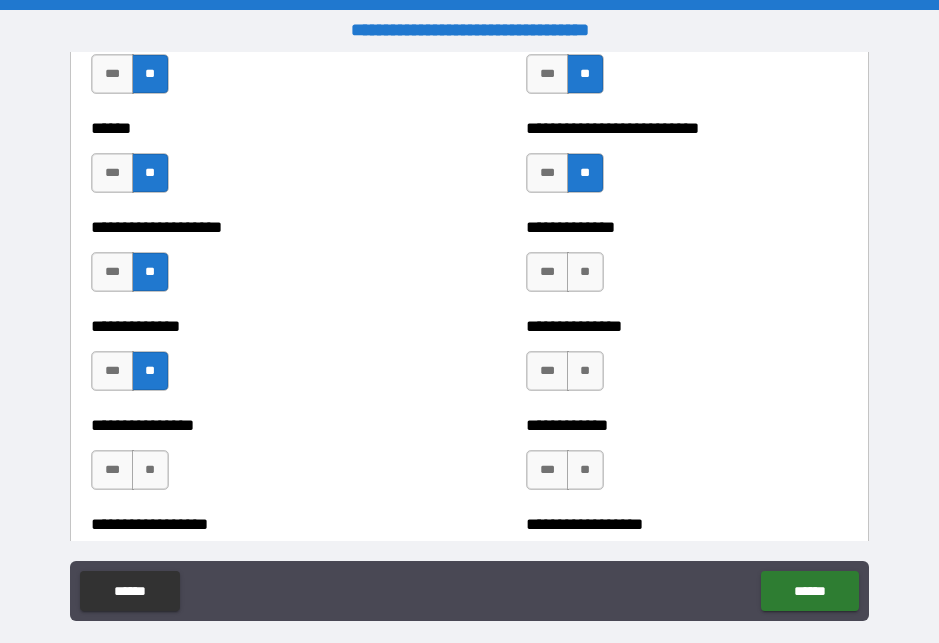 click on "**" at bounding box center [150, 470] 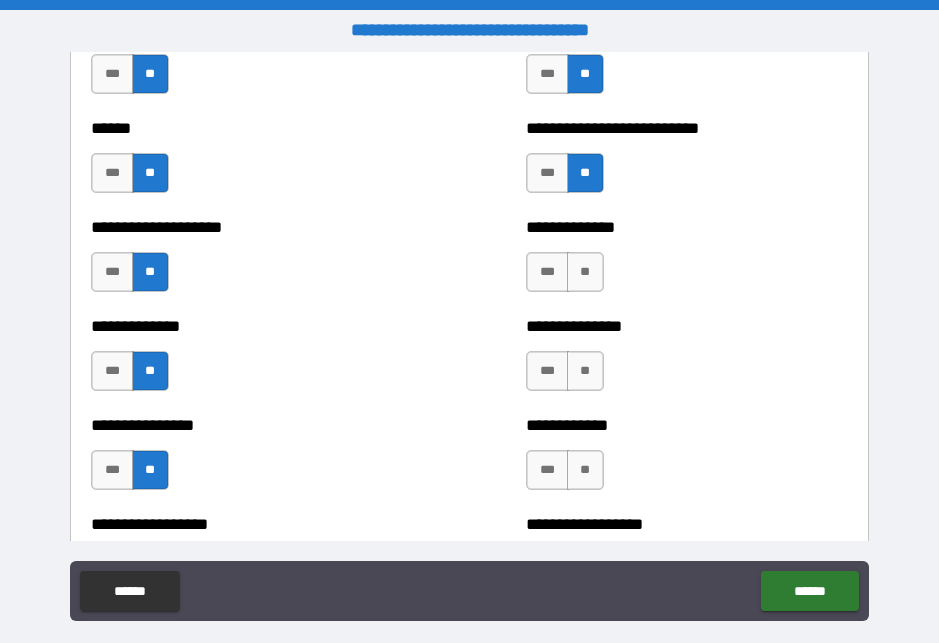 click on "**" at bounding box center [585, 470] 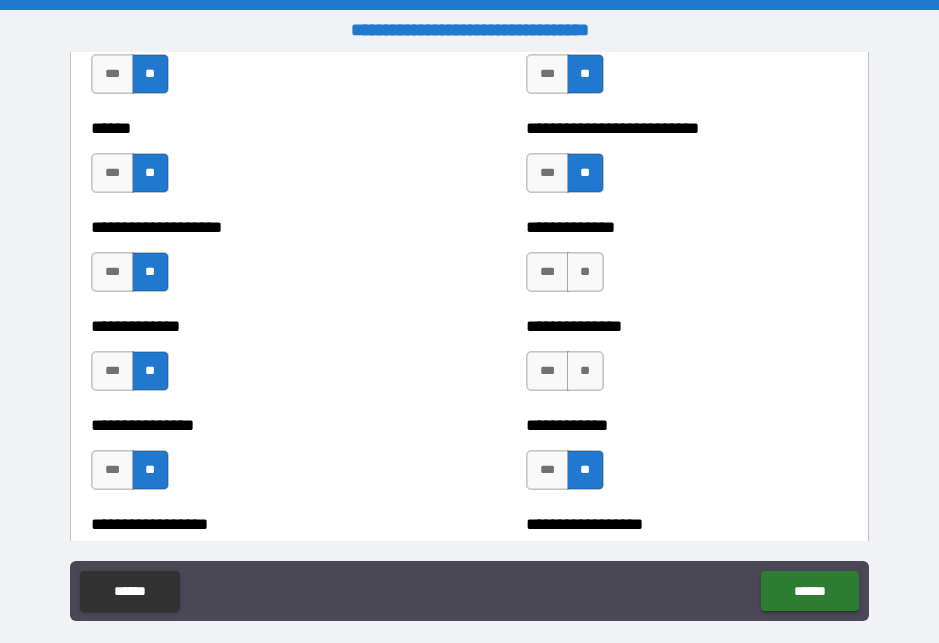 click on "**" at bounding box center (585, 371) 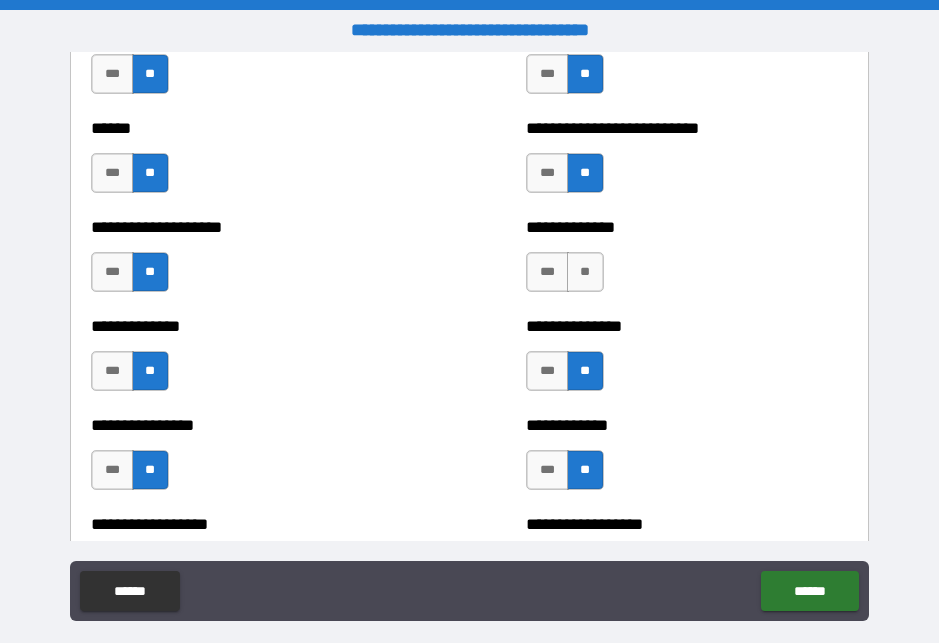 click on "**" at bounding box center (585, 272) 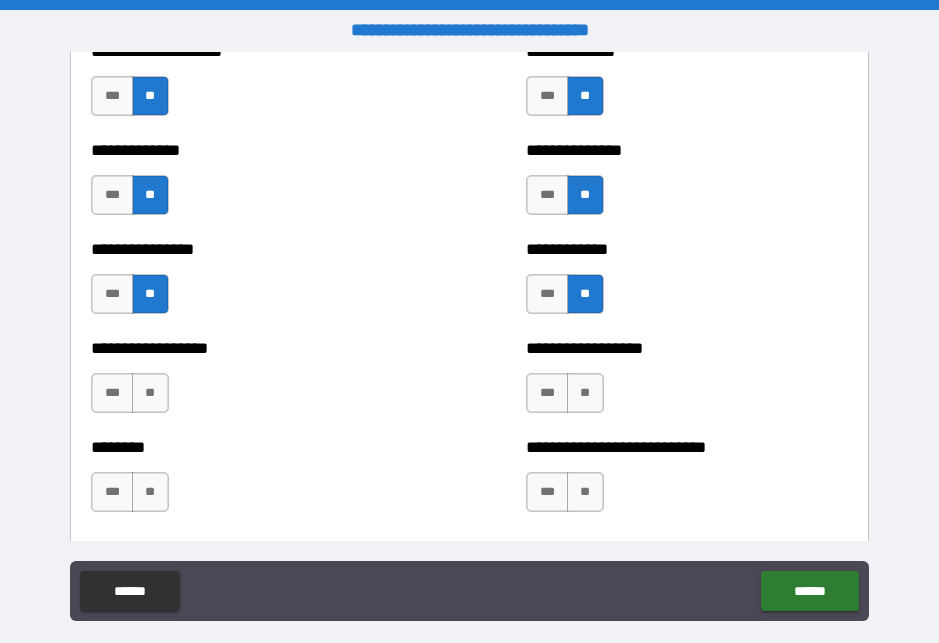scroll, scrollTop: 4166, scrollLeft: 0, axis: vertical 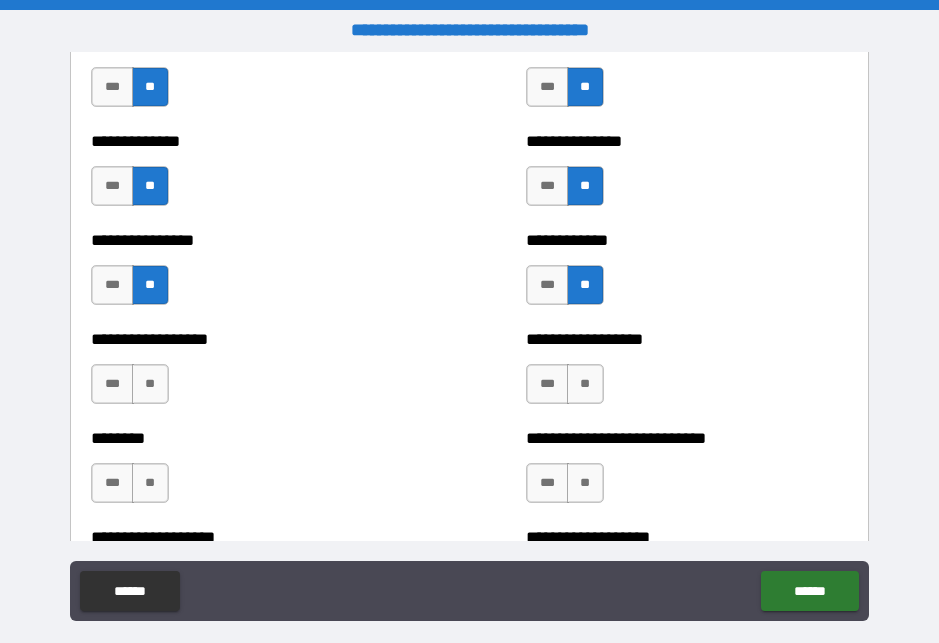 click on "**" at bounding box center [150, 384] 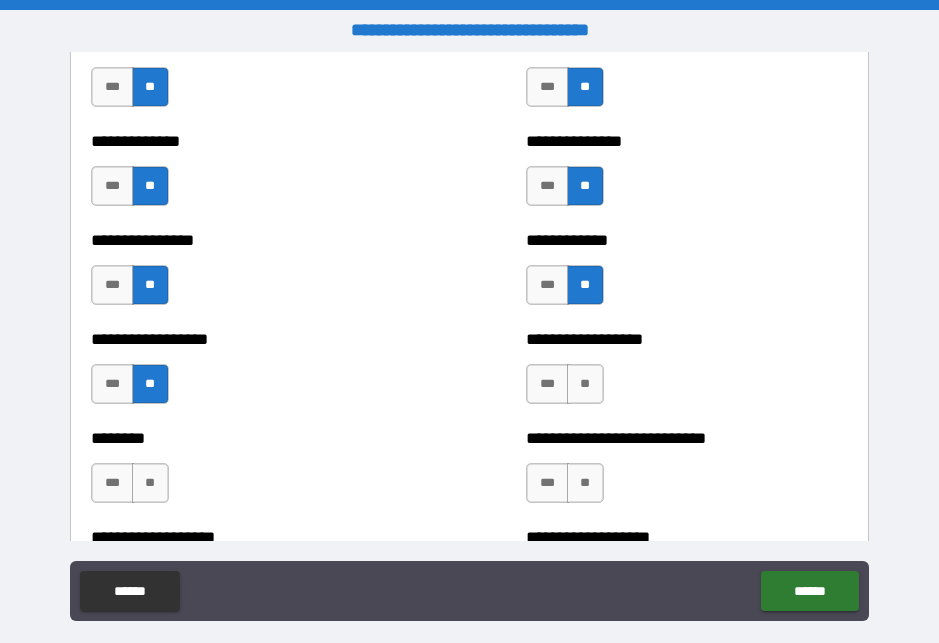 click on "**" at bounding box center (150, 483) 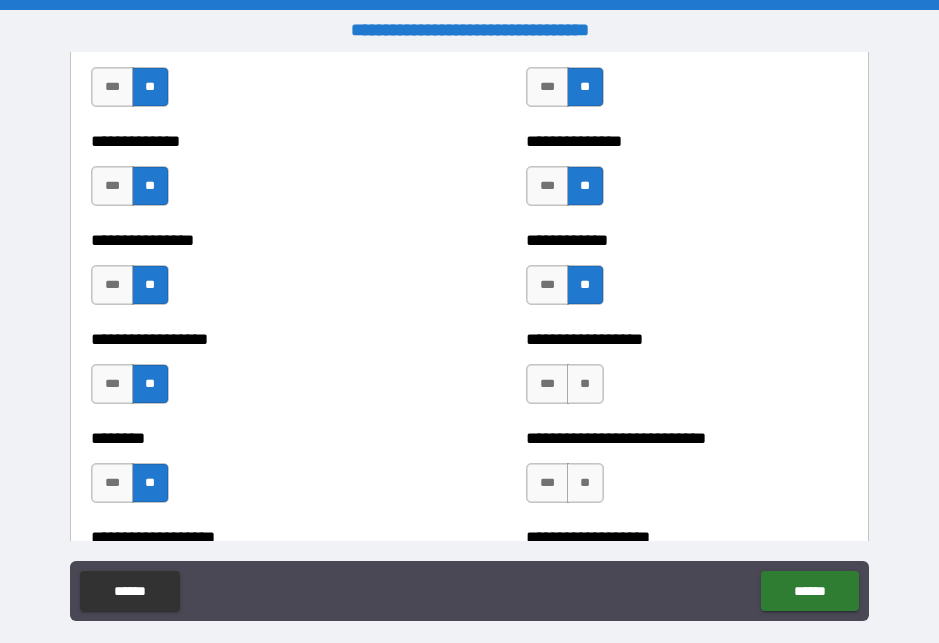 click on "**" at bounding box center [585, 384] 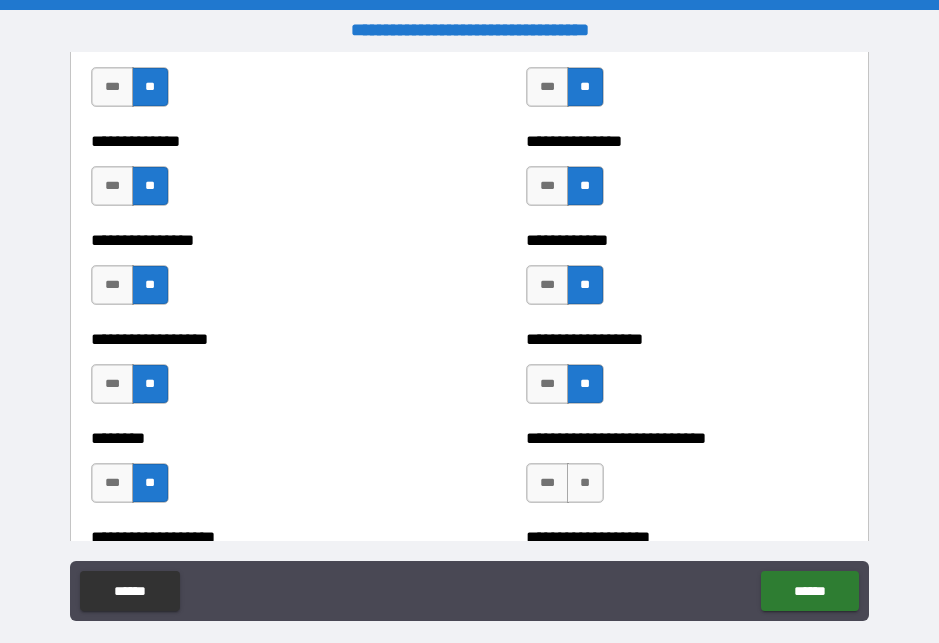 click on "**" at bounding box center [585, 483] 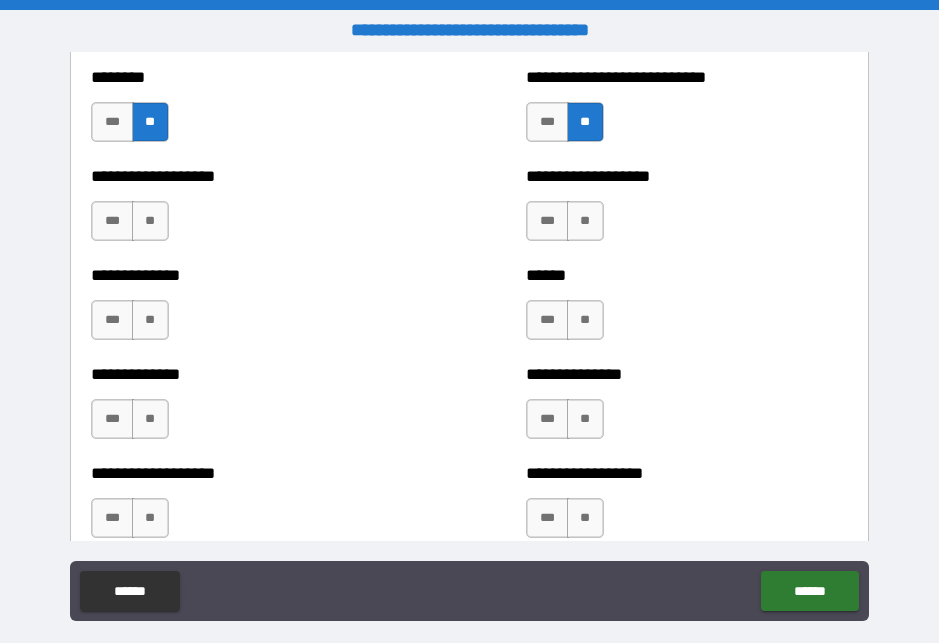 scroll, scrollTop: 4529, scrollLeft: 0, axis: vertical 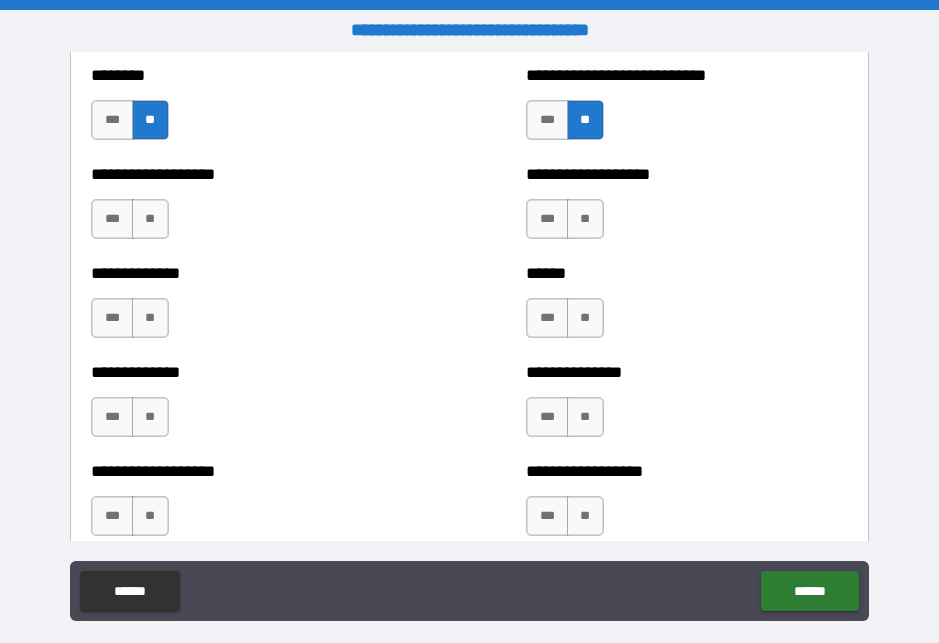 click on "**" at bounding box center (585, 219) 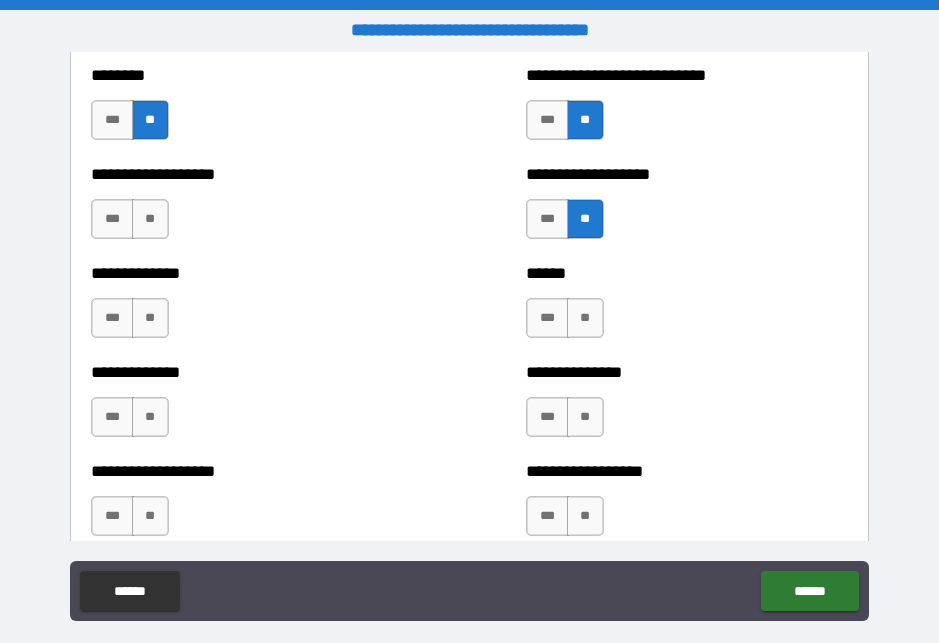 click on "**" at bounding box center (585, 318) 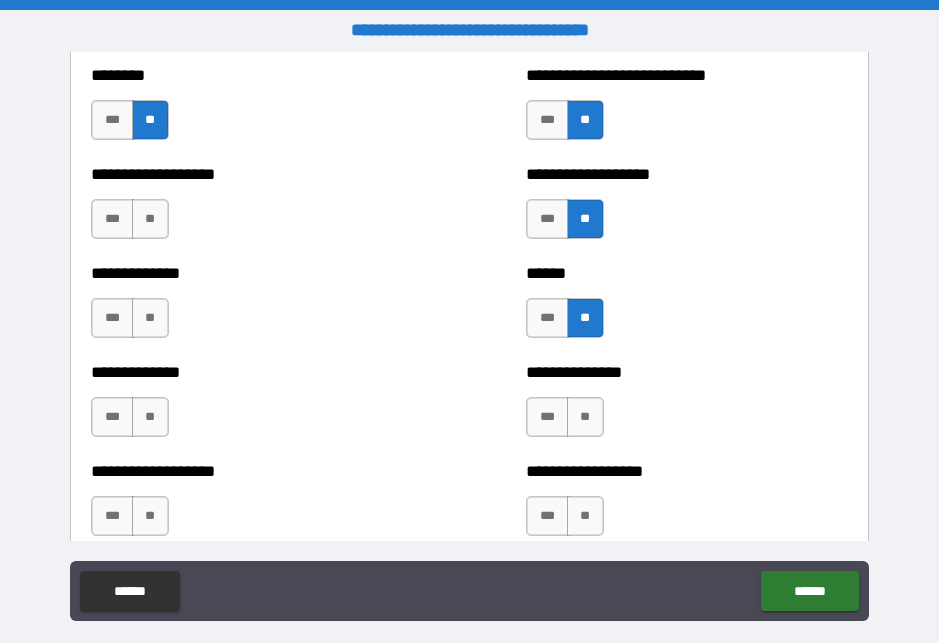 click on "*** **" at bounding box center [132, 224] 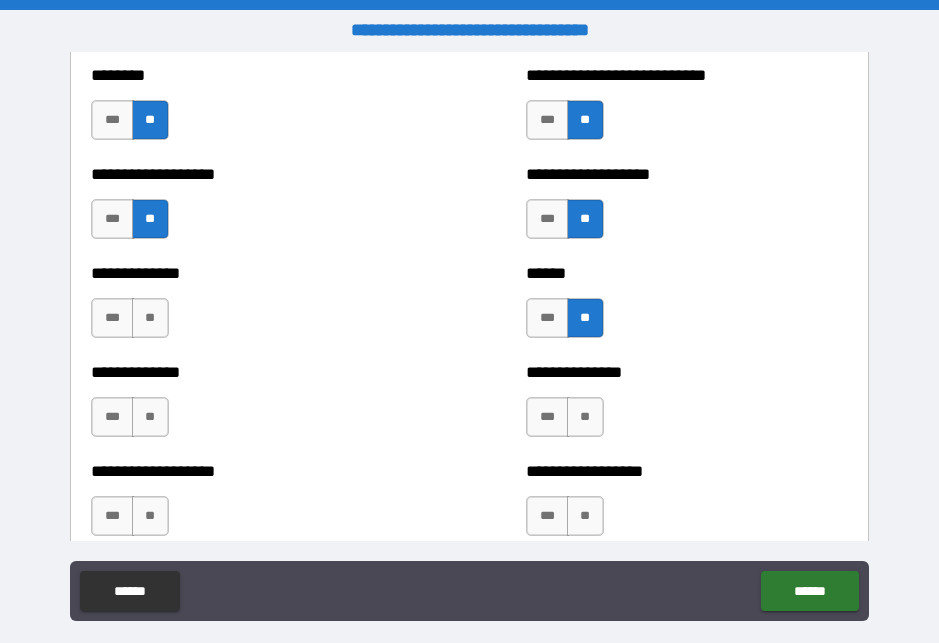 click on "**" at bounding box center (150, 318) 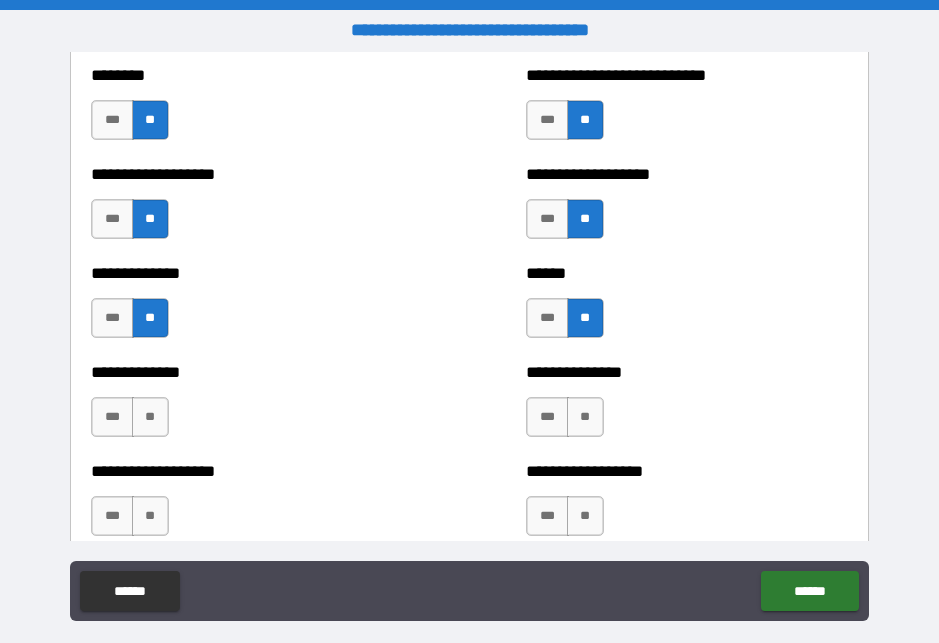 click on "**" at bounding box center [150, 417] 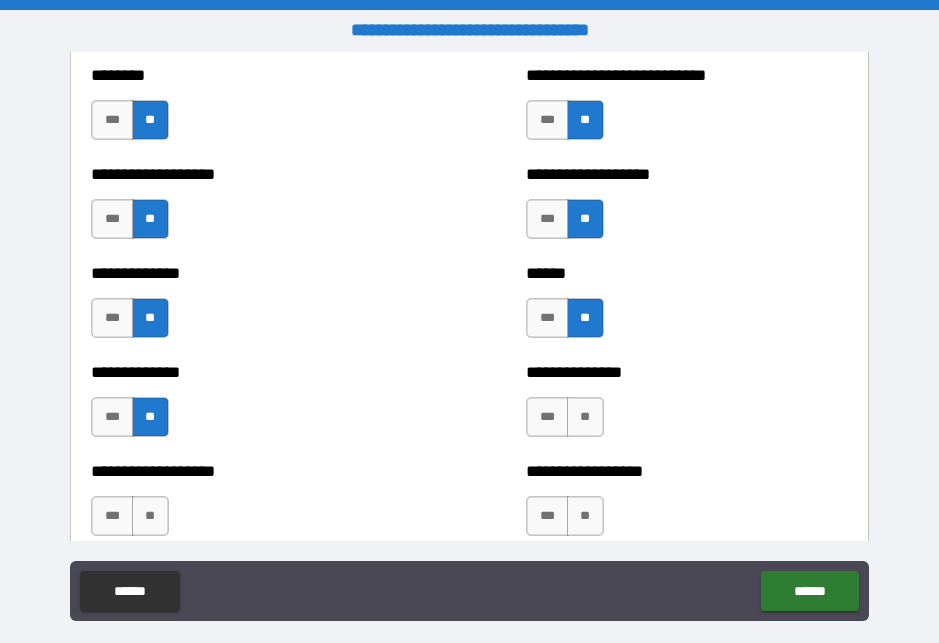 click on "**" at bounding box center (585, 417) 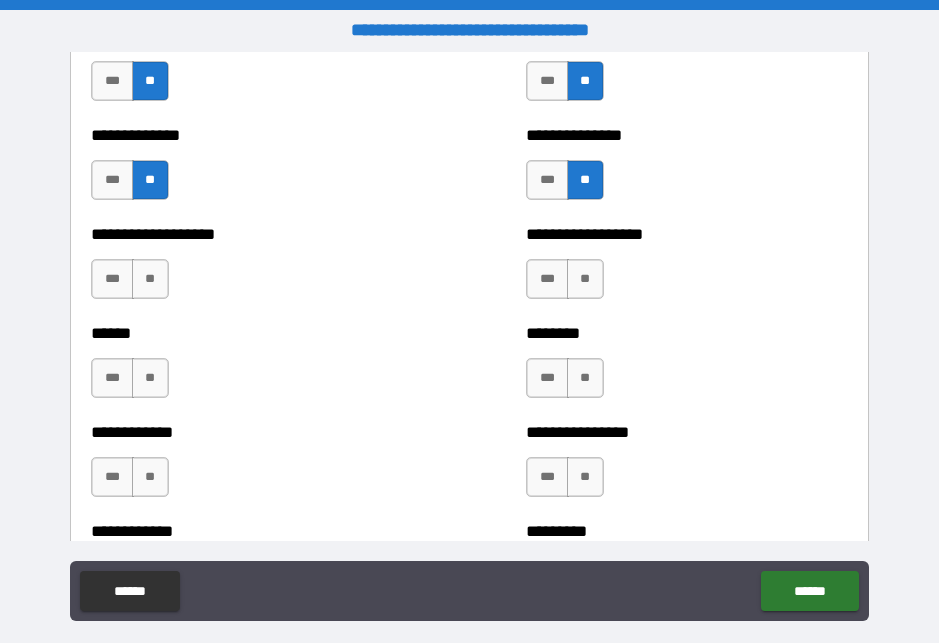 scroll, scrollTop: 4770, scrollLeft: 0, axis: vertical 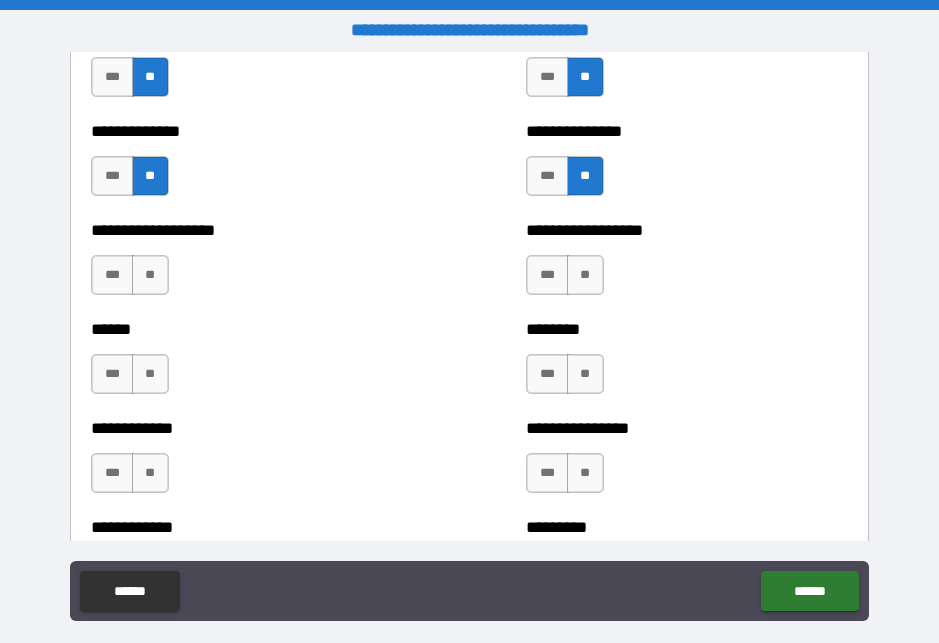 click on "**********" at bounding box center (251, 265) 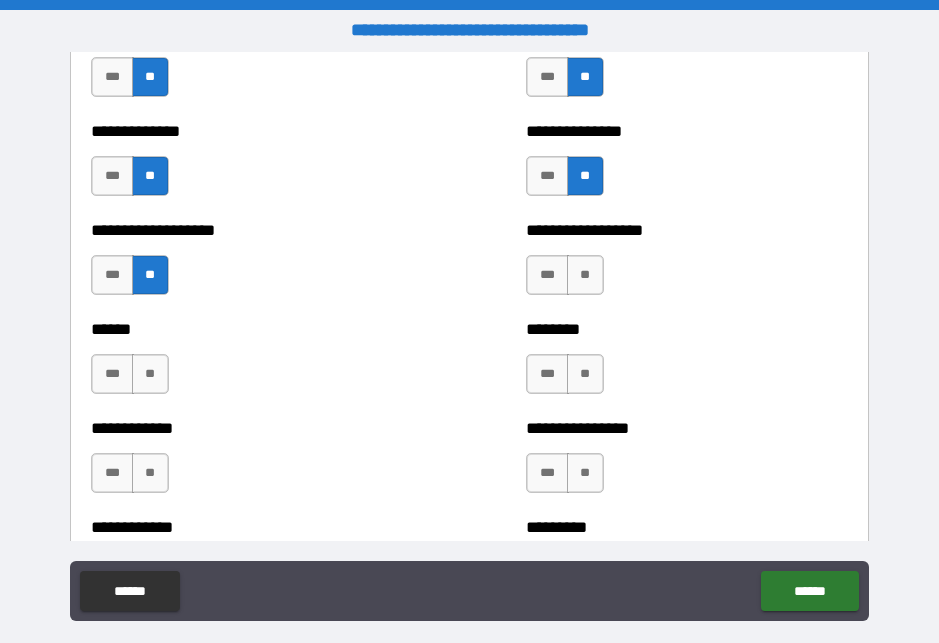 click on "*** **" at bounding box center (129, 374) 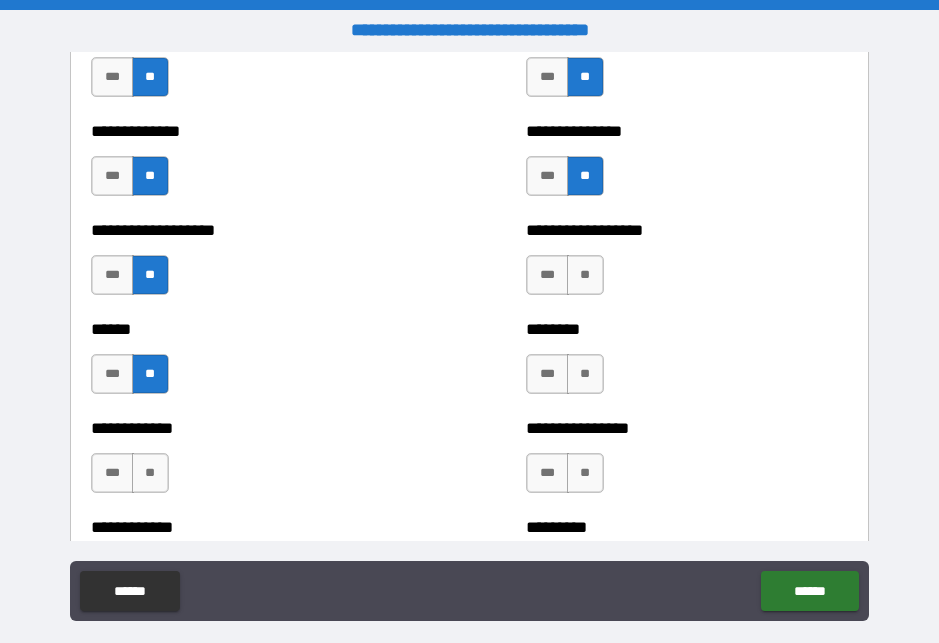 click on "**" at bounding box center [150, 473] 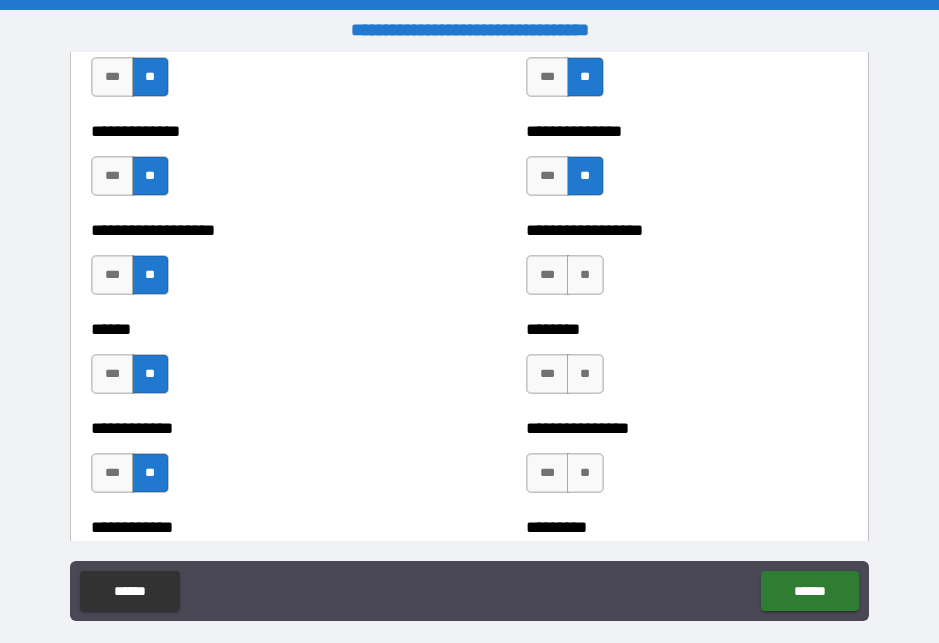 click on "**" at bounding box center [585, 473] 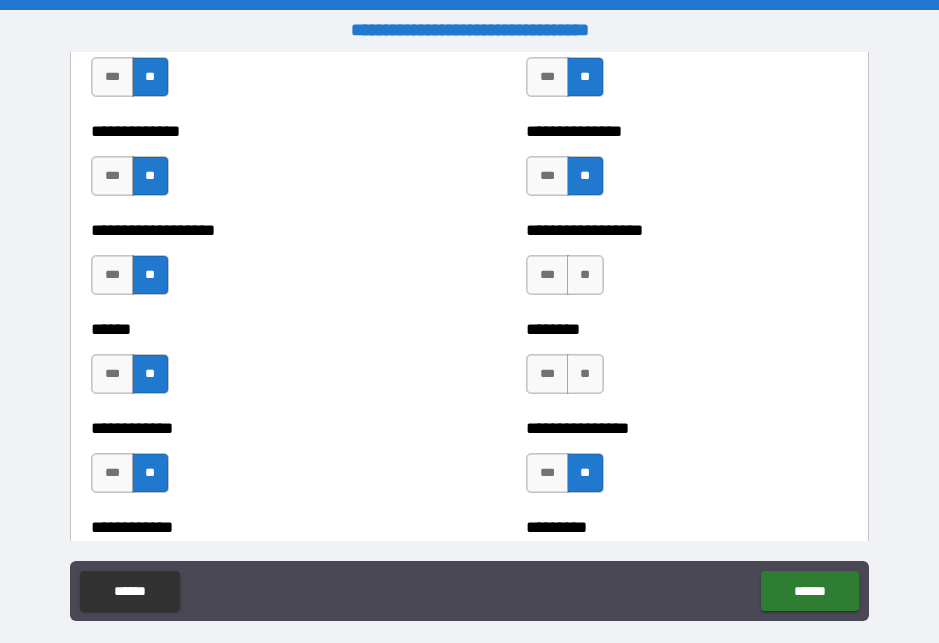 click on "**" at bounding box center [585, 374] 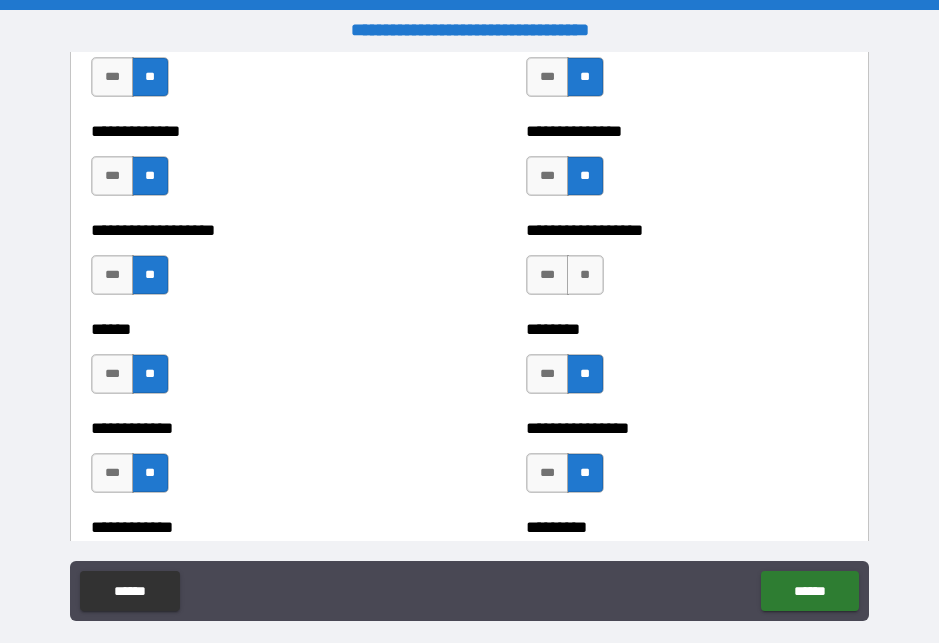 click on "**" at bounding box center (585, 275) 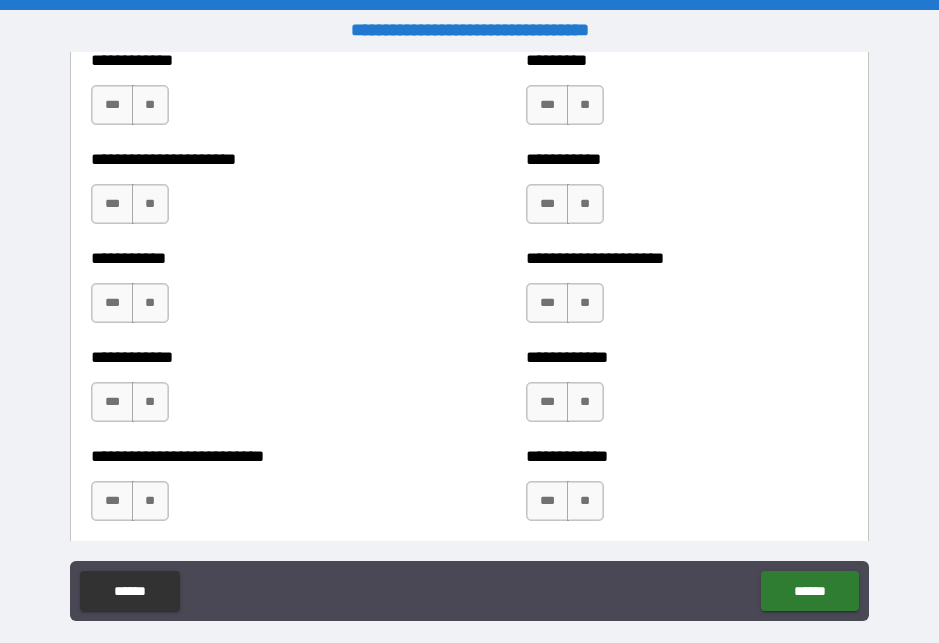 scroll, scrollTop: 5235, scrollLeft: 0, axis: vertical 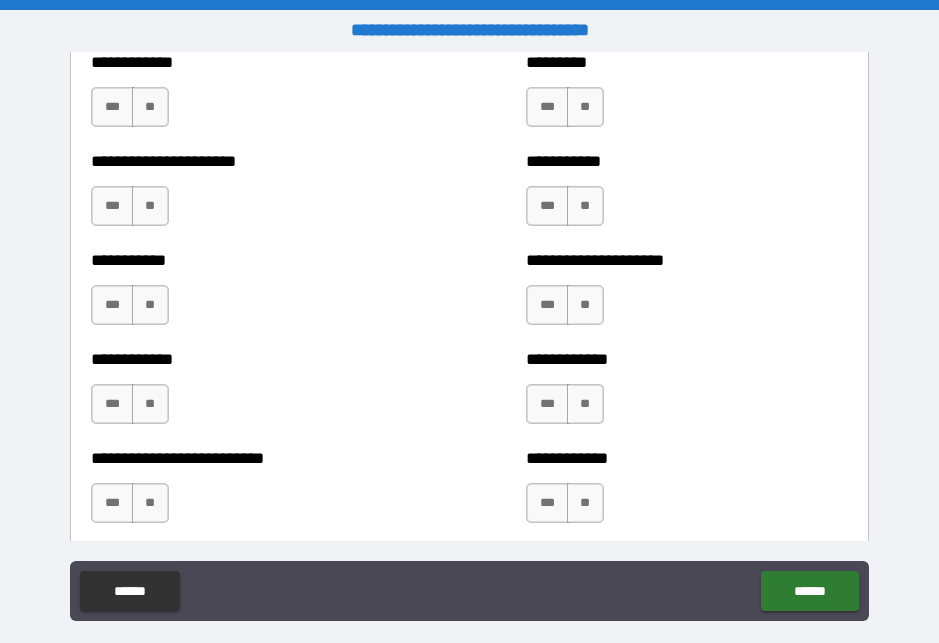 click on "**" at bounding box center (150, 107) 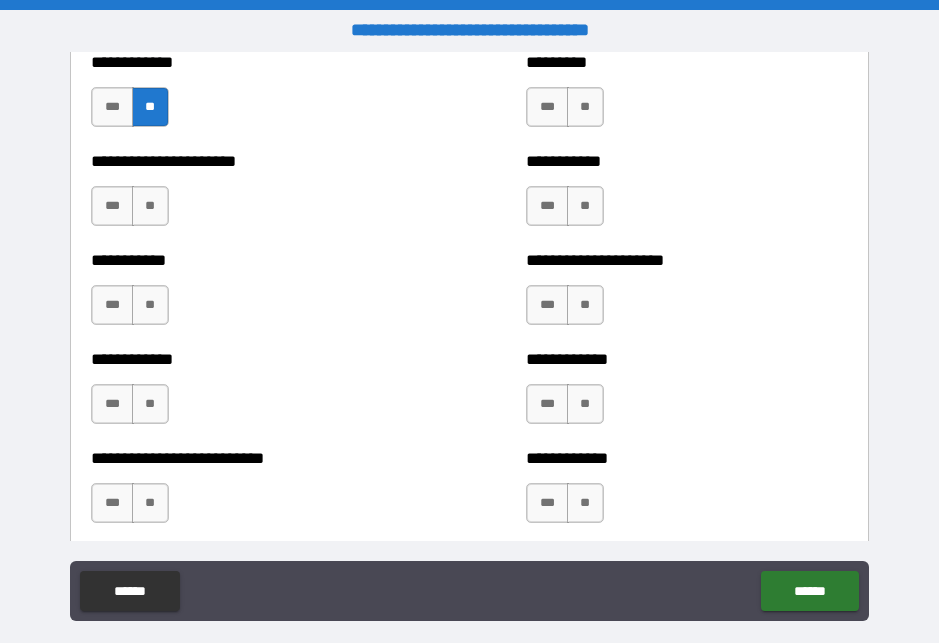 click on "**" at bounding box center (150, 206) 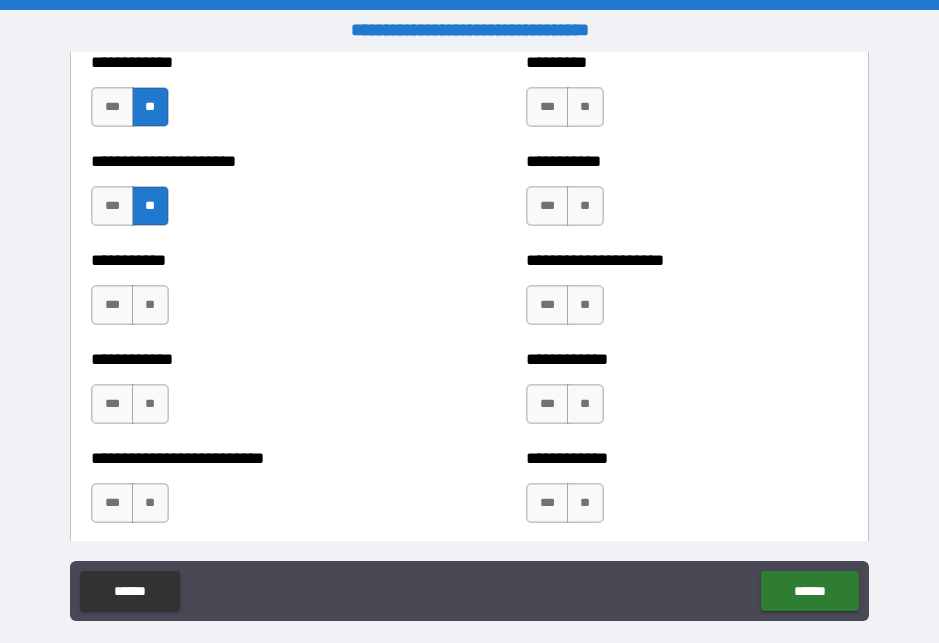 click on "**" at bounding box center [150, 305] 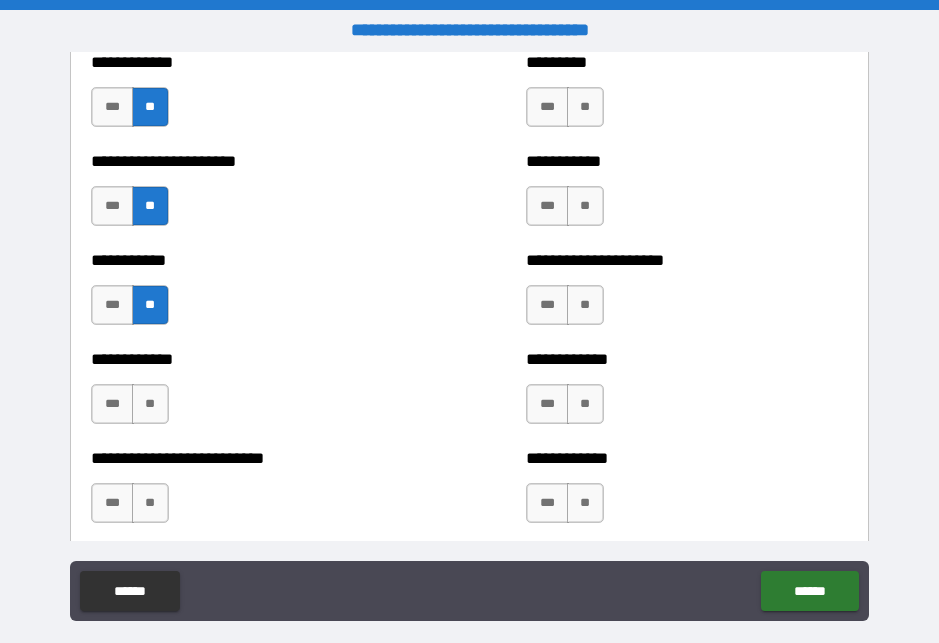 click on "**" at bounding box center (150, 404) 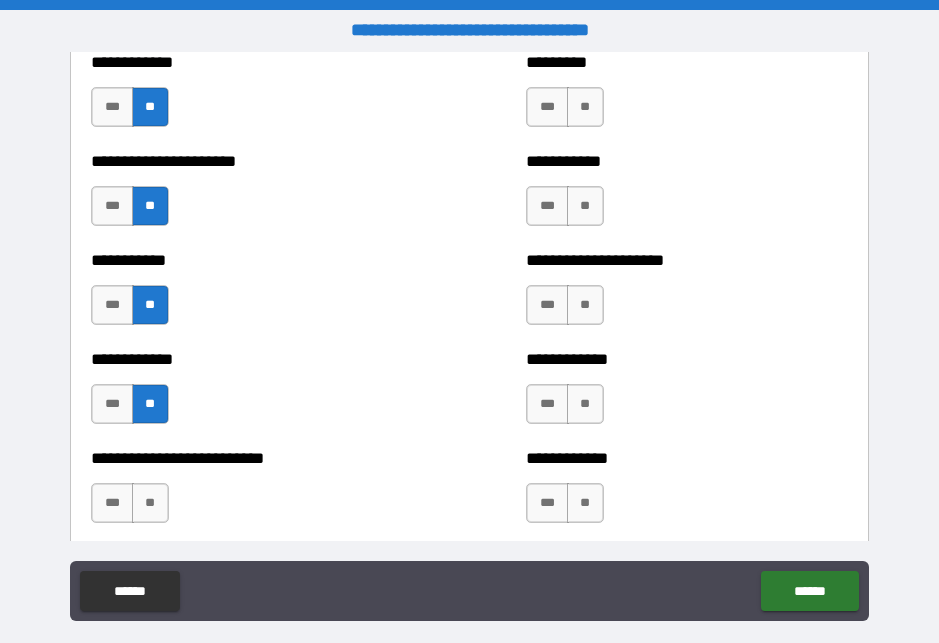 click on "**" at bounding box center [150, 503] 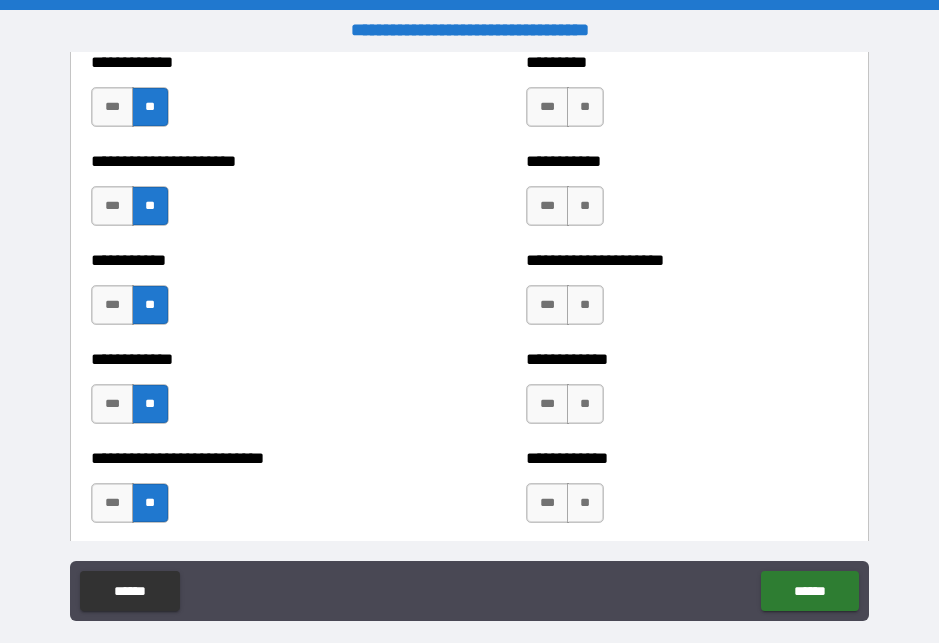 click on "**" at bounding box center (585, 503) 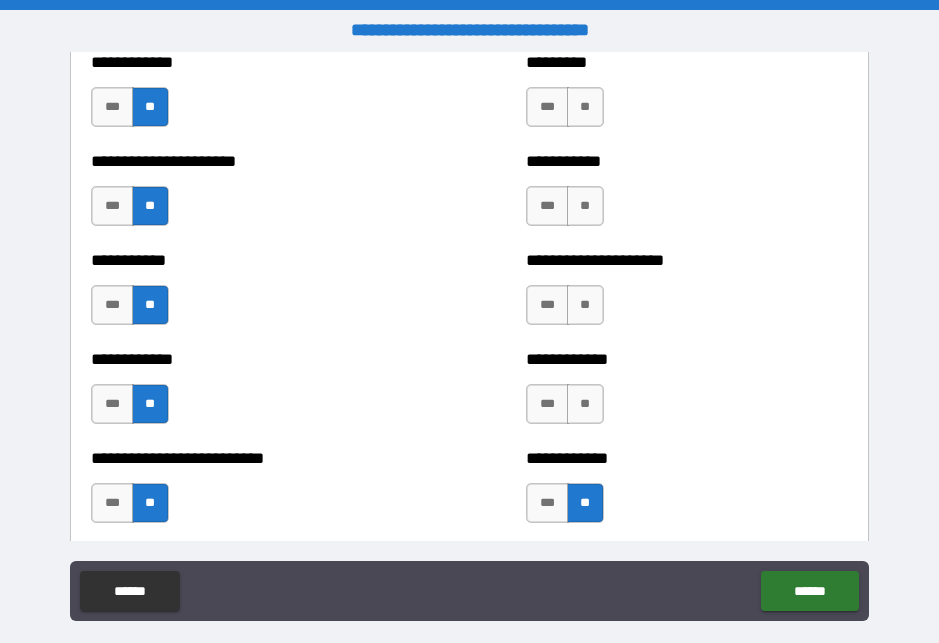 click on "**" at bounding box center [585, 404] 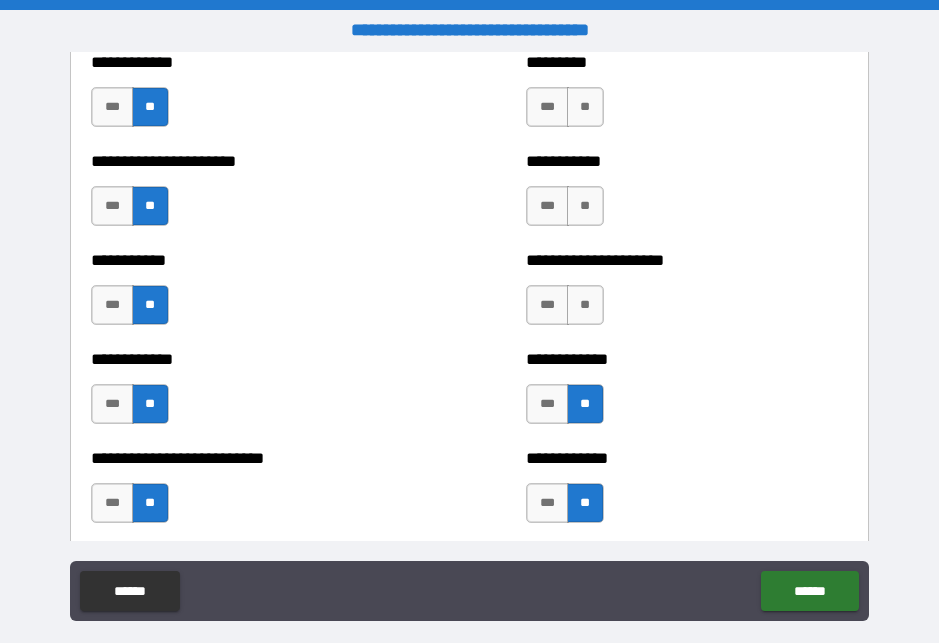 click on "**" at bounding box center (585, 305) 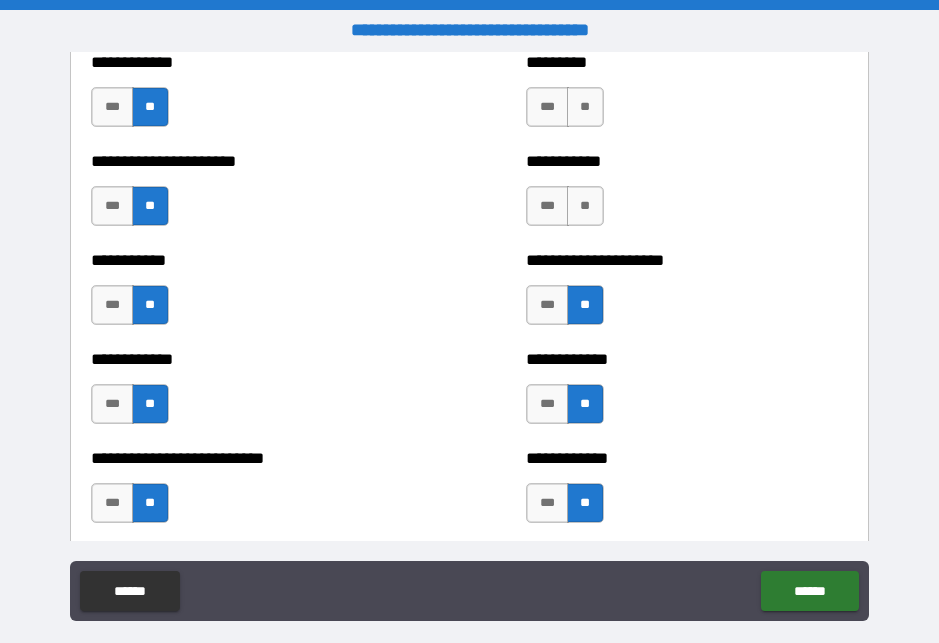 click on "**" at bounding box center (585, 206) 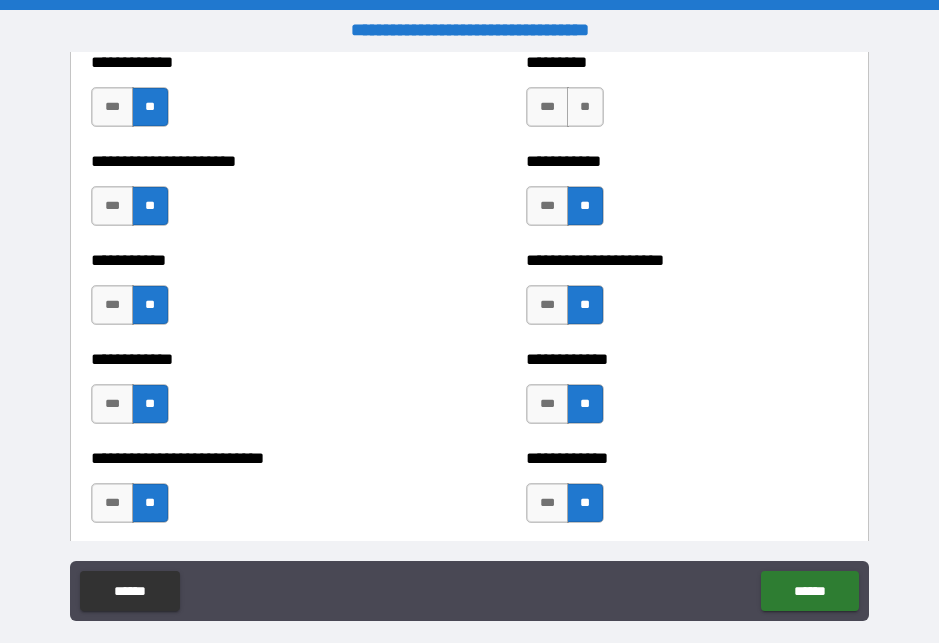click on "**" at bounding box center [585, 107] 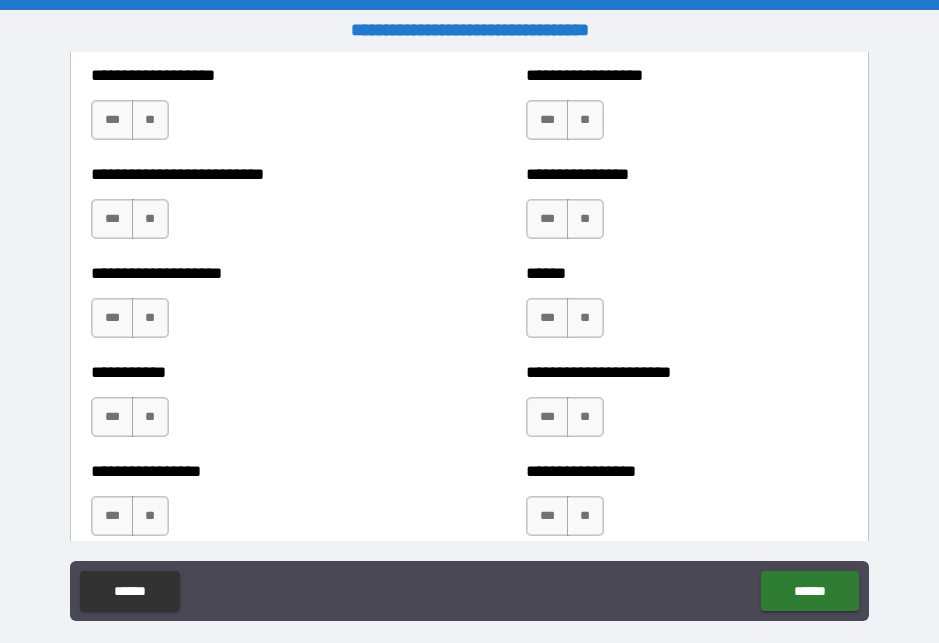 scroll, scrollTop: 5738, scrollLeft: 0, axis: vertical 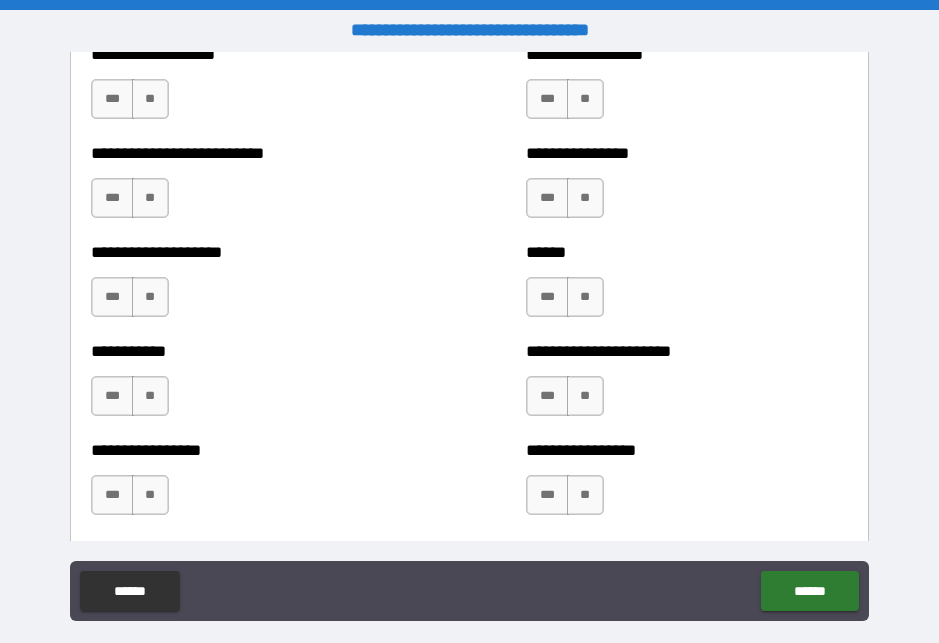 click on "**" at bounding box center (150, 99) 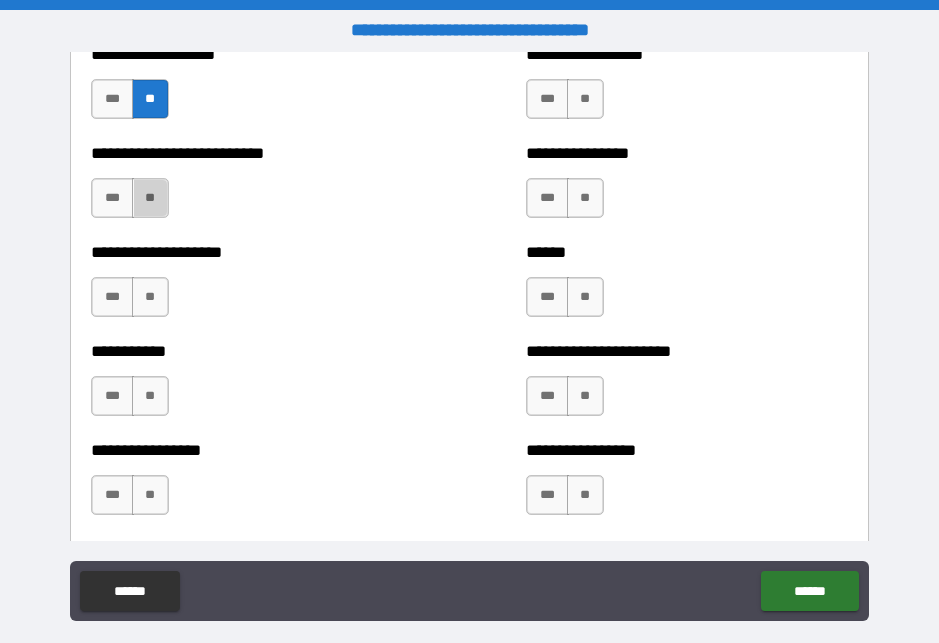 click on "**" at bounding box center [150, 297] 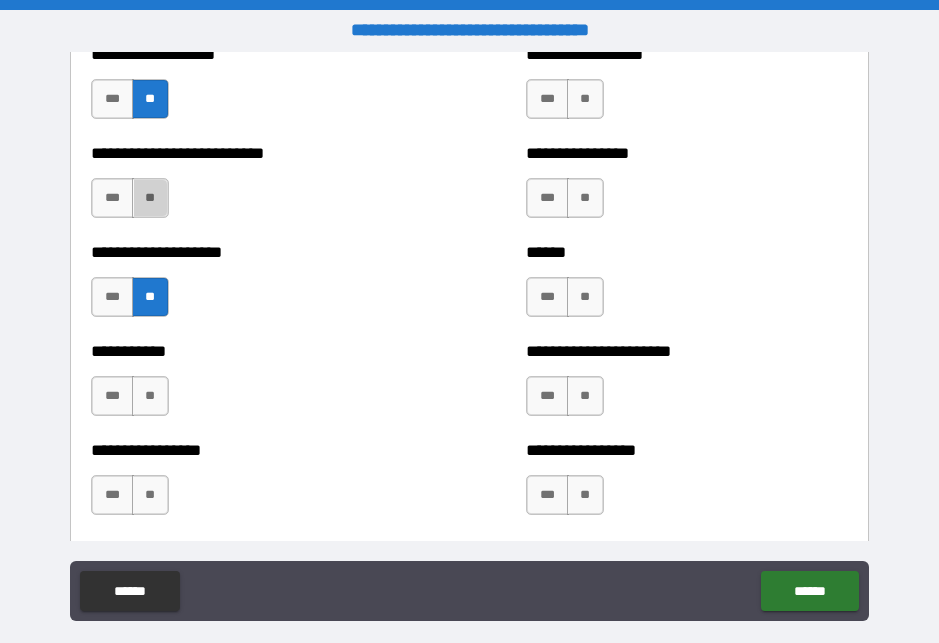 click on "**" at bounding box center [150, 396] 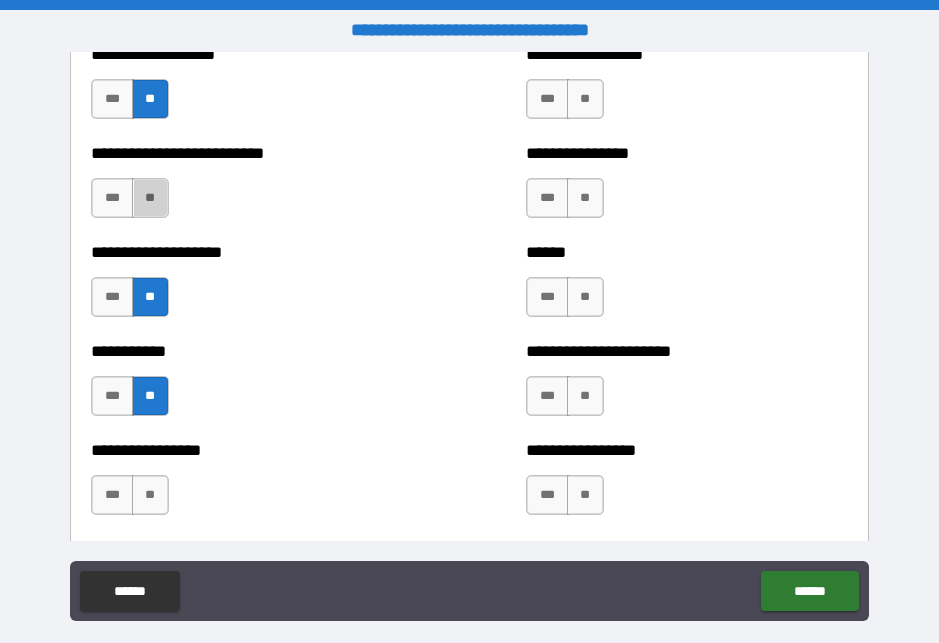 click on "**" at bounding box center [150, 495] 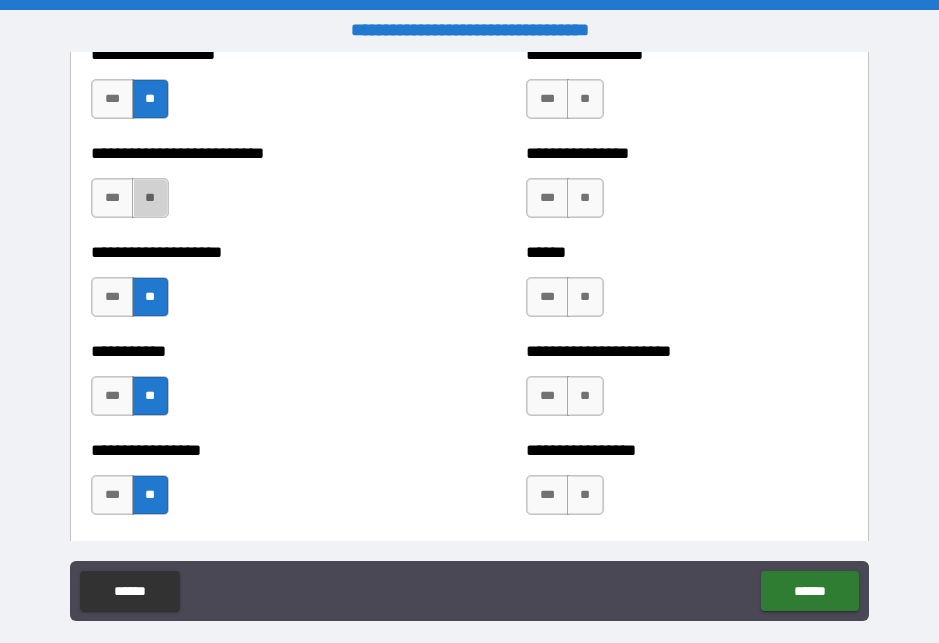 click on "**" at bounding box center (585, 495) 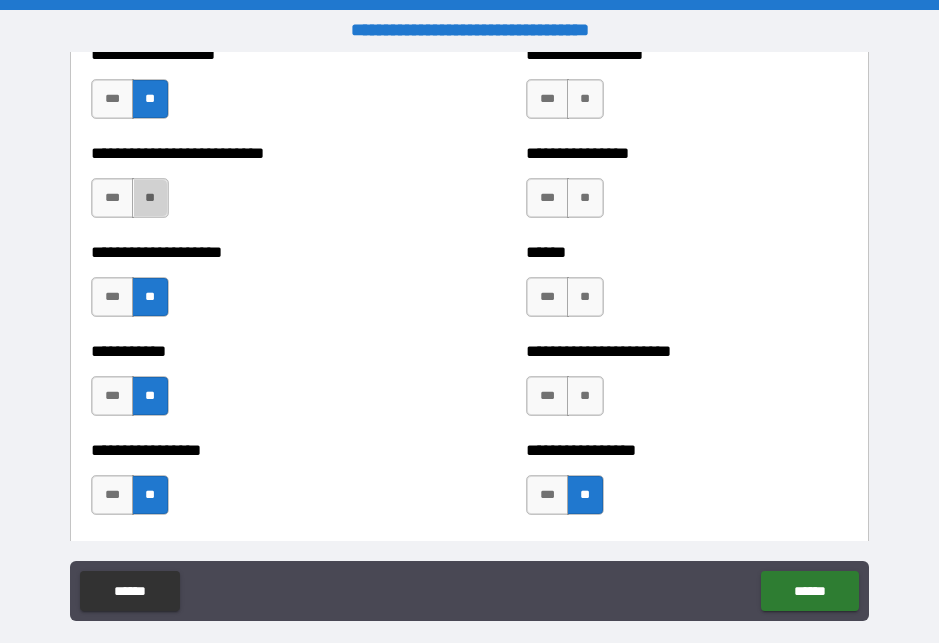 click on "**" at bounding box center [585, 396] 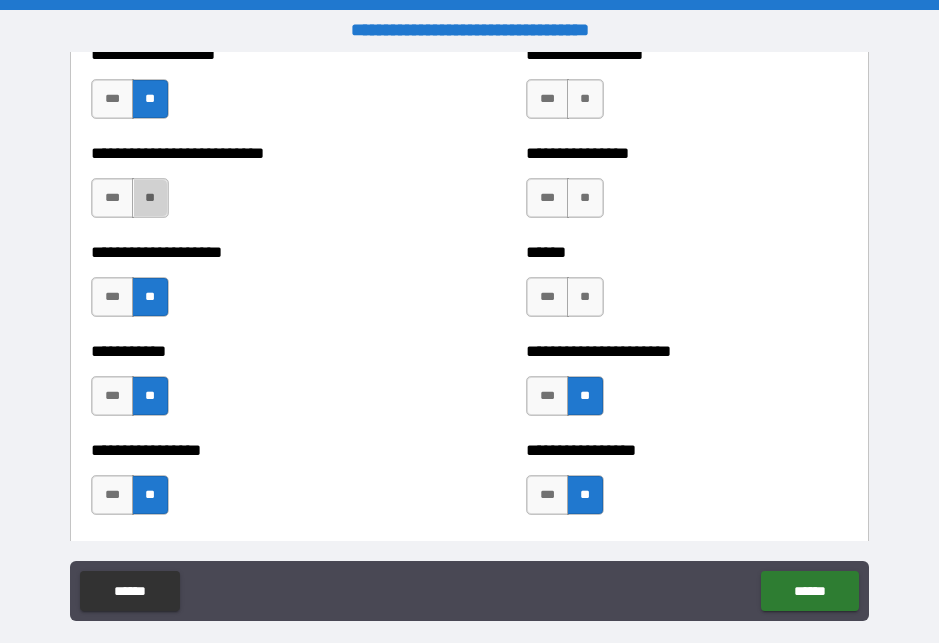 click on "**" at bounding box center (585, 297) 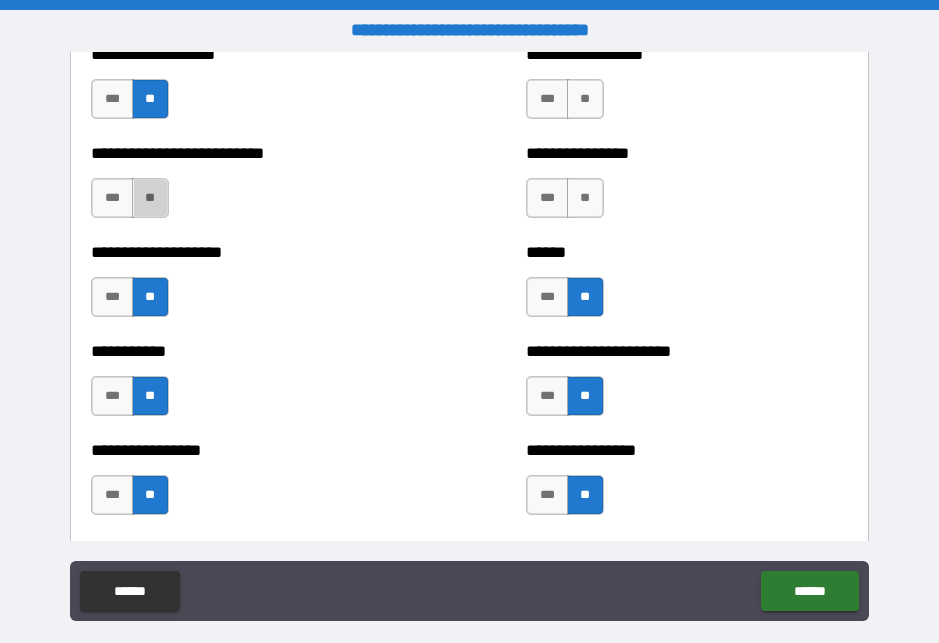 click on "**" at bounding box center [585, 198] 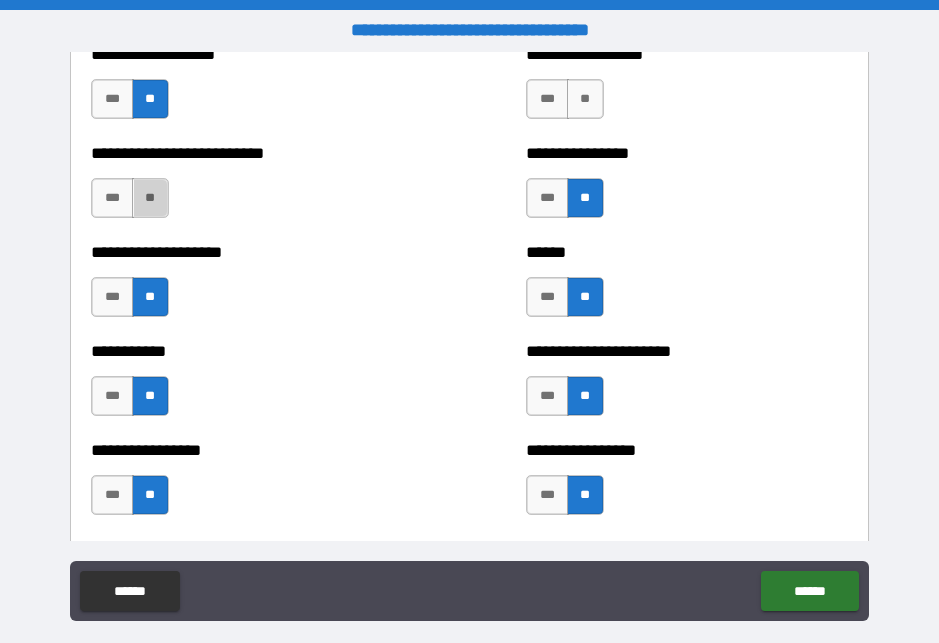 click on "**" at bounding box center (585, 99) 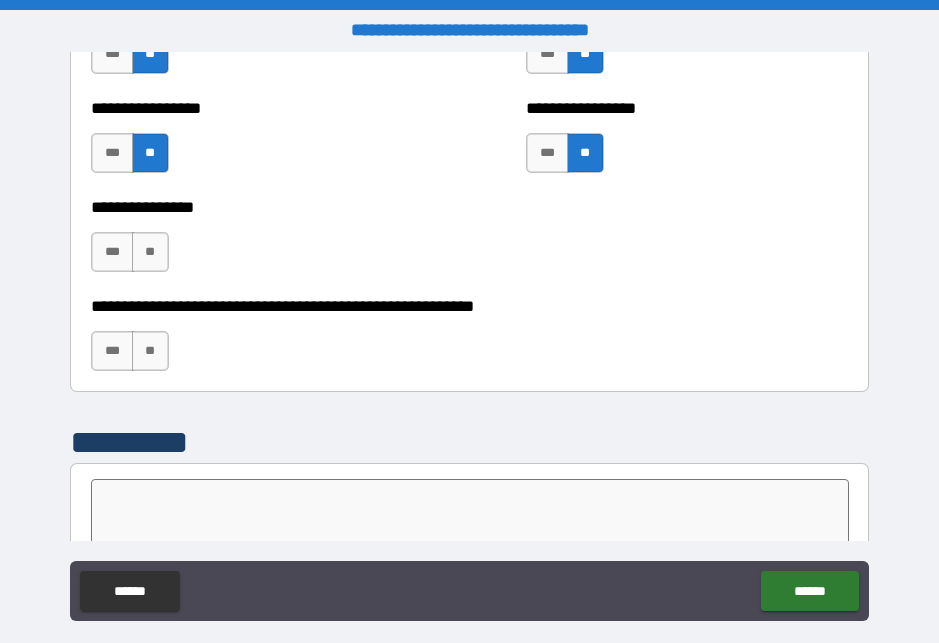 scroll, scrollTop: 6077, scrollLeft: 0, axis: vertical 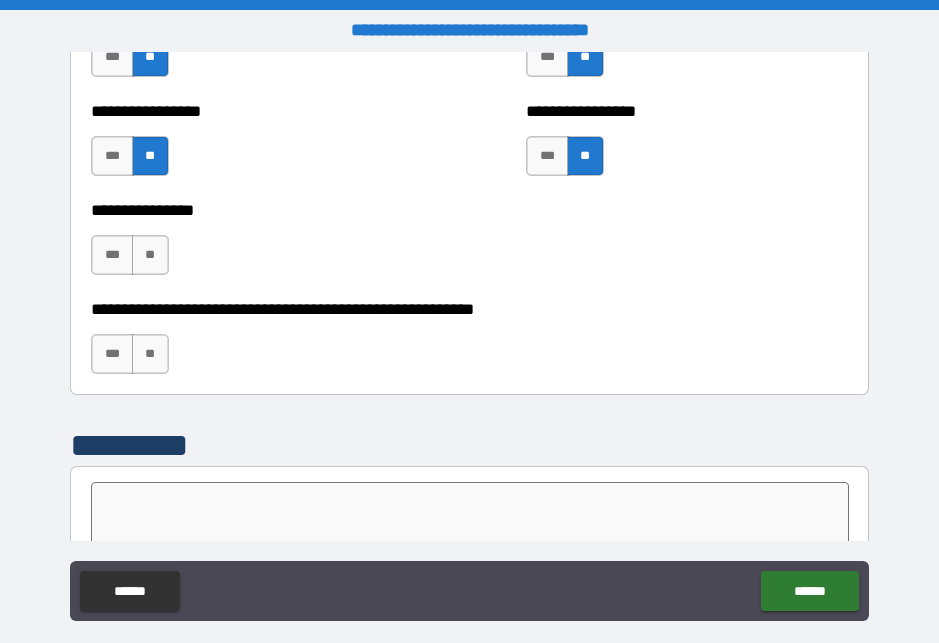 click on "**" at bounding box center [150, 255] 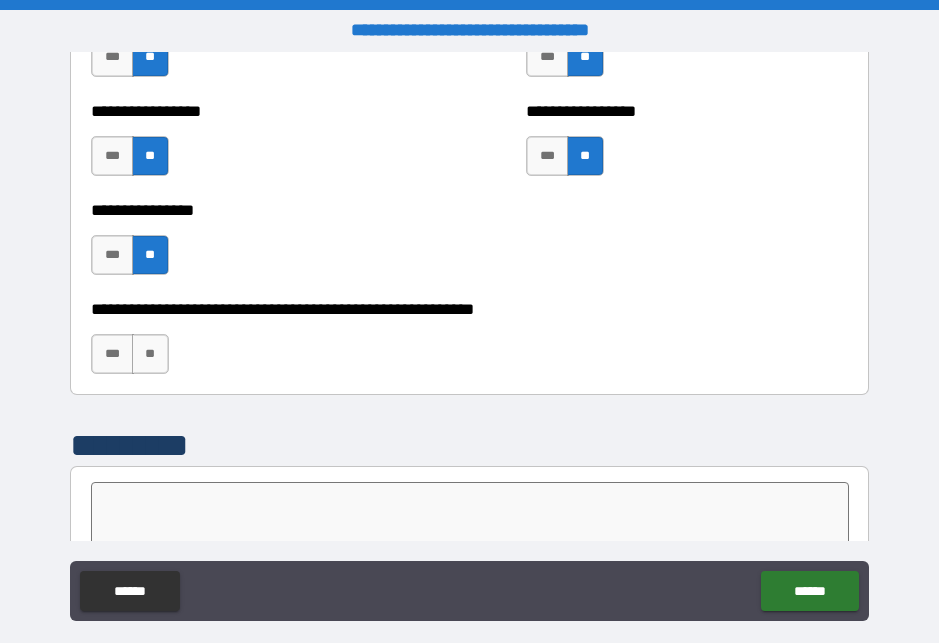 click on "**" at bounding box center [150, 354] 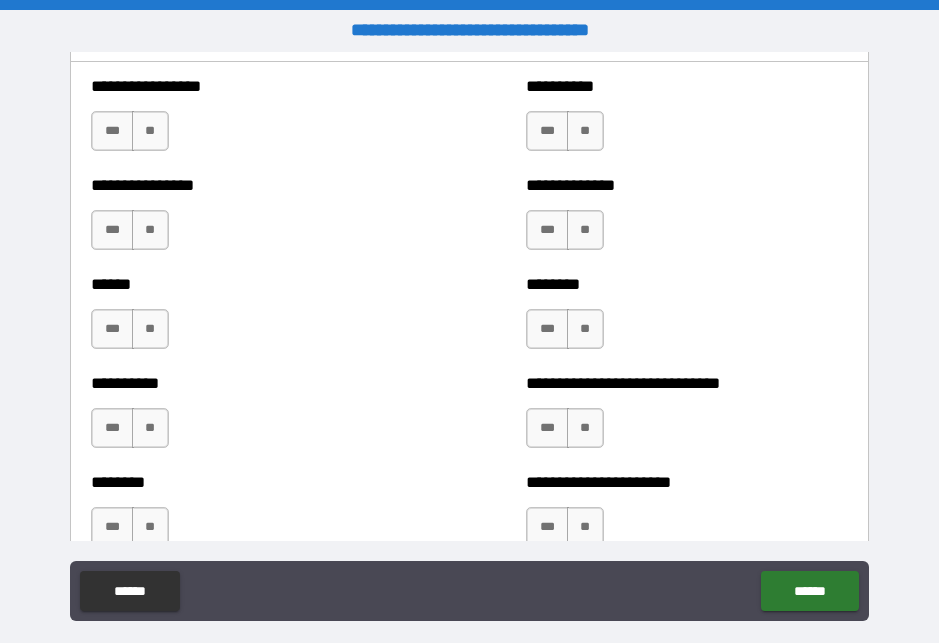 scroll, scrollTop: 6720, scrollLeft: 0, axis: vertical 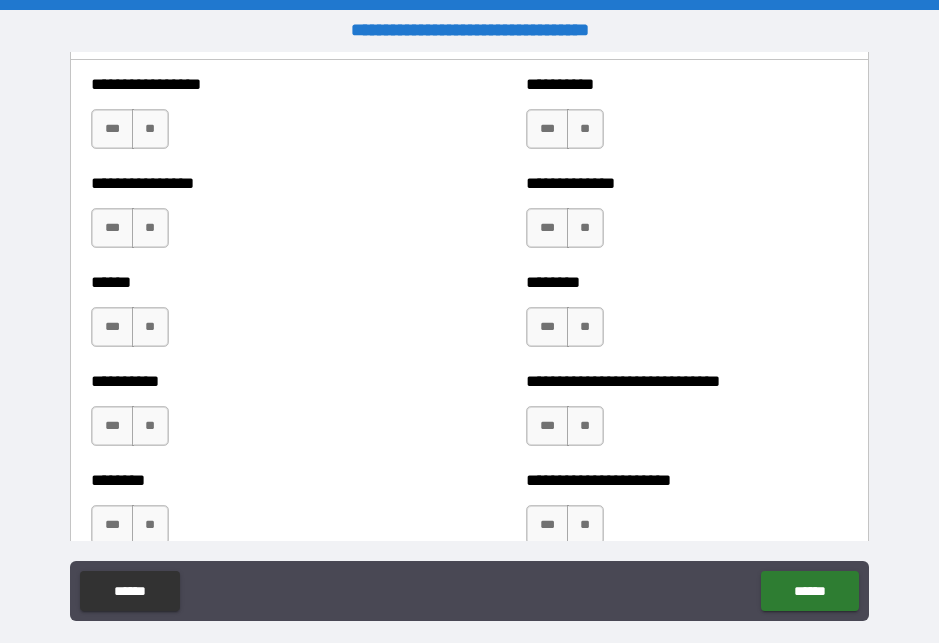 click on "**" at bounding box center [150, 129] 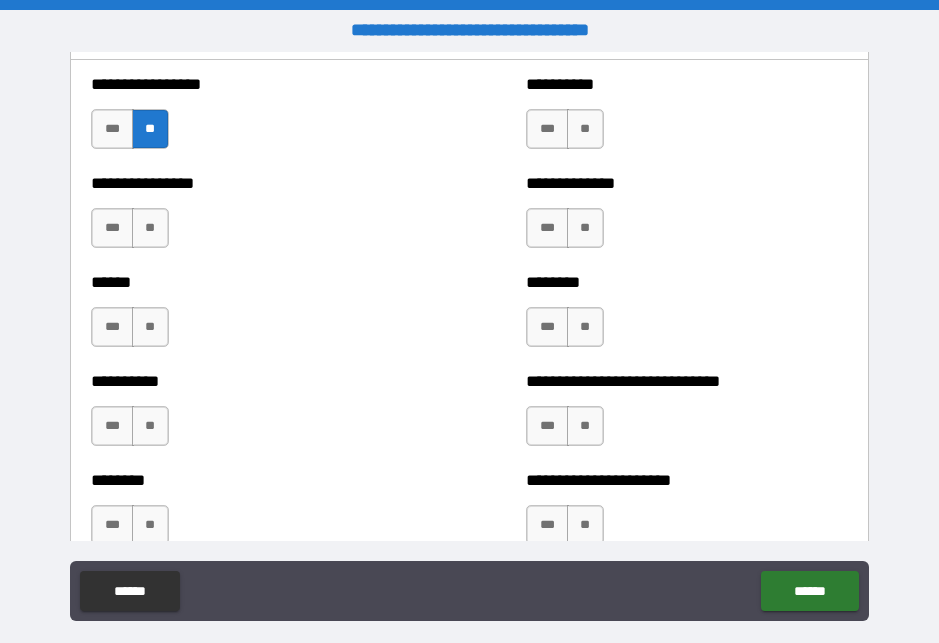 click on "**" at bounding box center [150, 228] 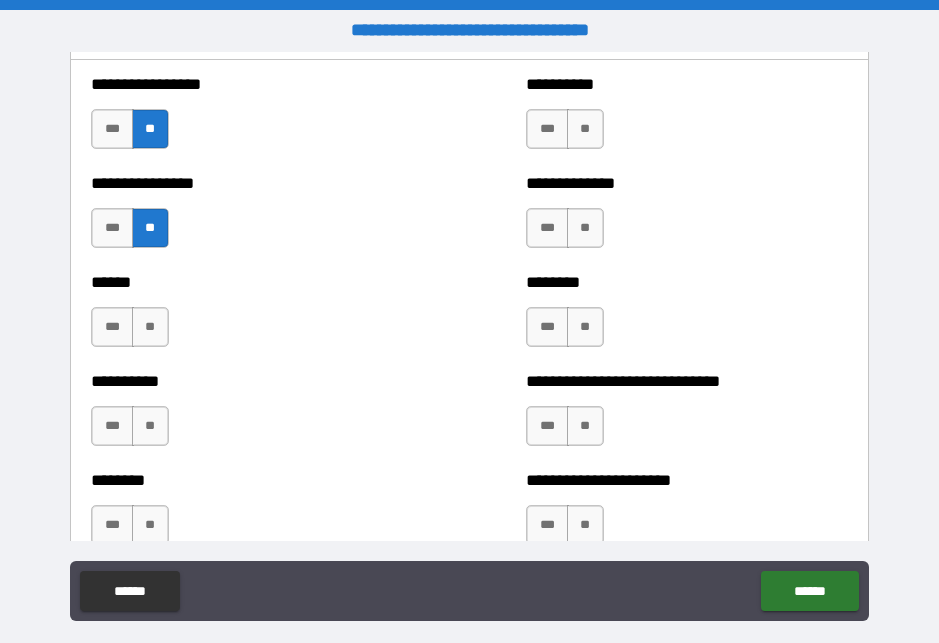 click on "**" at bounding box center (585, 129) 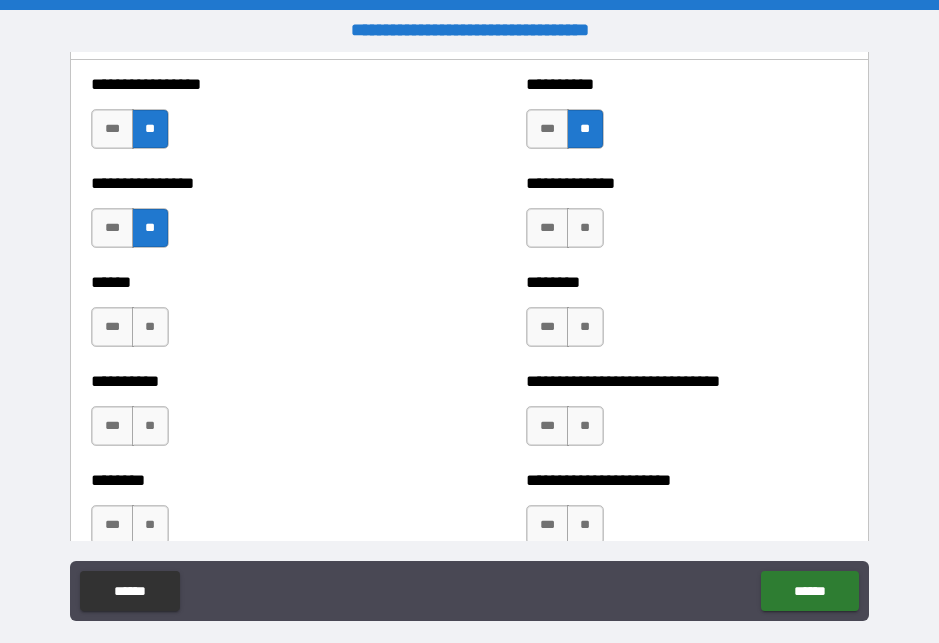 click on "**" at bounding box center (585, 228) 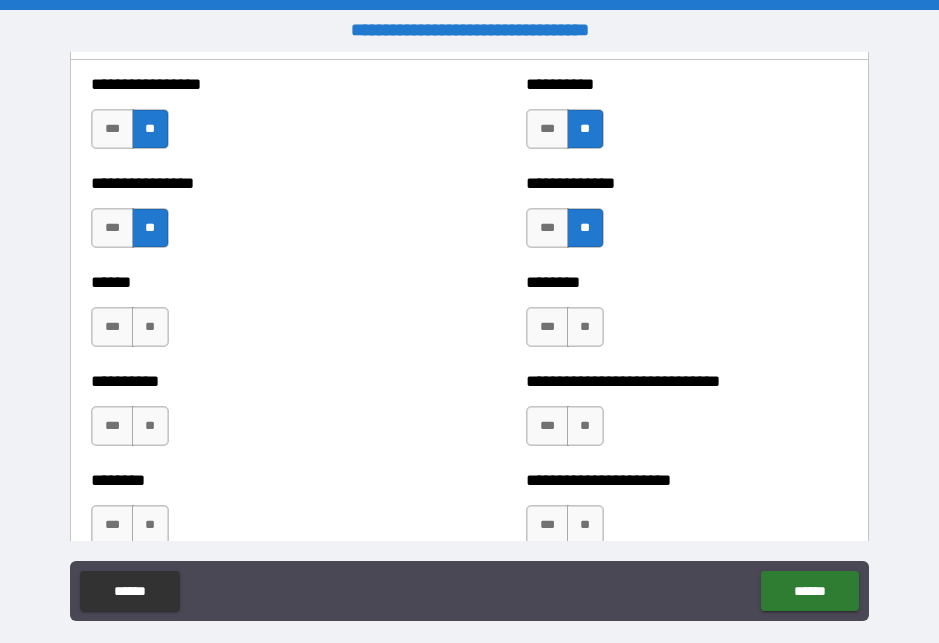 click on "**" at bounding box center (585, 327) 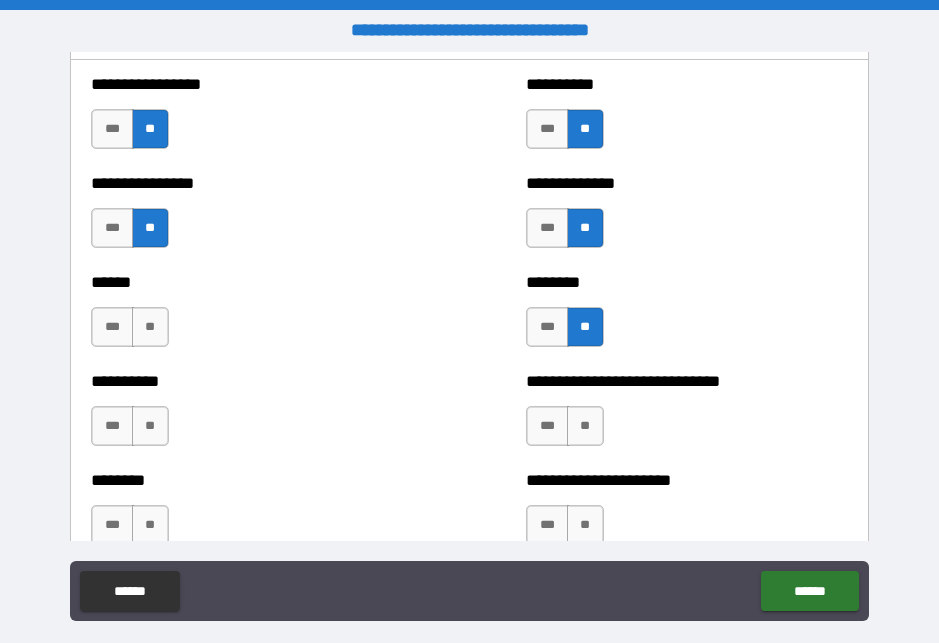 click on "**" at bounding box center [150, 327] 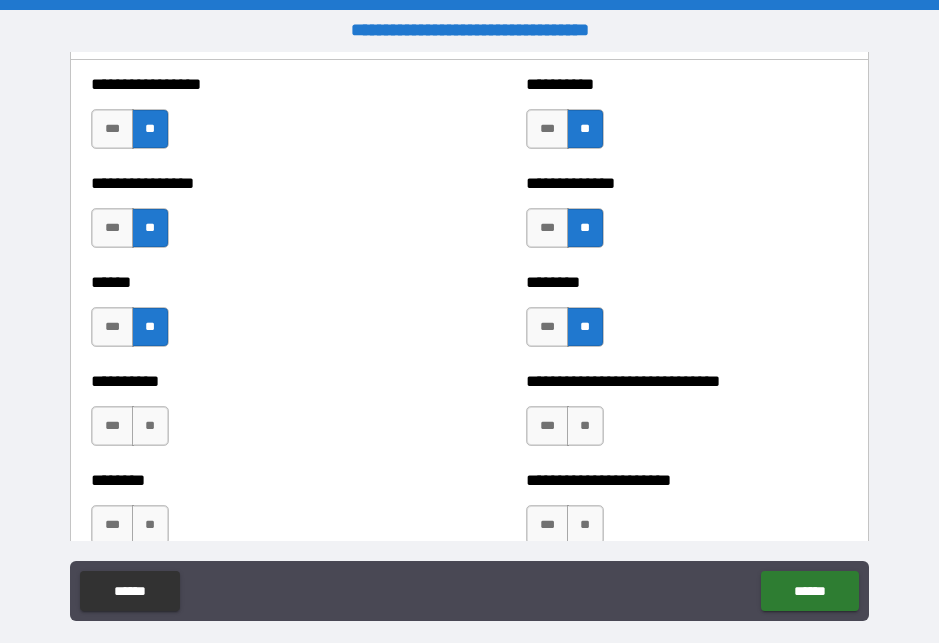 click on "**" at bounding box center [150, 426] 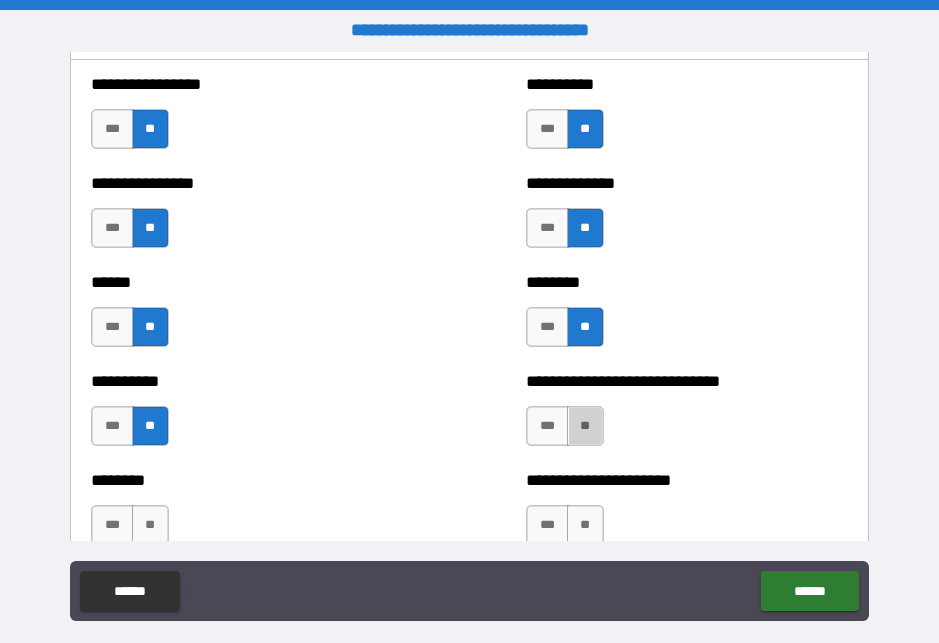 click on "**" at bounding box center [585, 426] 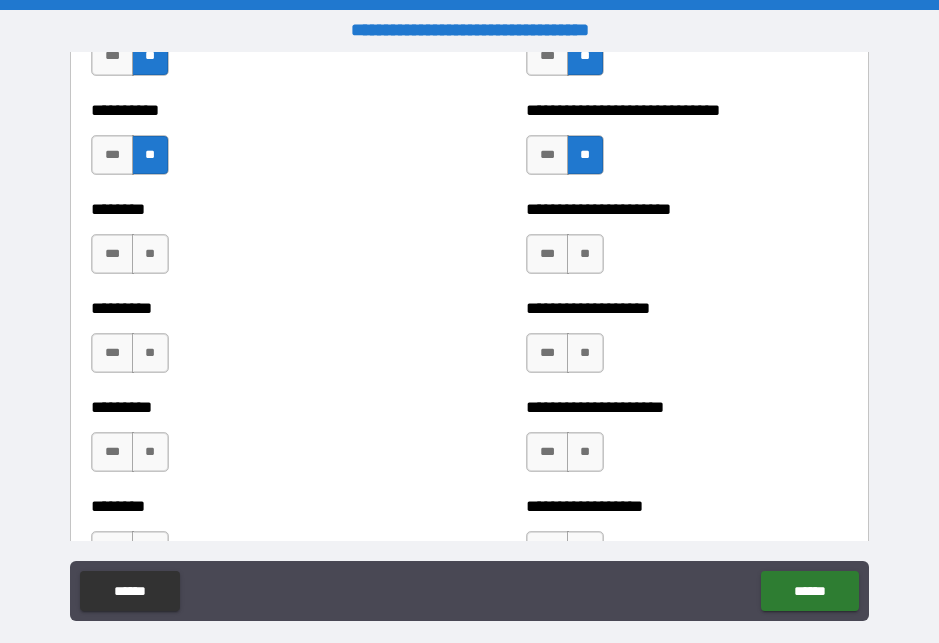 scroll, scrollTop: 6992, scrollLeft: 0, axis: vertical 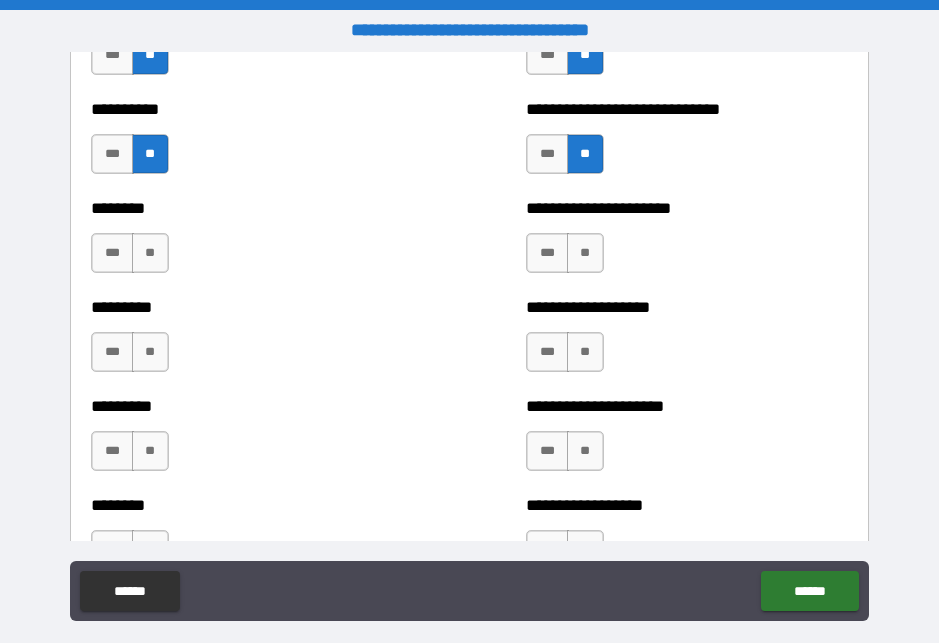 click on "**" at bounding box center [150, 253] 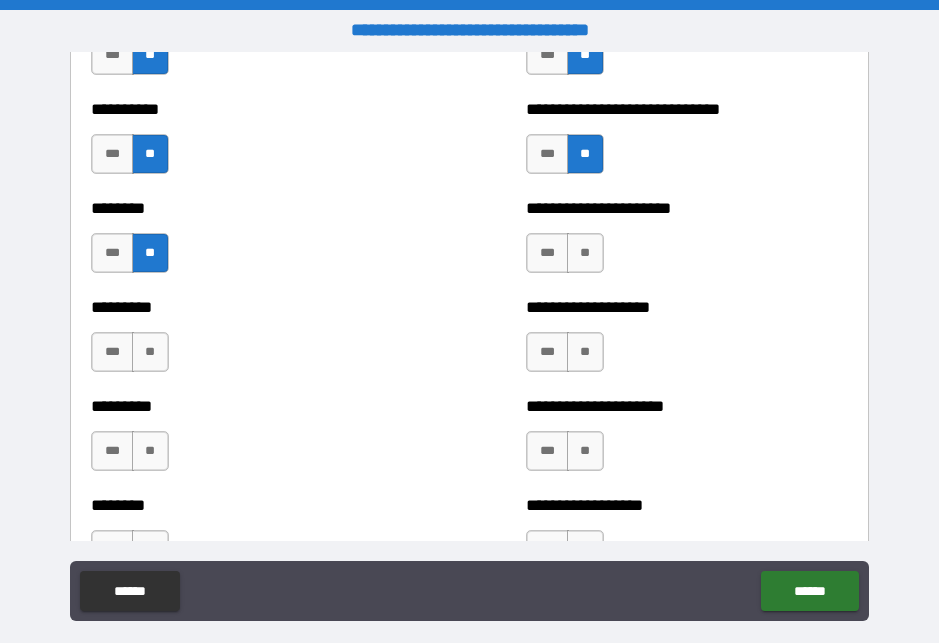 click on "**" at bounding box center [150, 352] 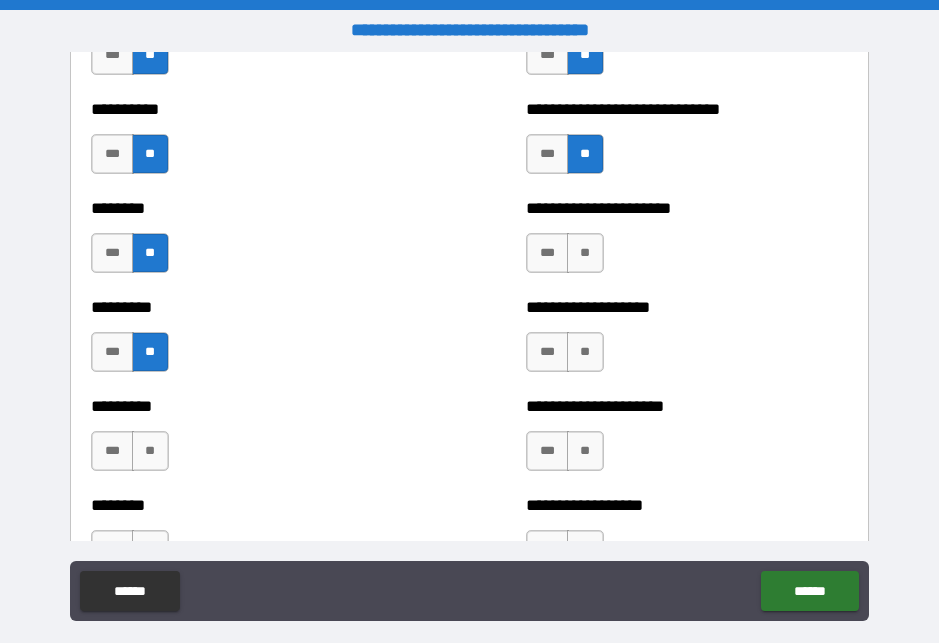 click on "**" at bounding box center [585, 253] 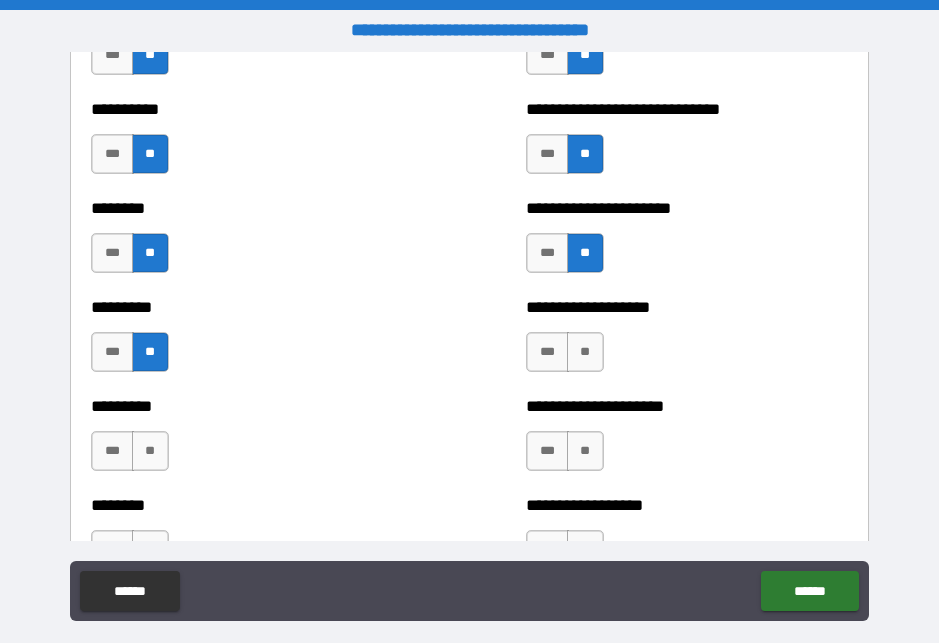 click on "**" at bounding box center [585, 352] 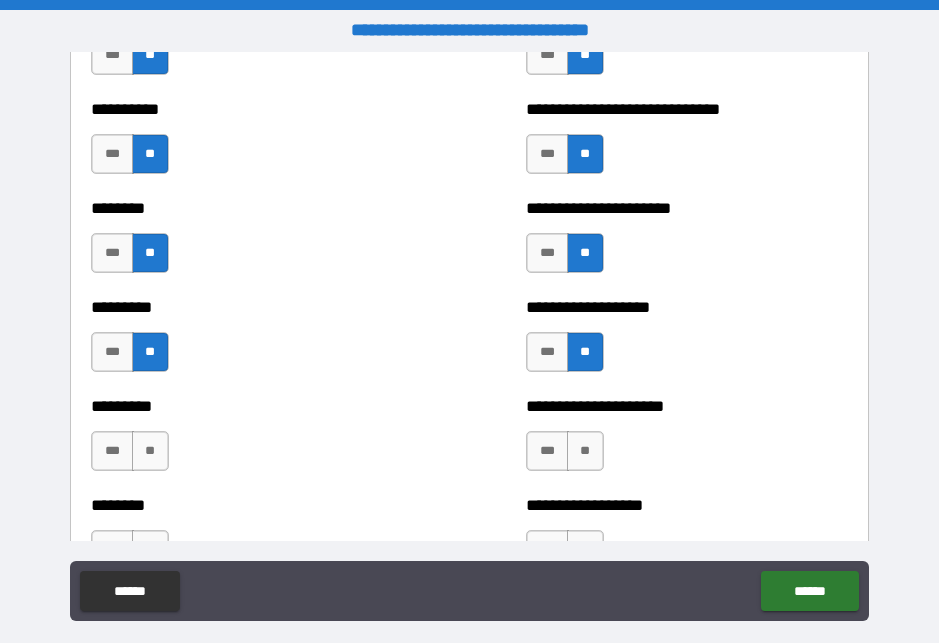click on "**" at bounding box center [585, 451] 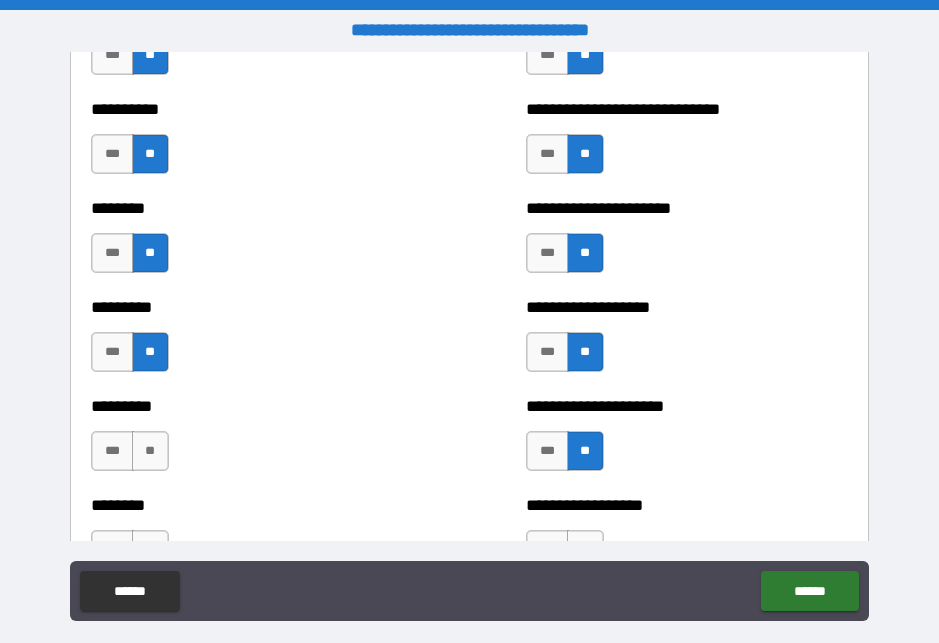 click on "**" at bounding box center [150, 451] 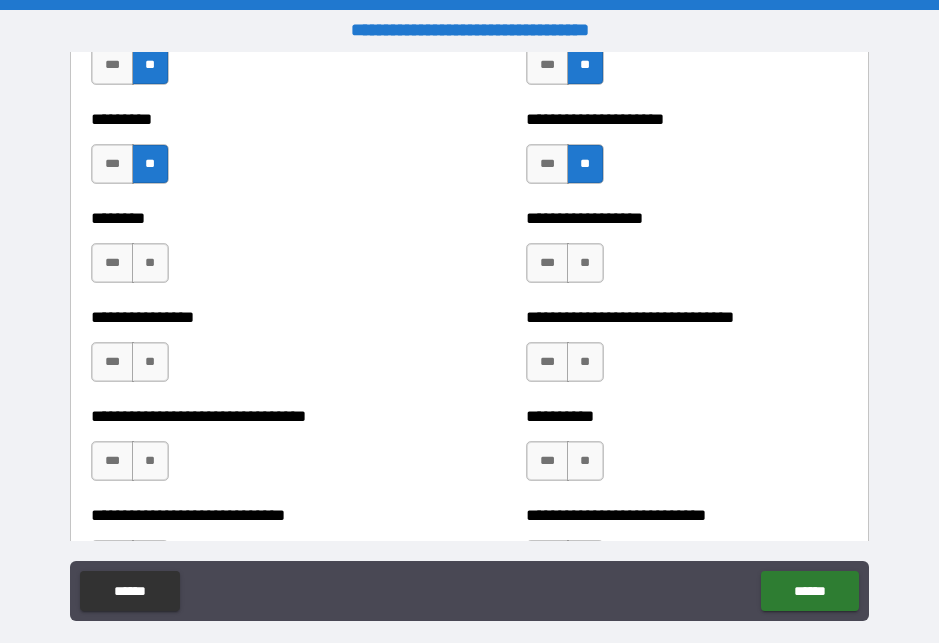 scroll, scrollTop: 7282, scrollLeft: 0, axis: vertical 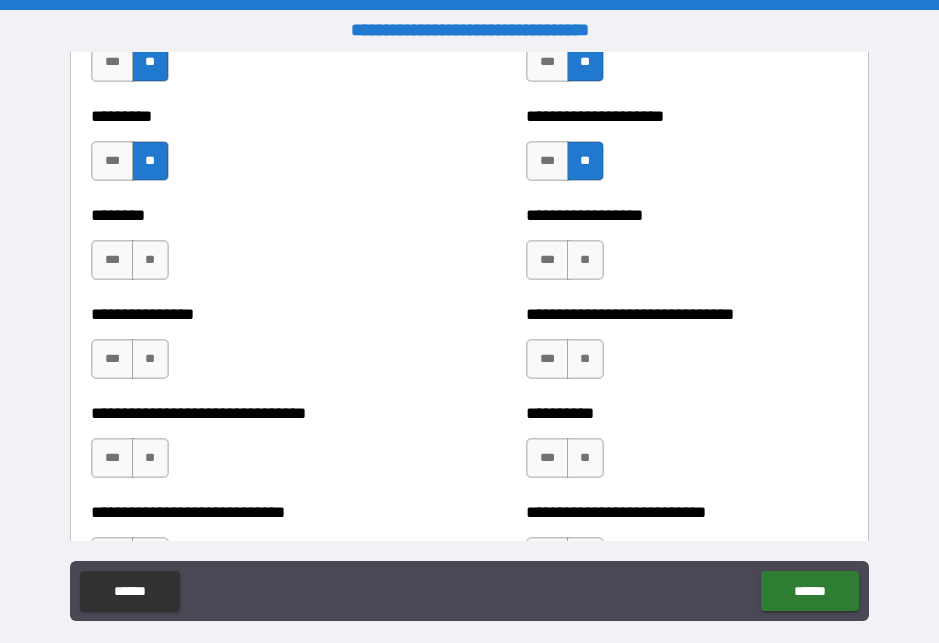 click on "**" at bounding box center (150, 260) 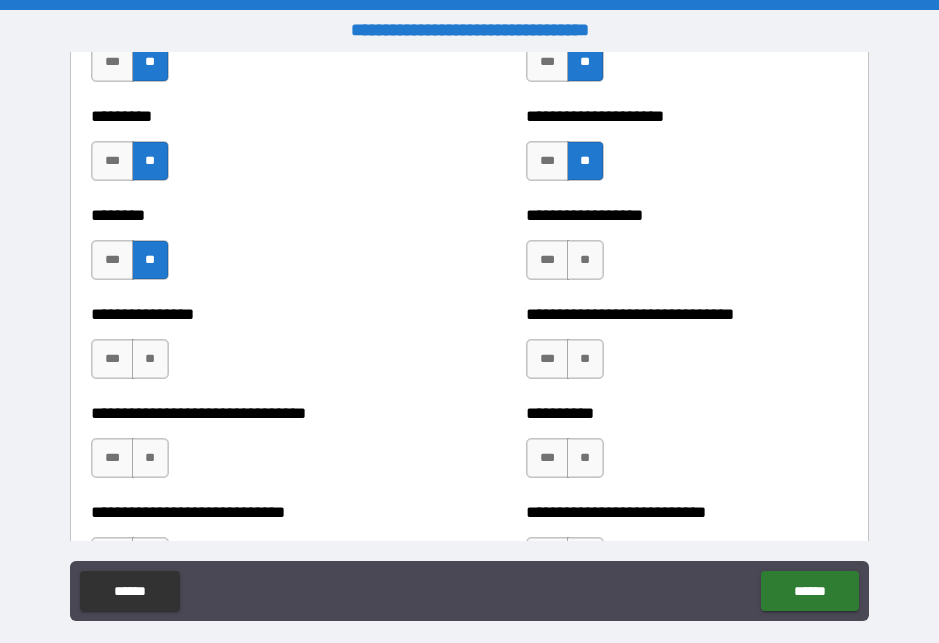 click on "**" at bounding box center (150, 359) 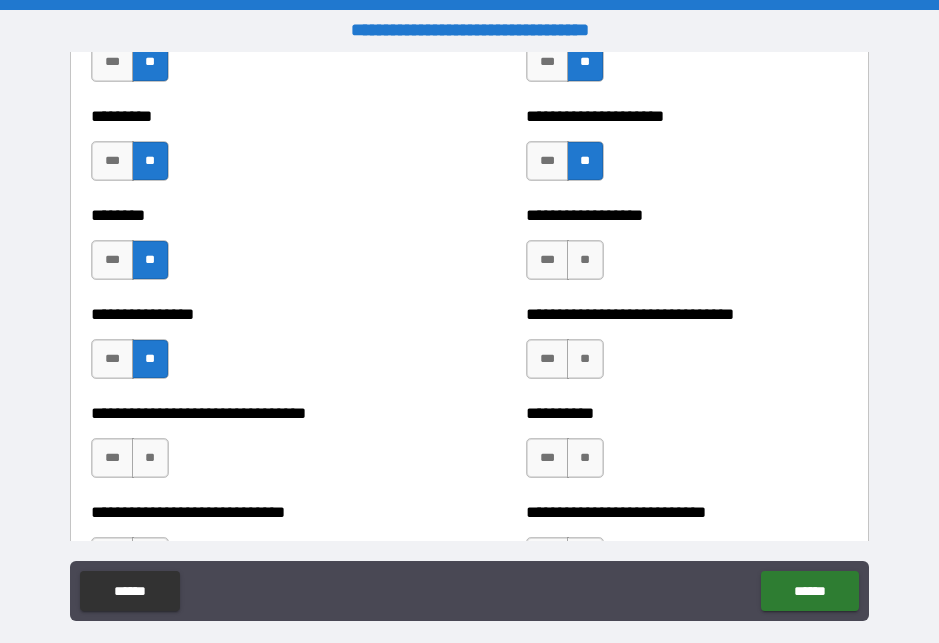 click on "**" at bounding box center [150, 458] 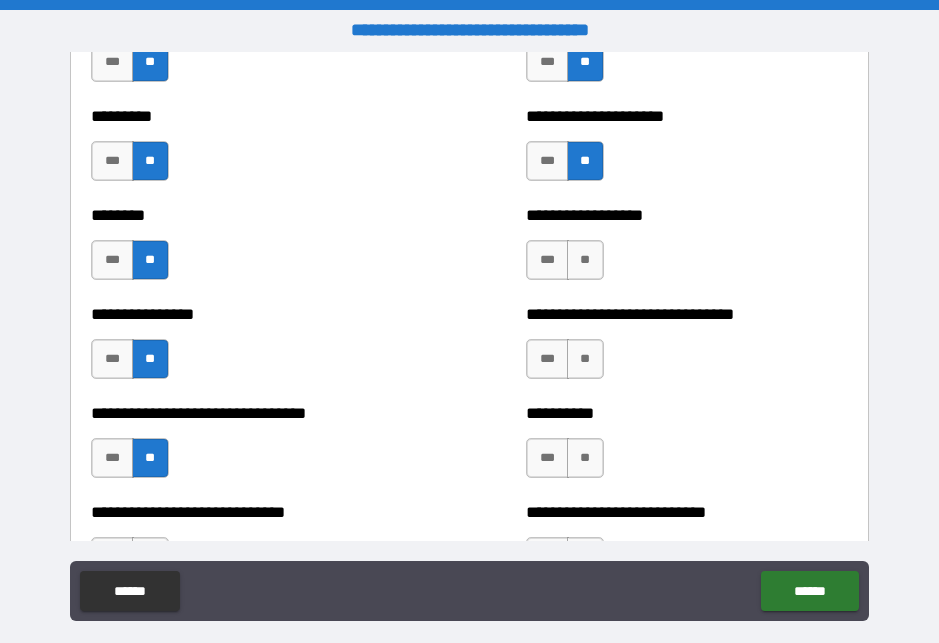 click on "**********" at bounding box center [686, 448] 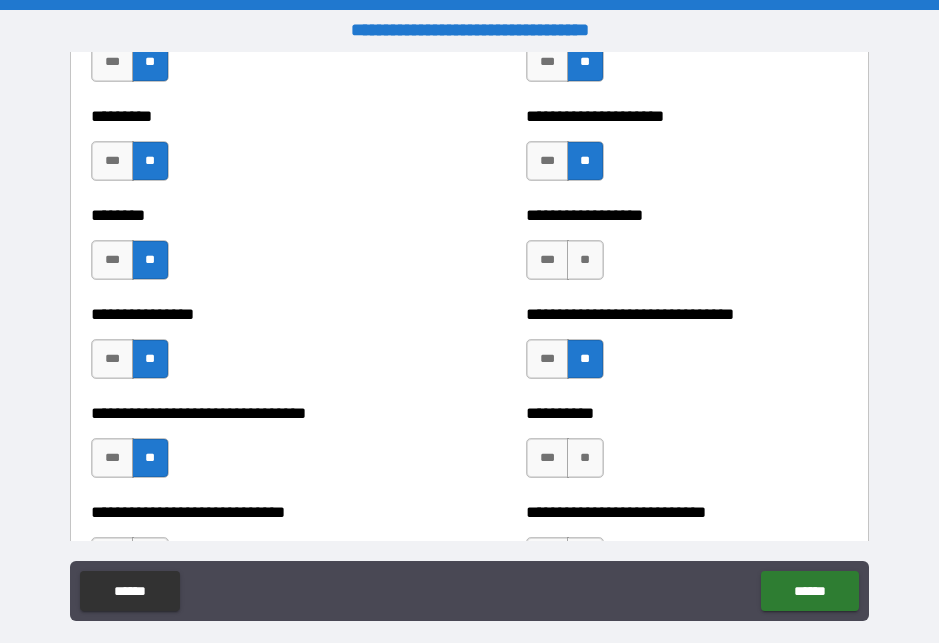 click on "**********" at bounding box center [686, 215] 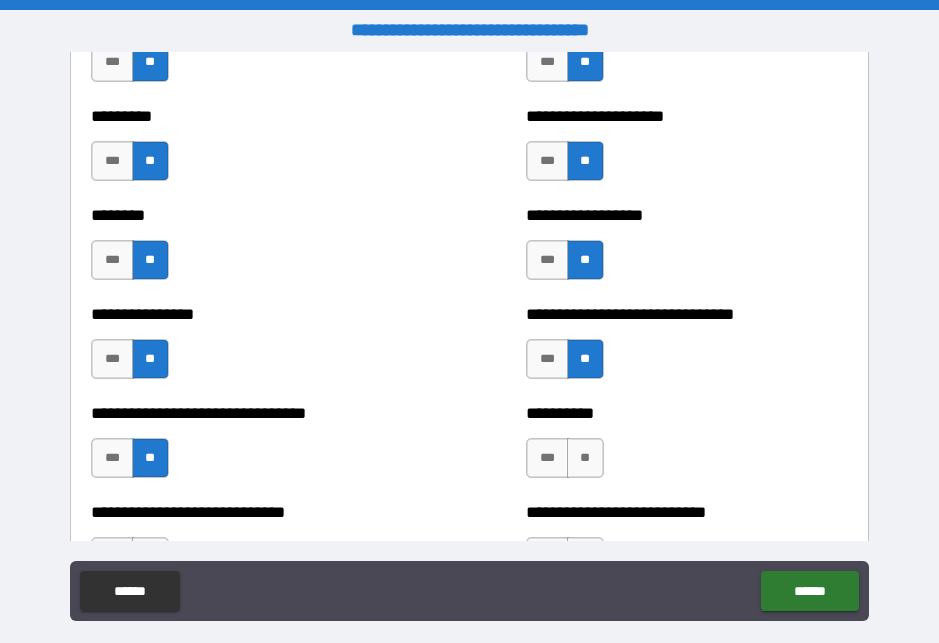click on "**" at bounding box center (585, 458) 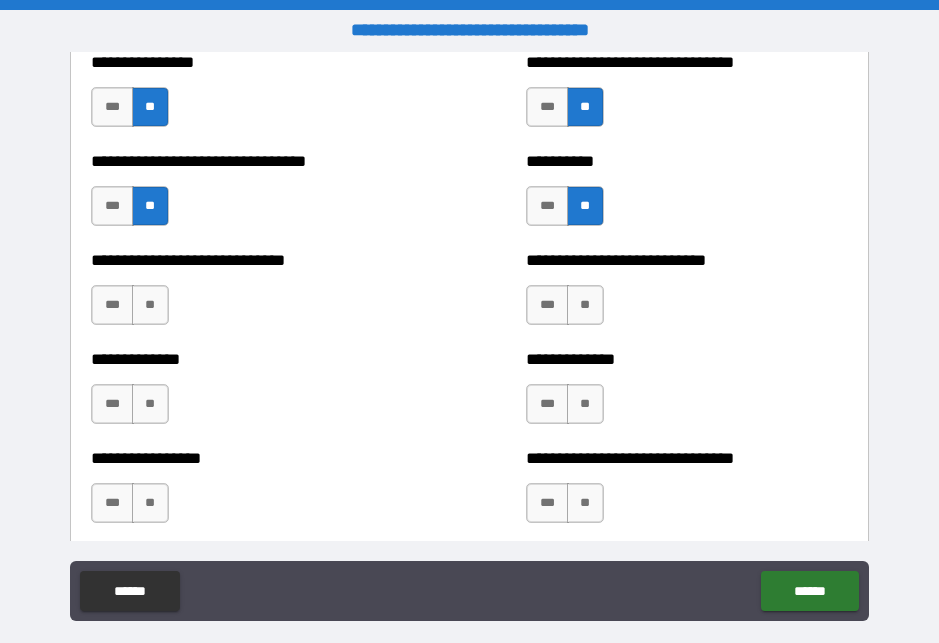 scroll, scrollTop: 7541, scrollLeft: 0, axis: vertical 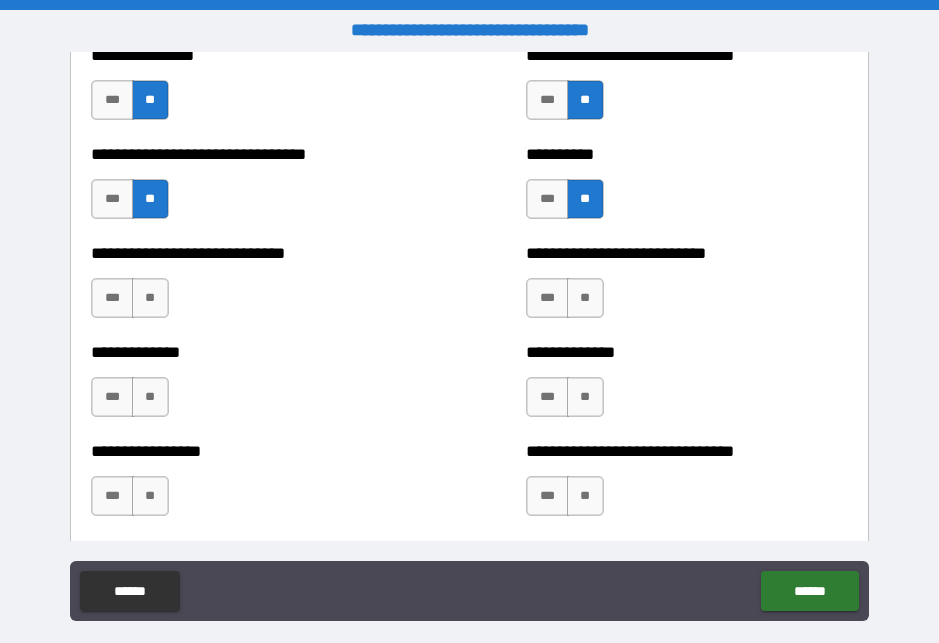 click on "**" at bounding box center [150, 298] 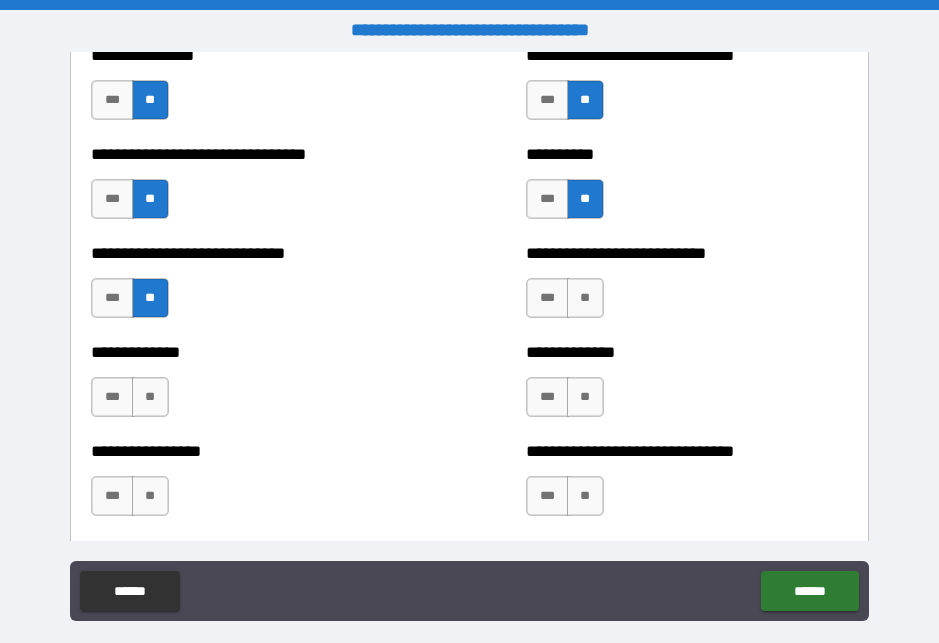 click on "**" at bounding box center (150, 397) 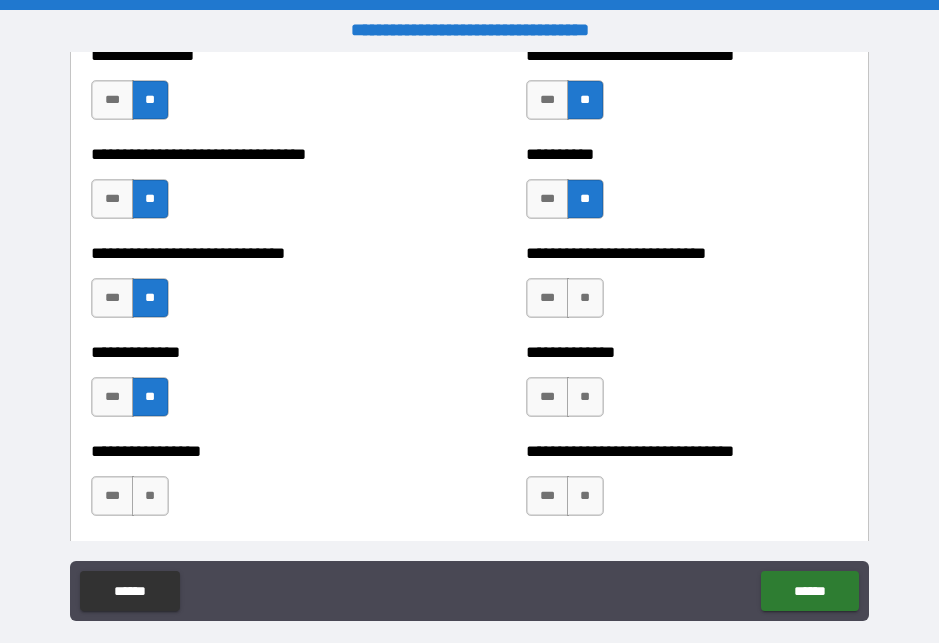 click on "**" at bounding box center (150, 496) 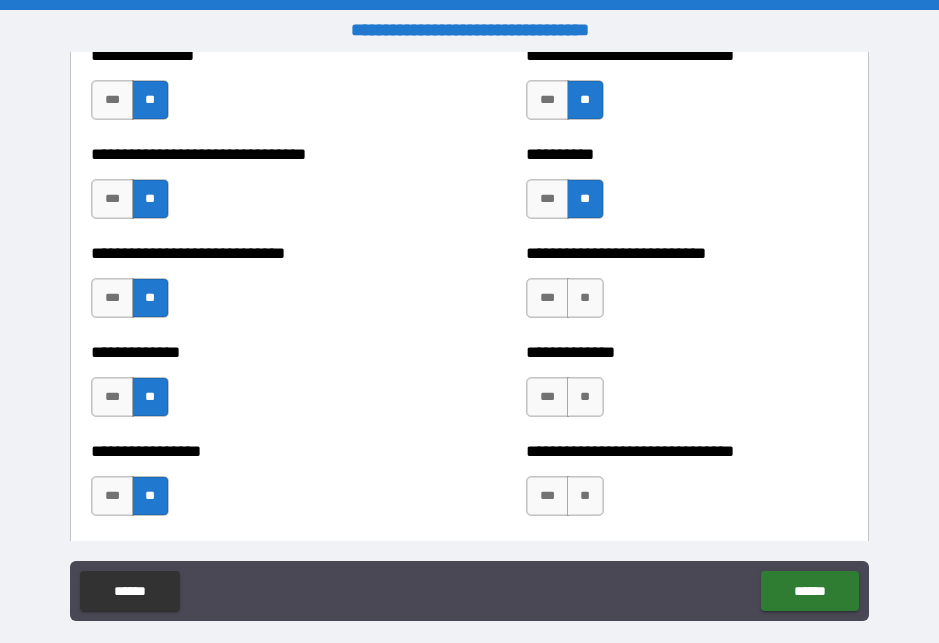 click on "**" at bounding box center [585, 496] 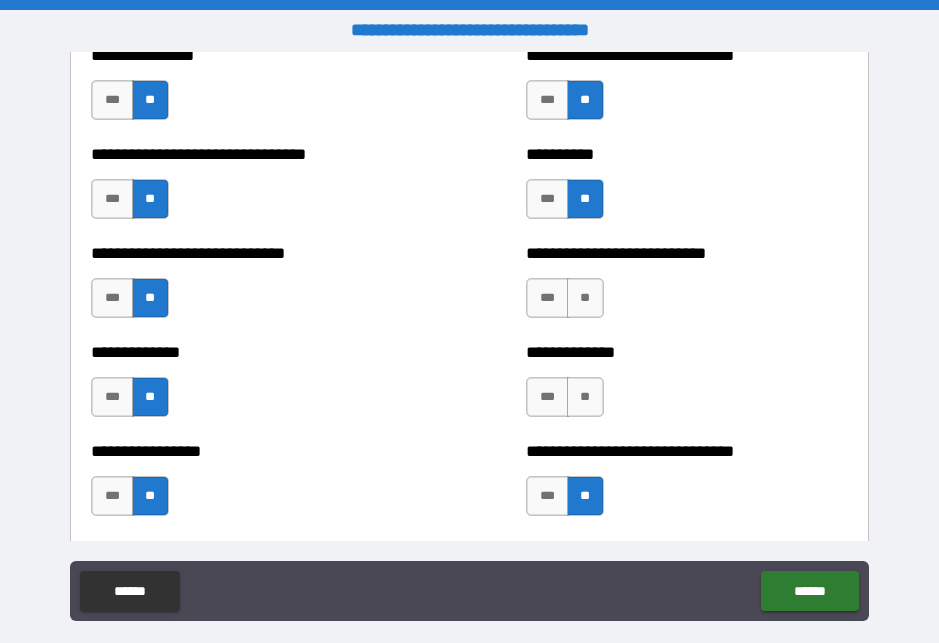 click on "**" at bounding box center (585, 397) 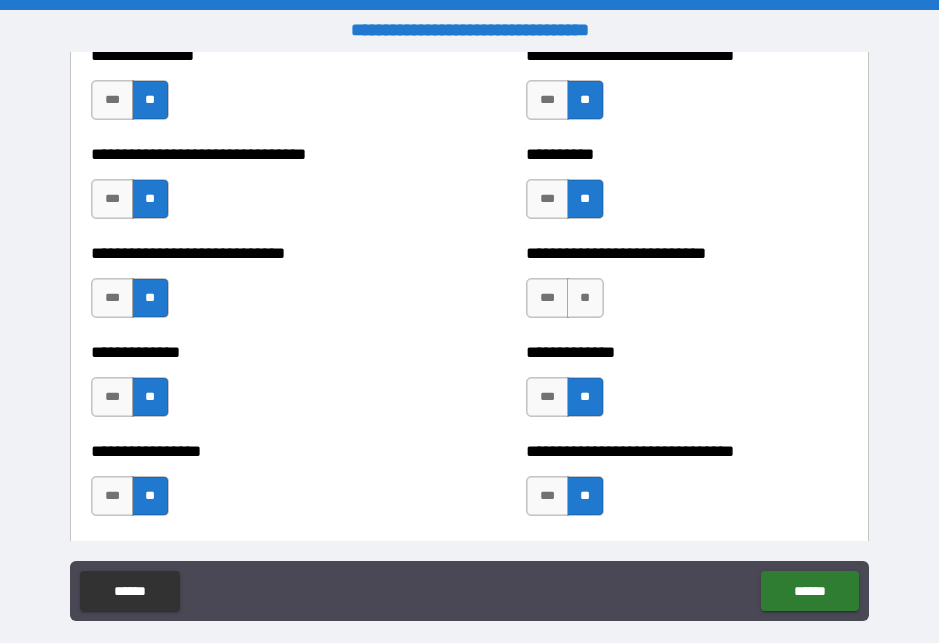 click on "**" at bounding box center (585, 298) 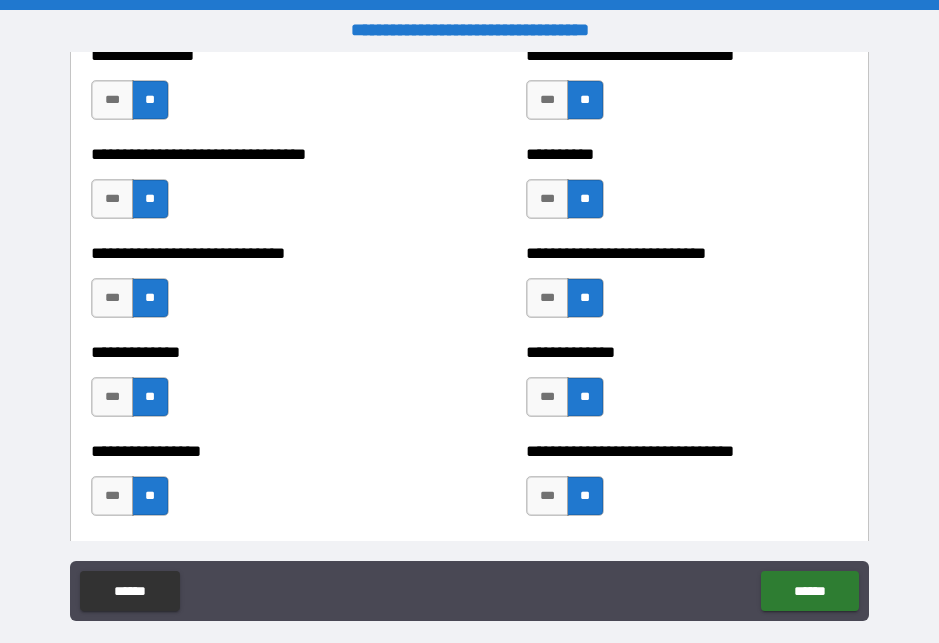 click on "***" at bounding box center (547, 397) 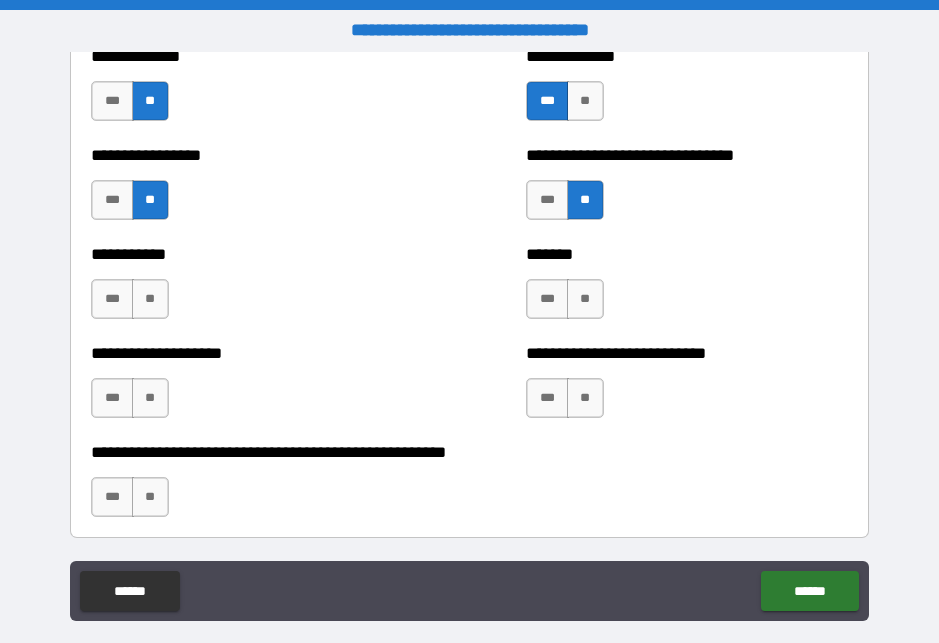 scroll, scrollTop: 7836, scrollLeft: 0, axis: vertical 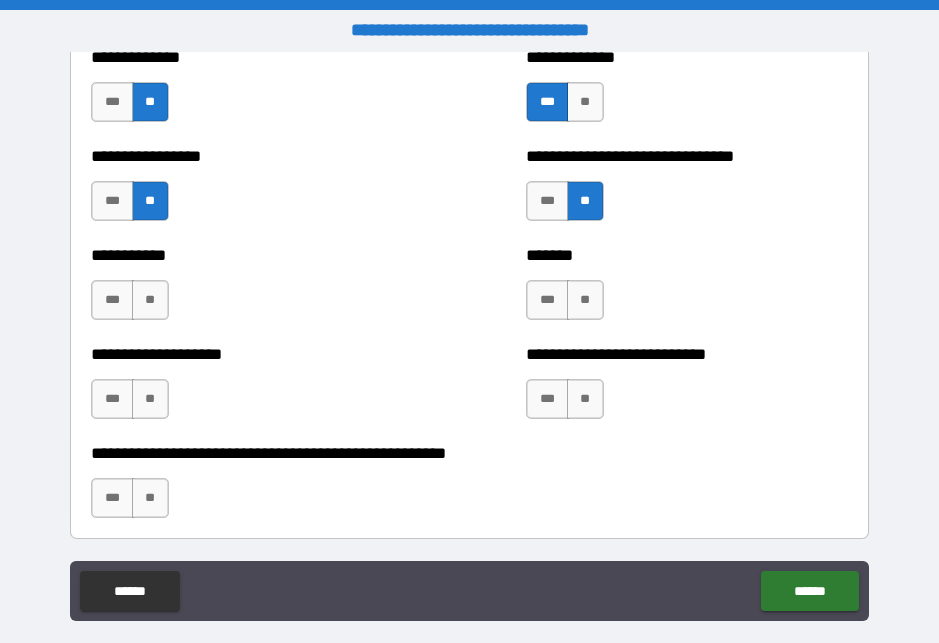 click on "**" at bounding box center [585, 300] 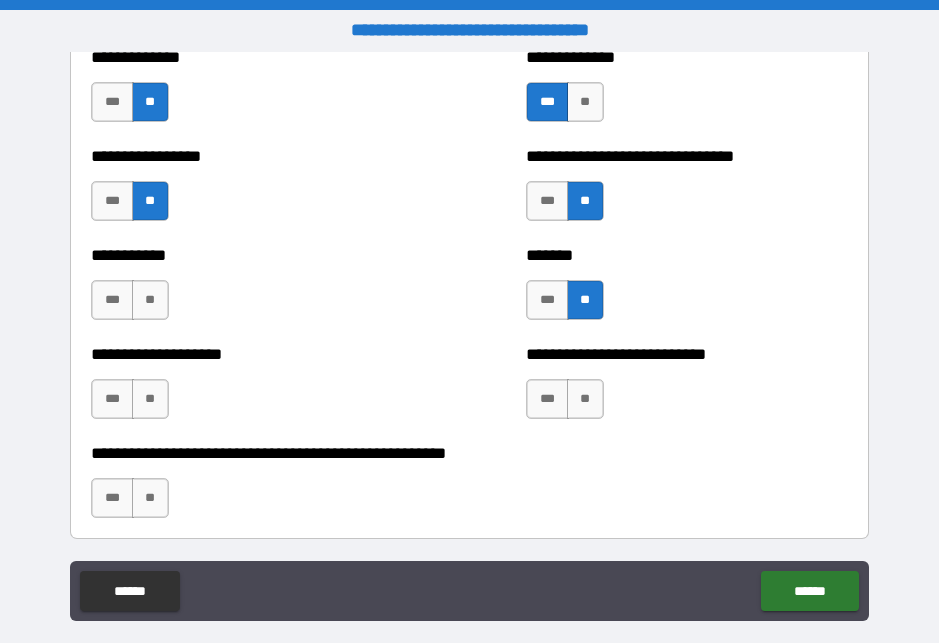 click on "**" at bounding box center [585, 399] 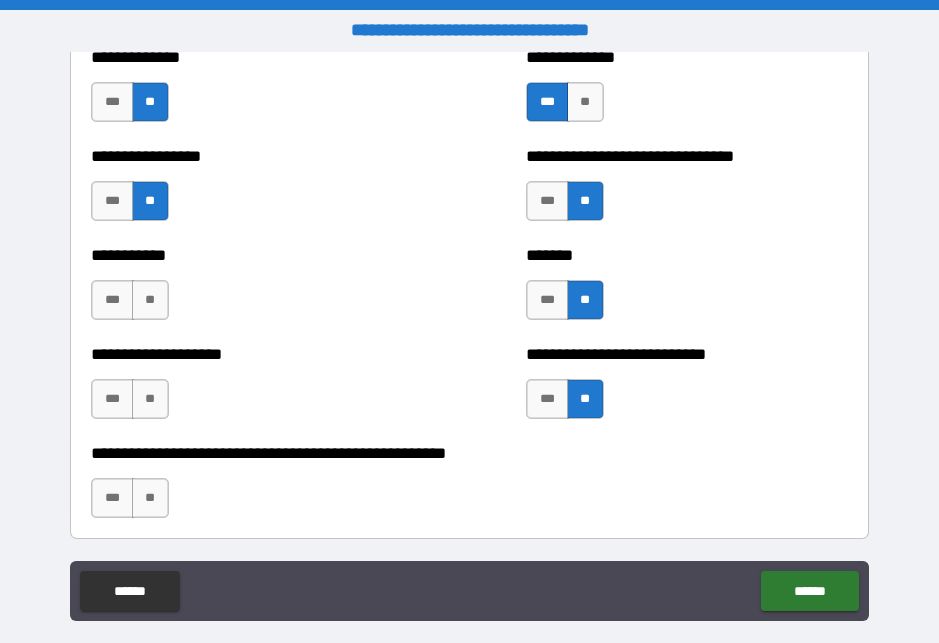 click on "**" at bounding box center [150, 498] 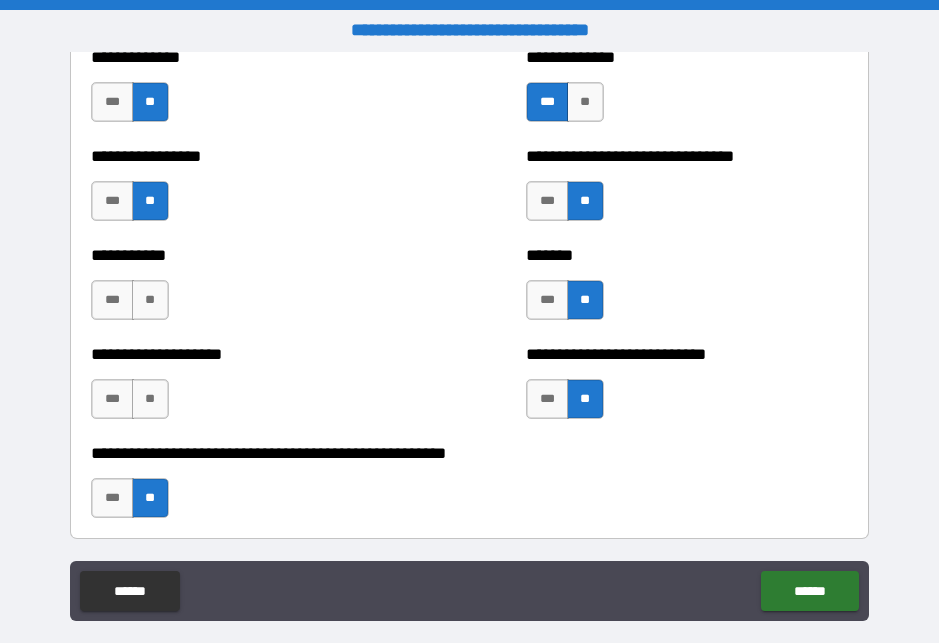 click on "**" at bounding box center (150, 399) 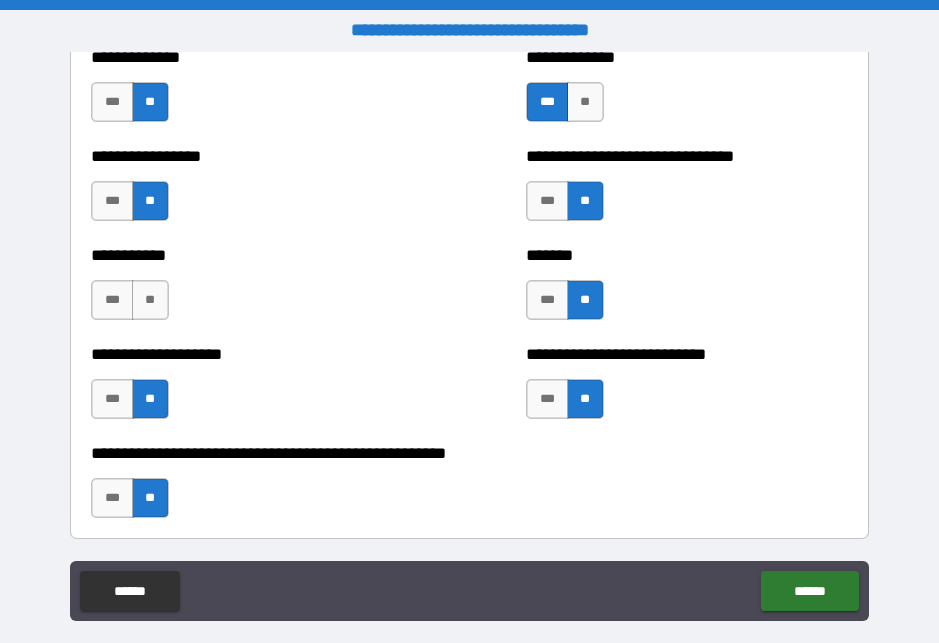 click on "**" at bounding box center (150, 300) 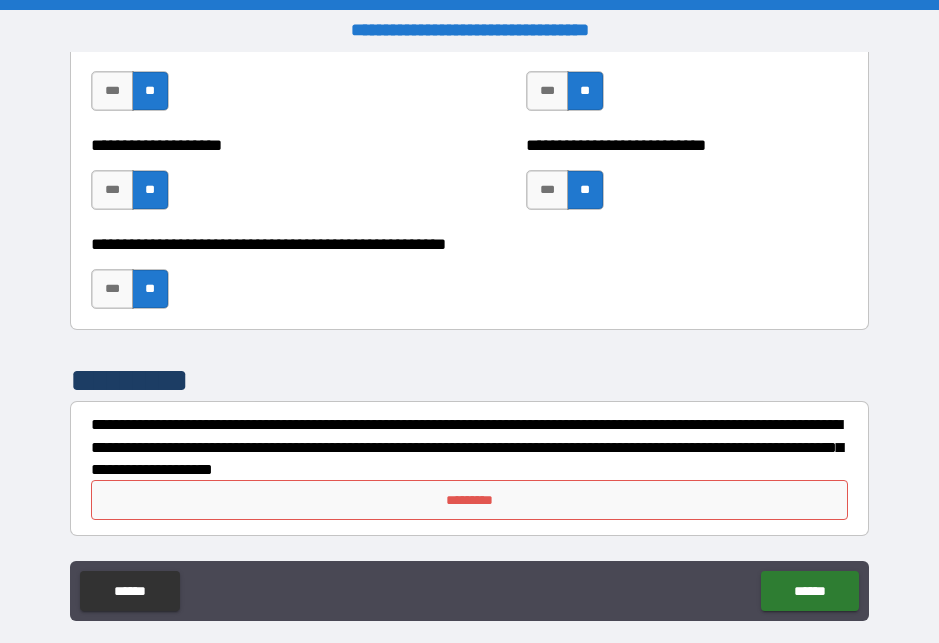 scroll, scrollTop: 8045, scrollLeft: 0, axis: vertical 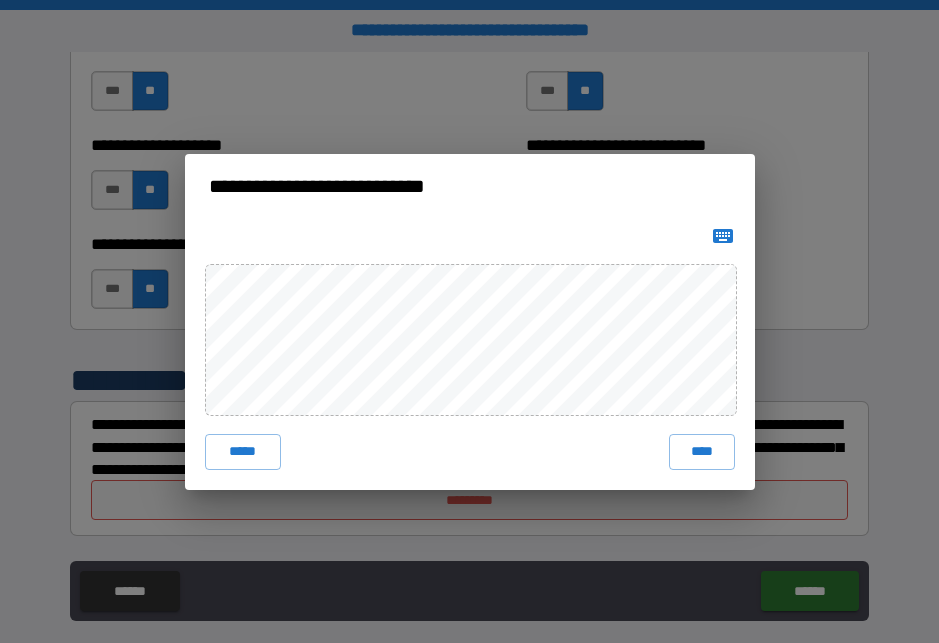 click on "*****" at bounding box center (243, 452) 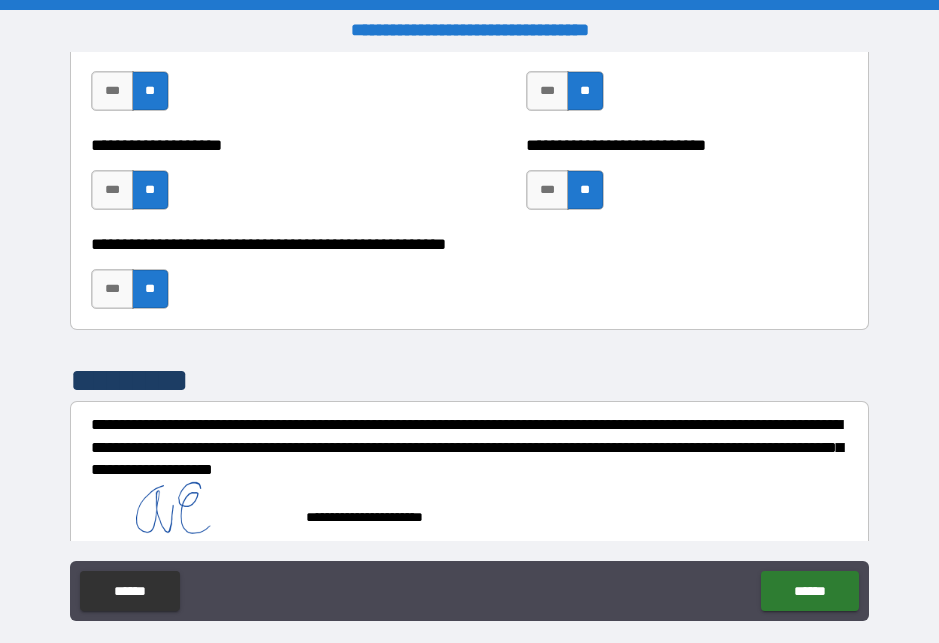 click on "******   ******" at bounding box center (469, 593) 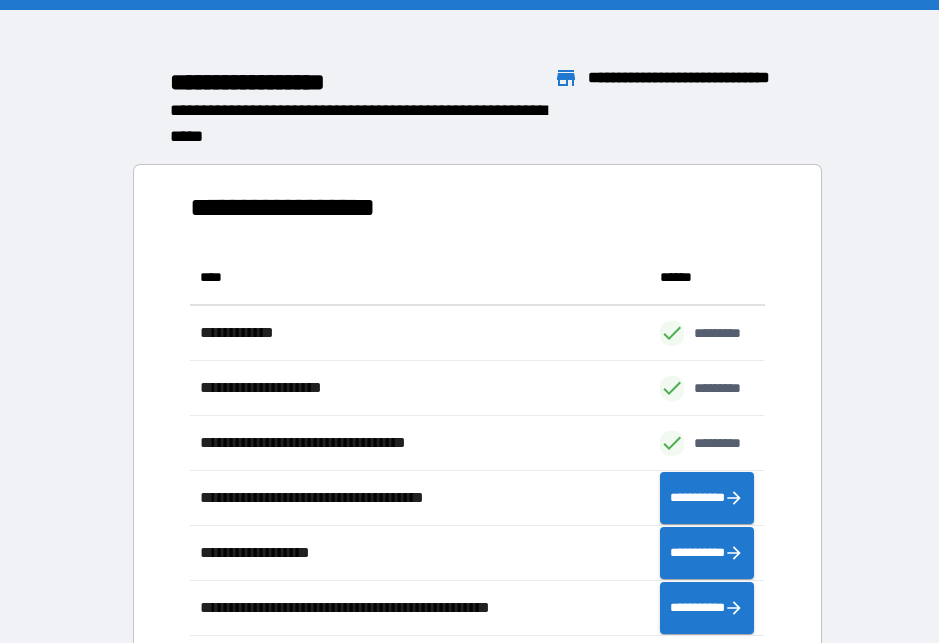 scroll, scrollTop: 386, scrollLeft: 575, axis: both 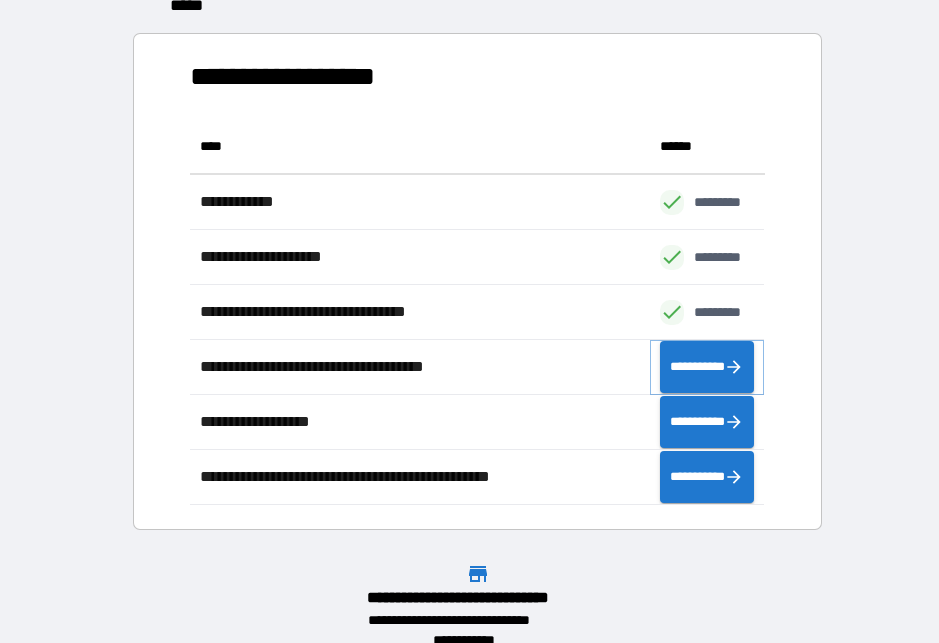 click on "**********" at bounding box center [707, 367] 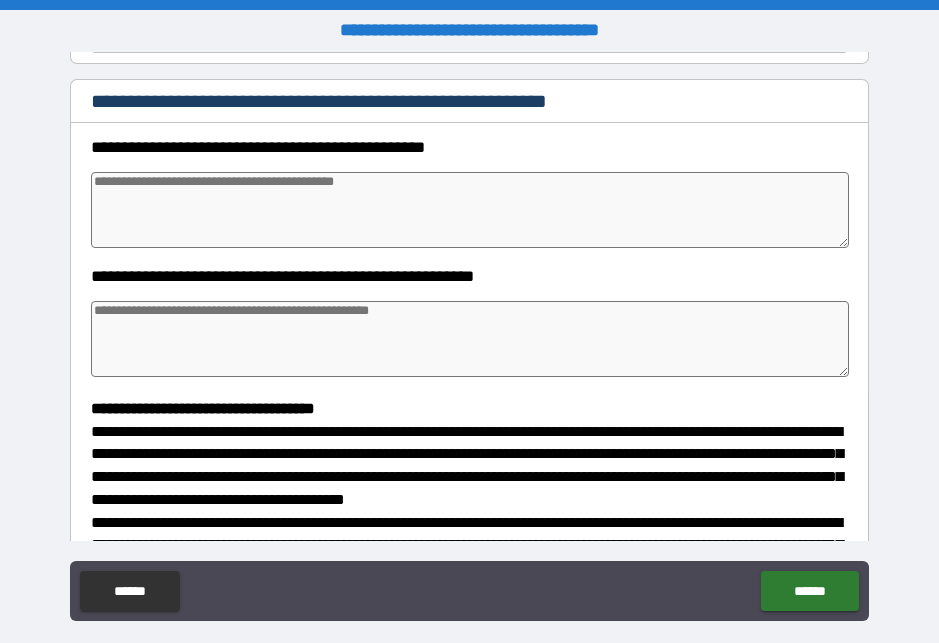 scroll, scrollTop: 235, scrollLeft: 0, axis: vertical 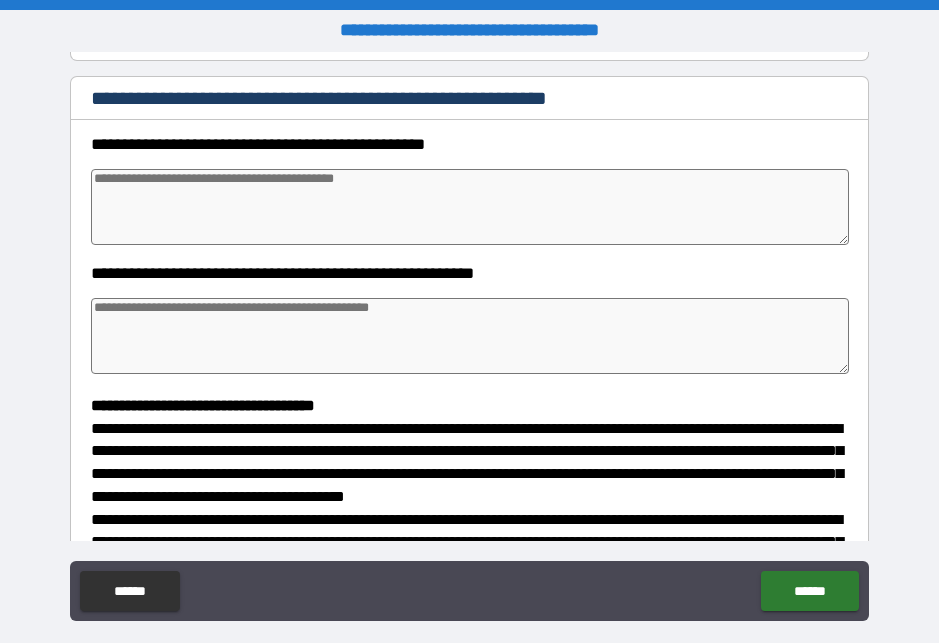 click at bounding box center [469, 207] 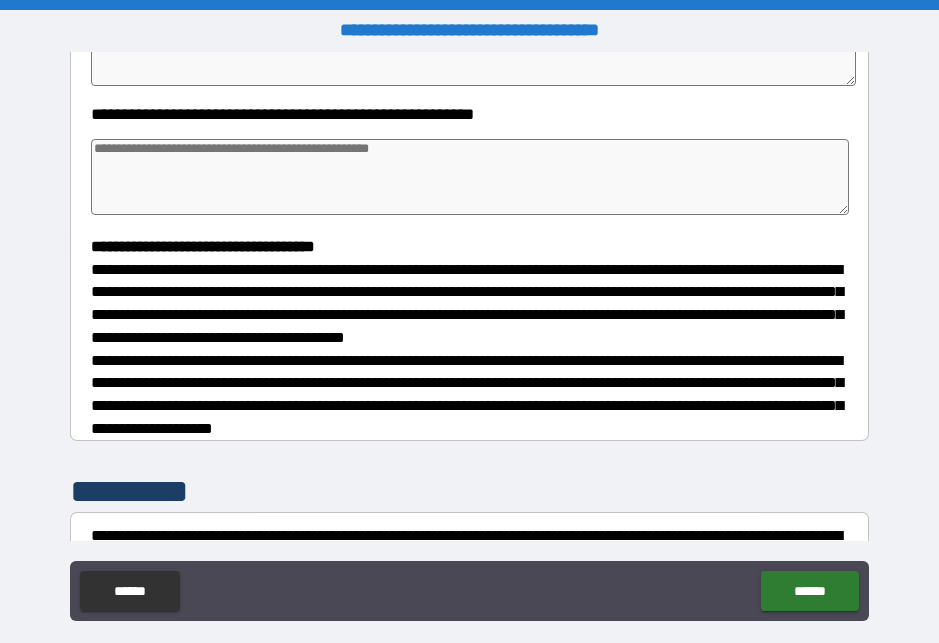 scroll, scrollTop: 403, scrollLeft: 0, axis: vertical 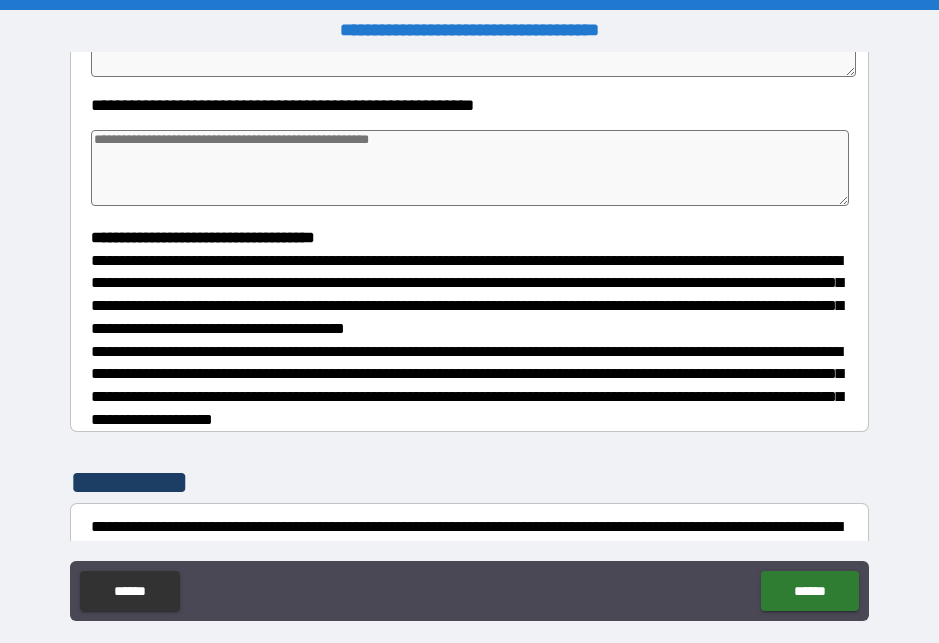click at bounding box center (469, 168) 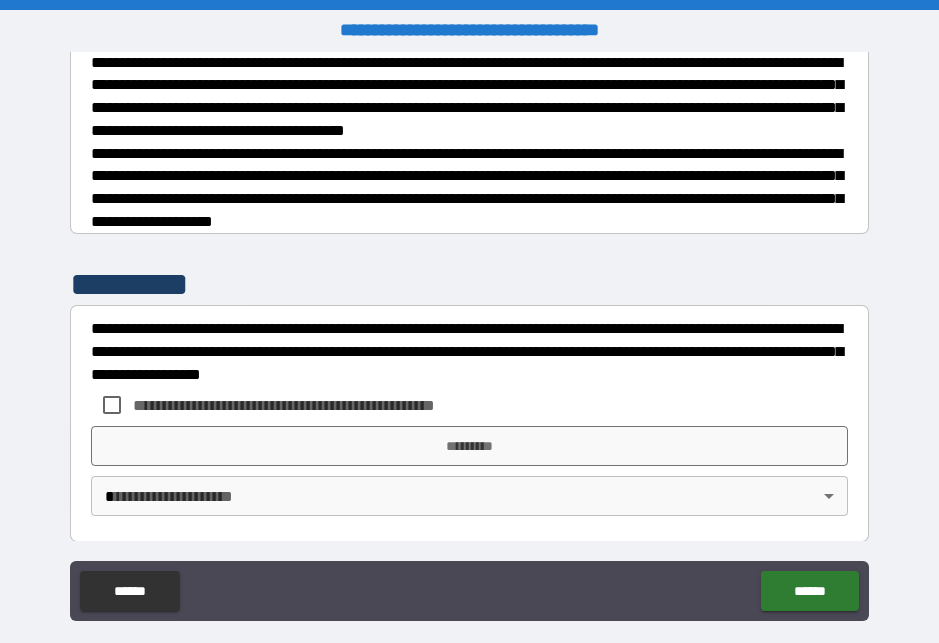 scroll, scrollTop: 601, scrollLeft: 0, axis: vertical 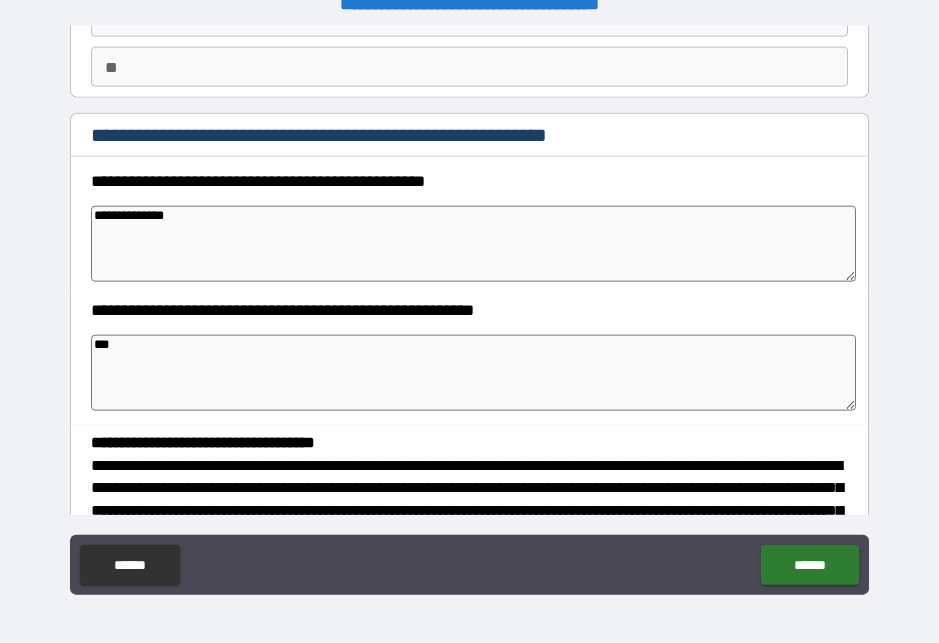 click on "**********" at bounding box center [473, 244] 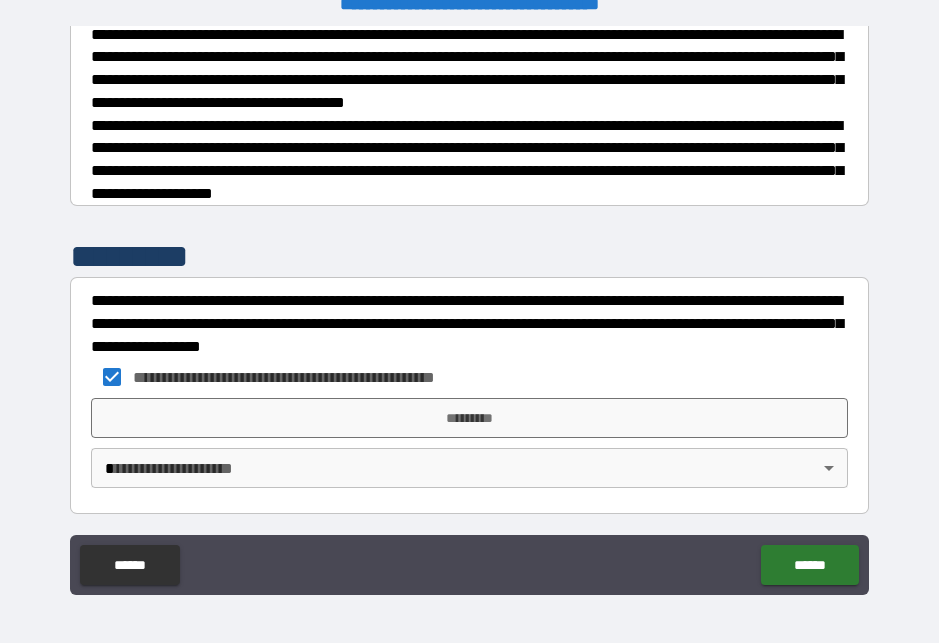 scroll, scrollTop: 601, scrollLeft: 0, axis: vertical 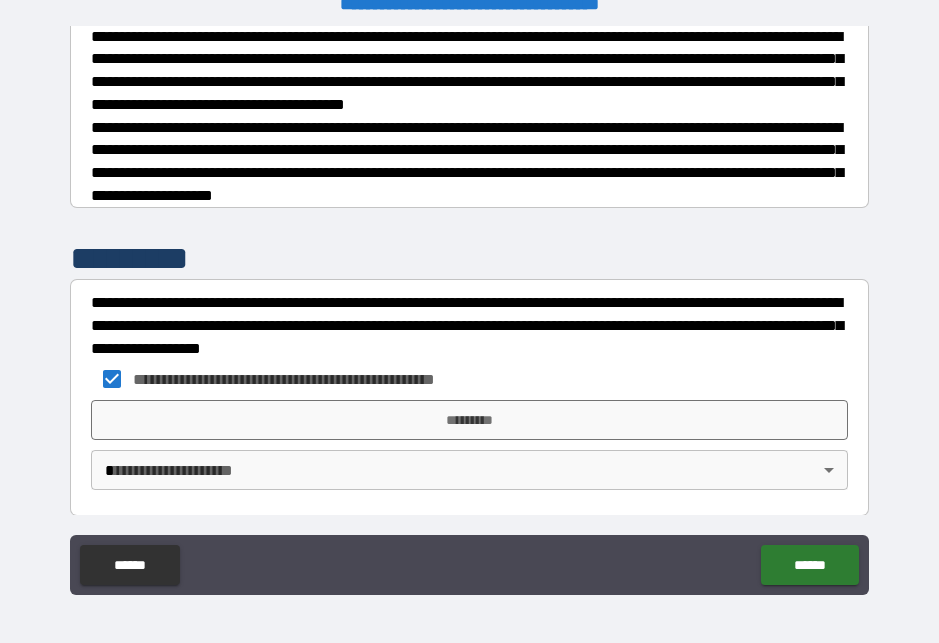 click on "**********" at bounding box center (469, 311) 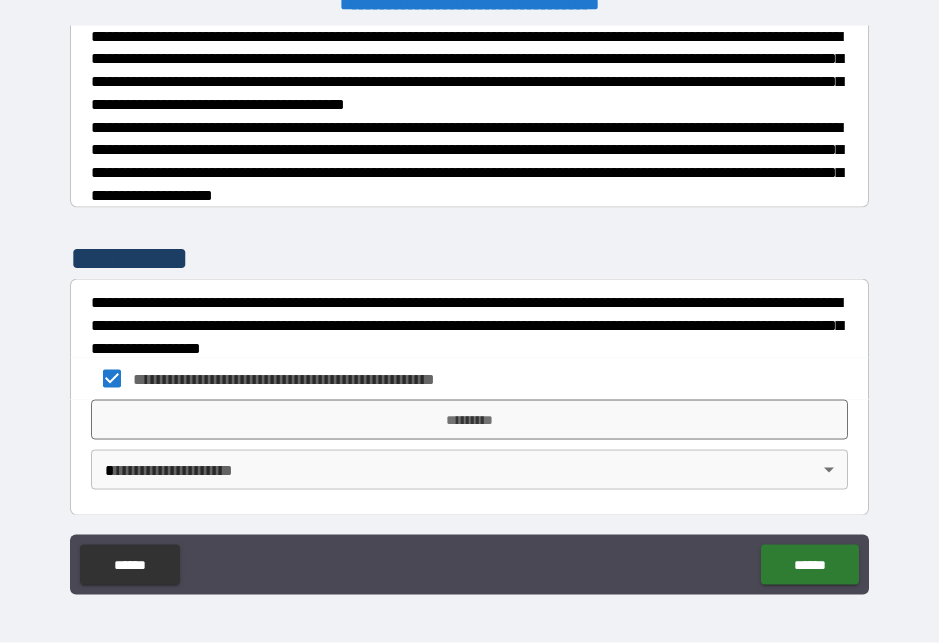 click on "*********" at bounding box center (469, 420) 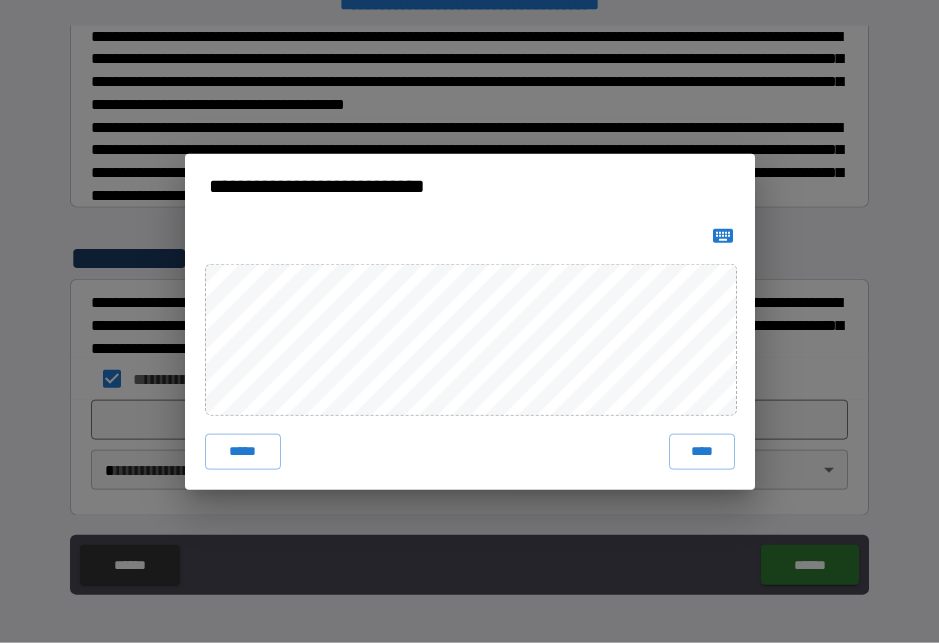 click on "****" at bounding box center [702, 452] 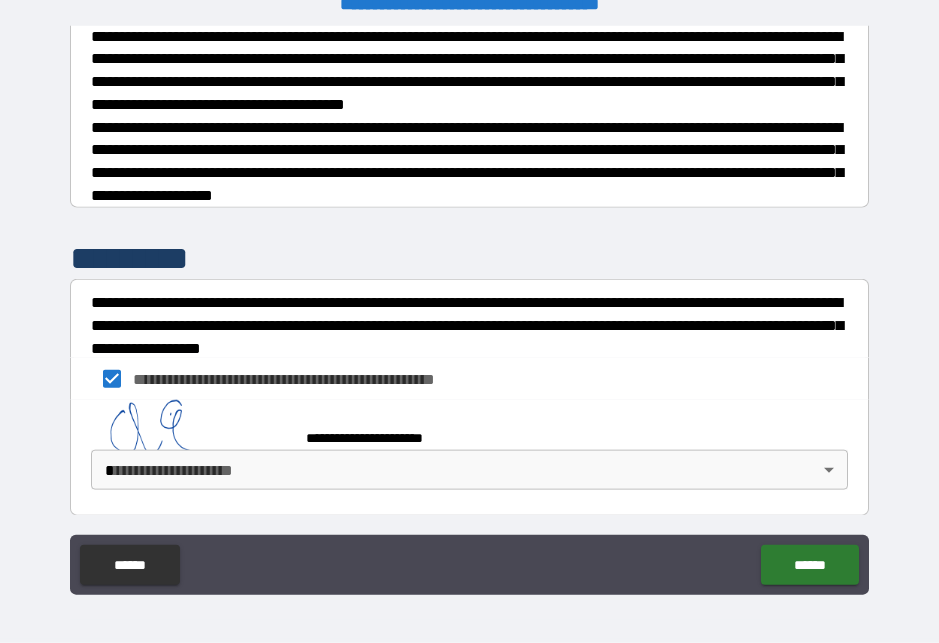 scroll, scrollTop: 591, scrollLeft: 0, axis: vertical 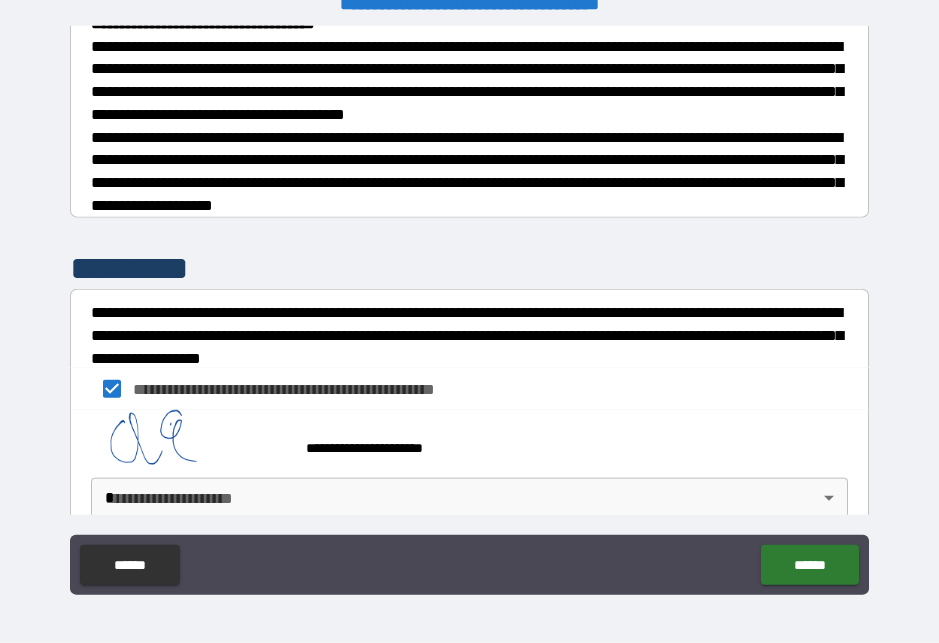 click on "**********" at bounding box center (469, 309) 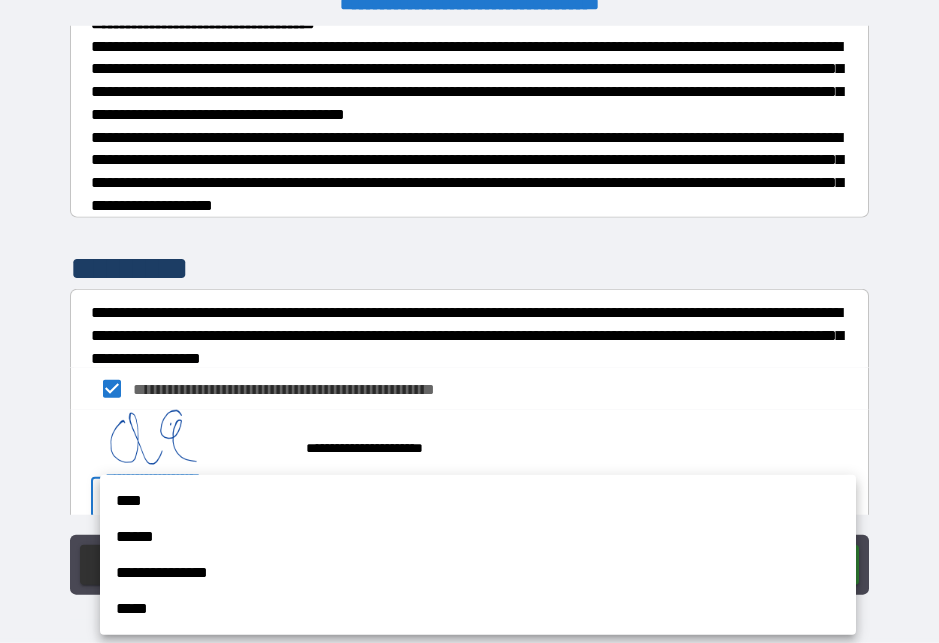 click on "**********" at bounding box center [478, 573] 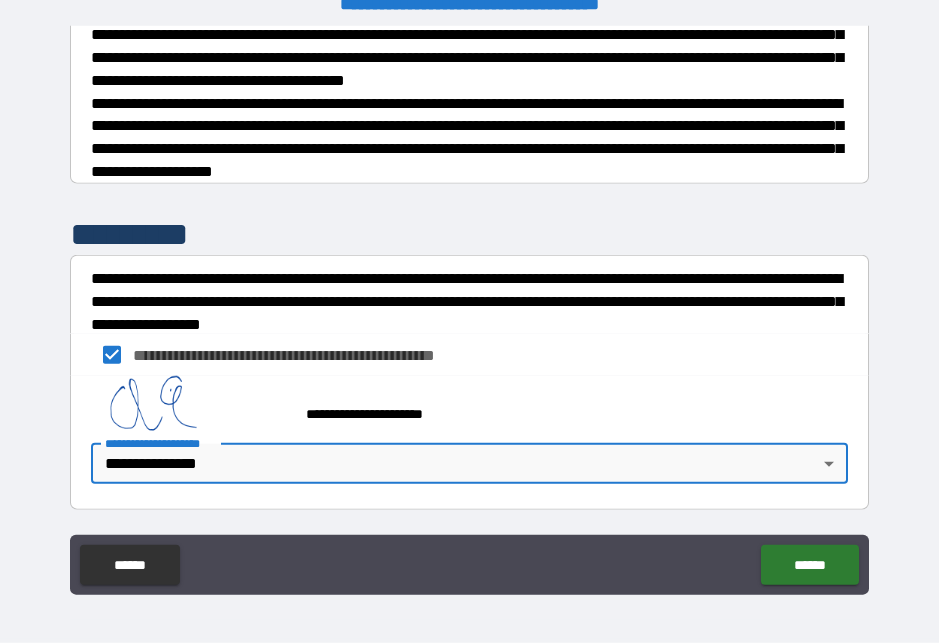 scroll, scrollTop: 622, scrollLeft: 0, axis: vertical 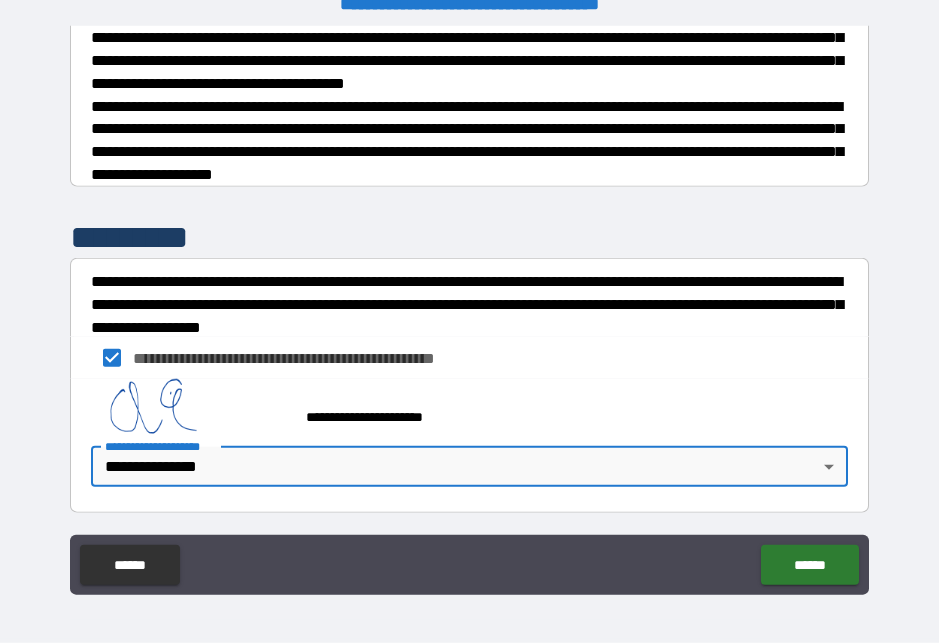 click on "******" at bounding box center [809, 565] 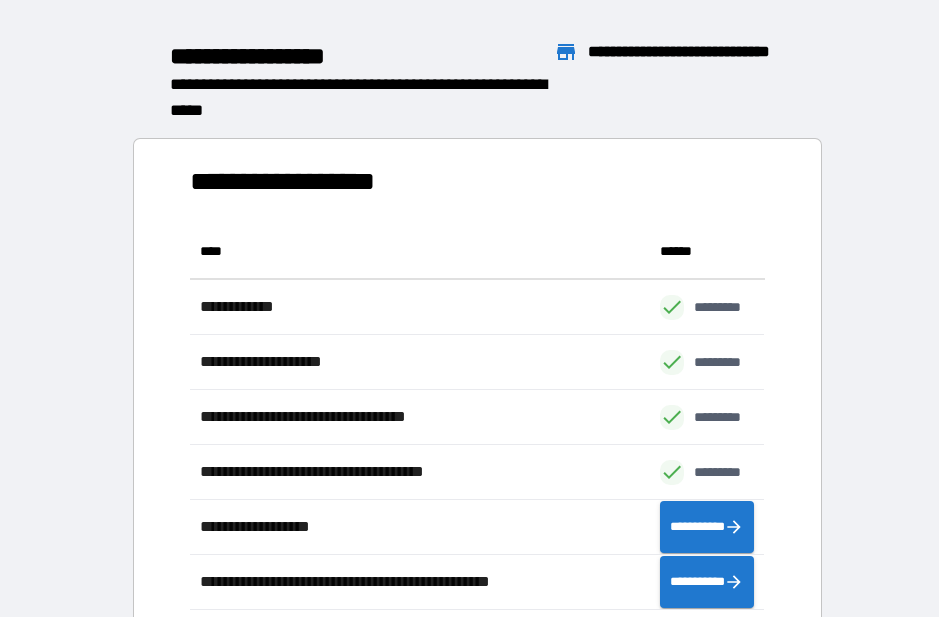 scroll, scrollTop: 386, scrollLeft: 575, axis: both 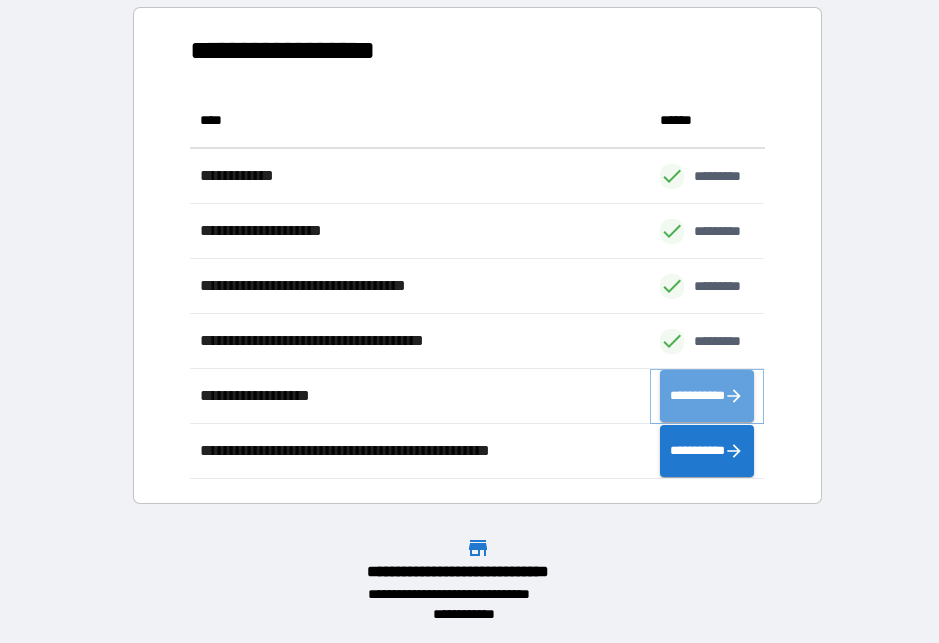 click on "**********" at bounding box center (707, 396) 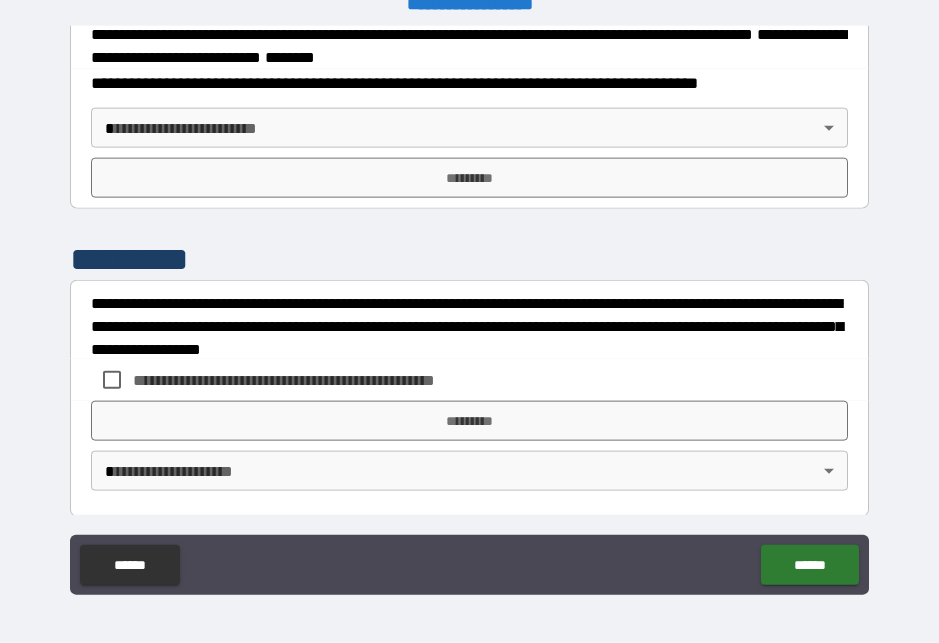 scroll, scrollTop: 2421, scrollLeft: 0, axis: vertical 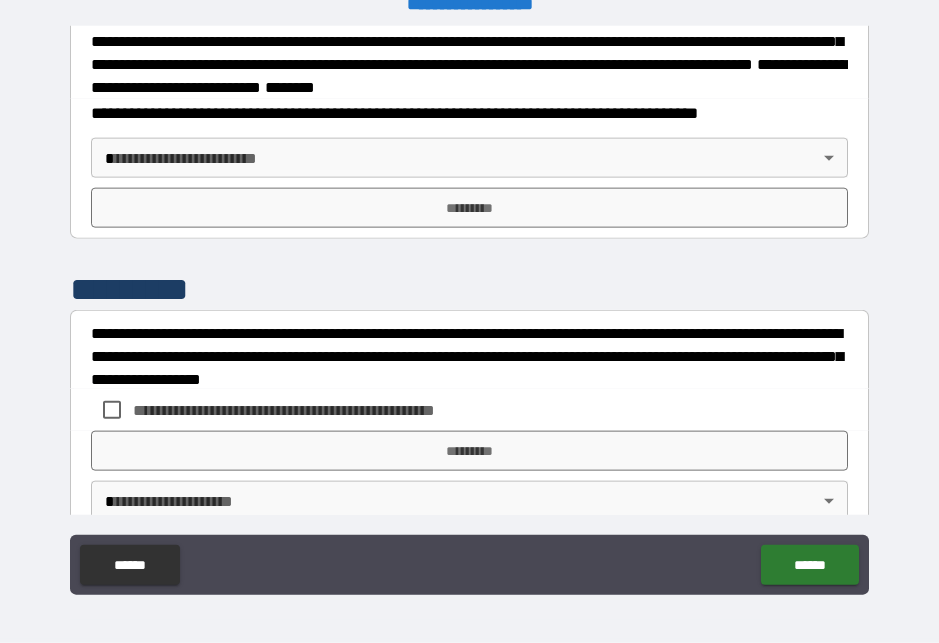click on "**********" at bounding box center [469, 309] 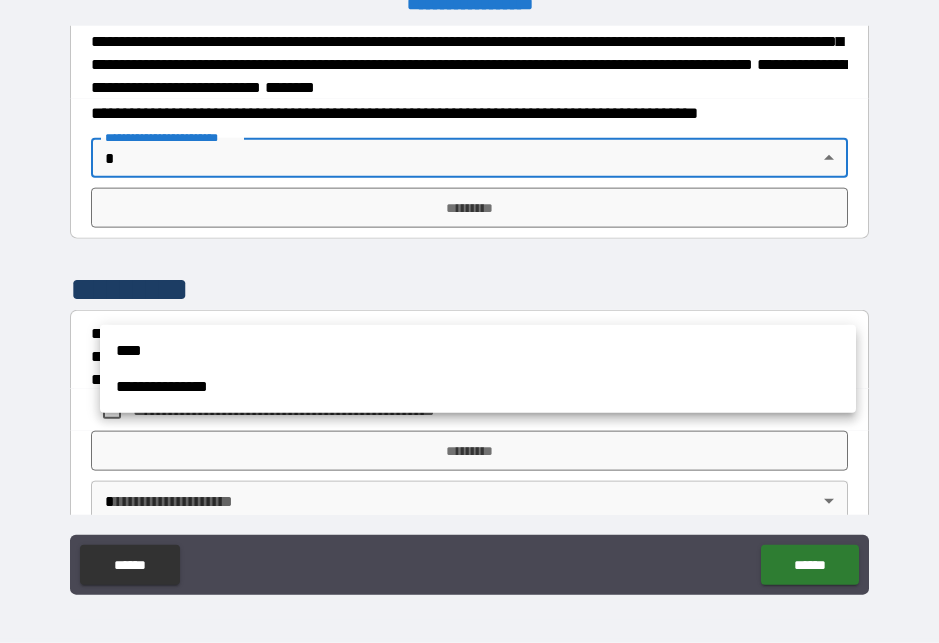 click on "**********" at bounding box center [478, 387] 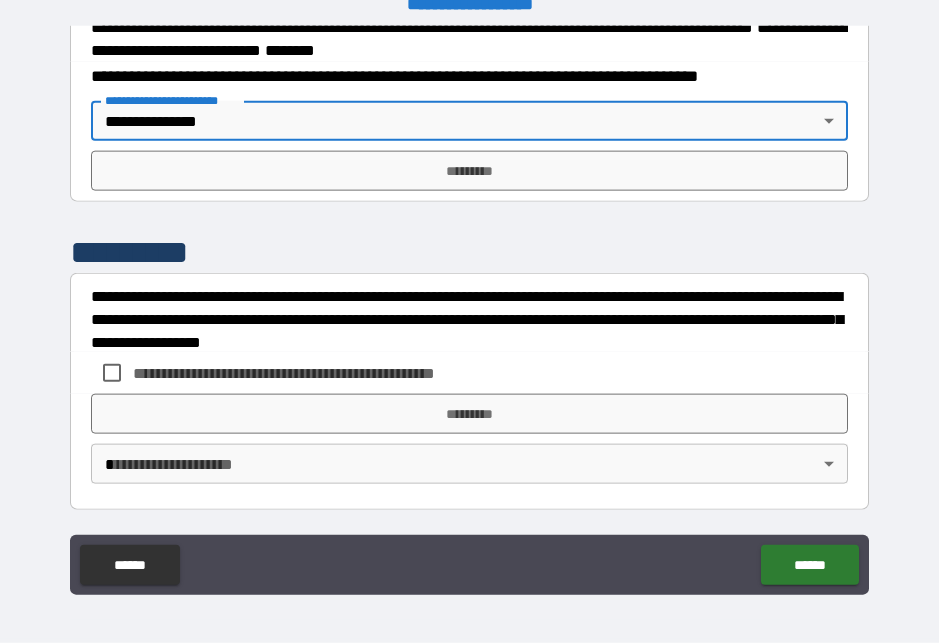 scroll, scrollTop: 2598, scrollLeft: 0, axis: vertical 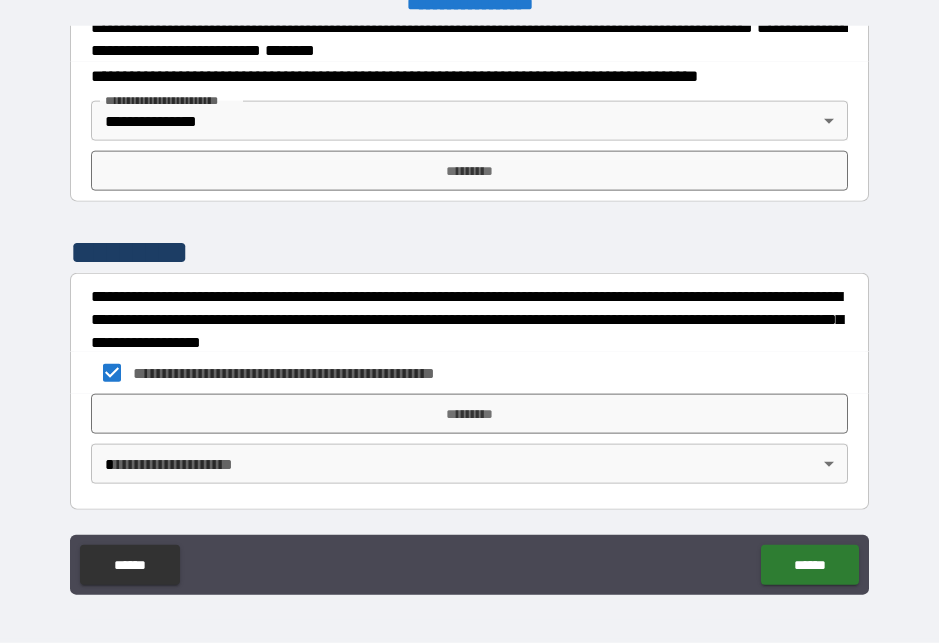 click on "**********" at bounding box center (469, 309) 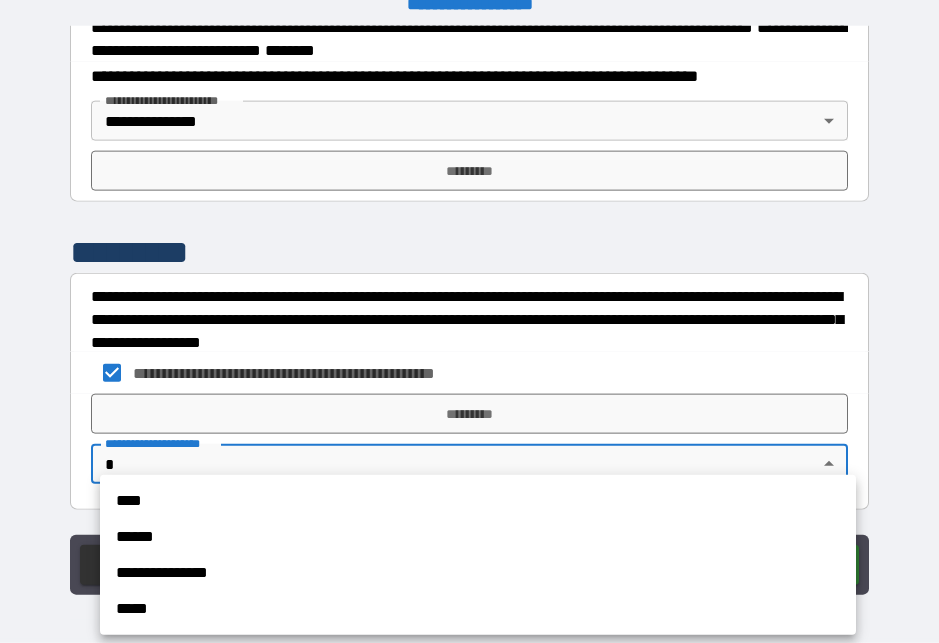 click on "**********" at bounding box center [478, 573] 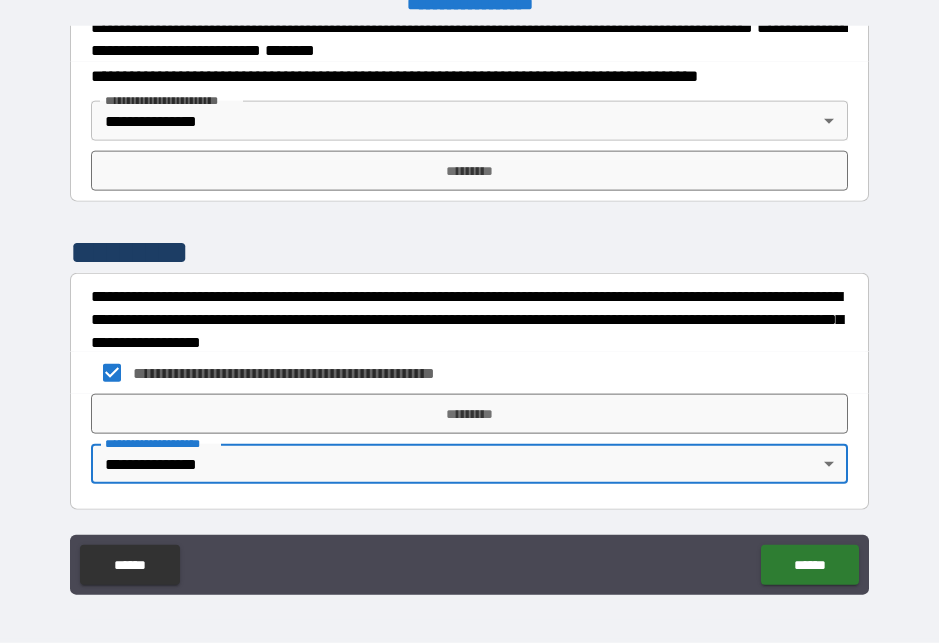 click on "*********" at bounding box center (469, 171) 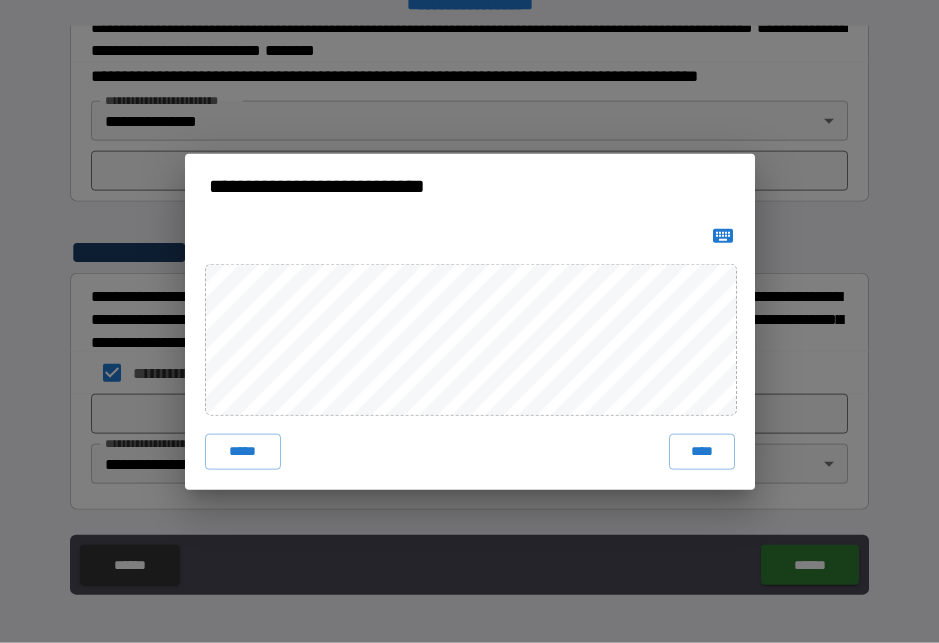 click on "****" at bounding box center (702, 452) 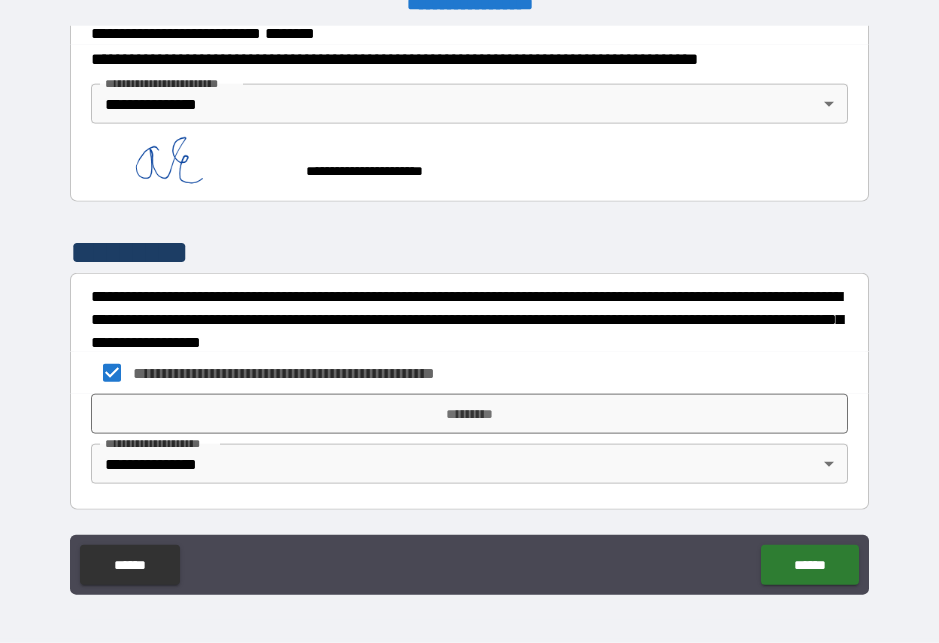 click on "*********" at bounding box center [469, 414] 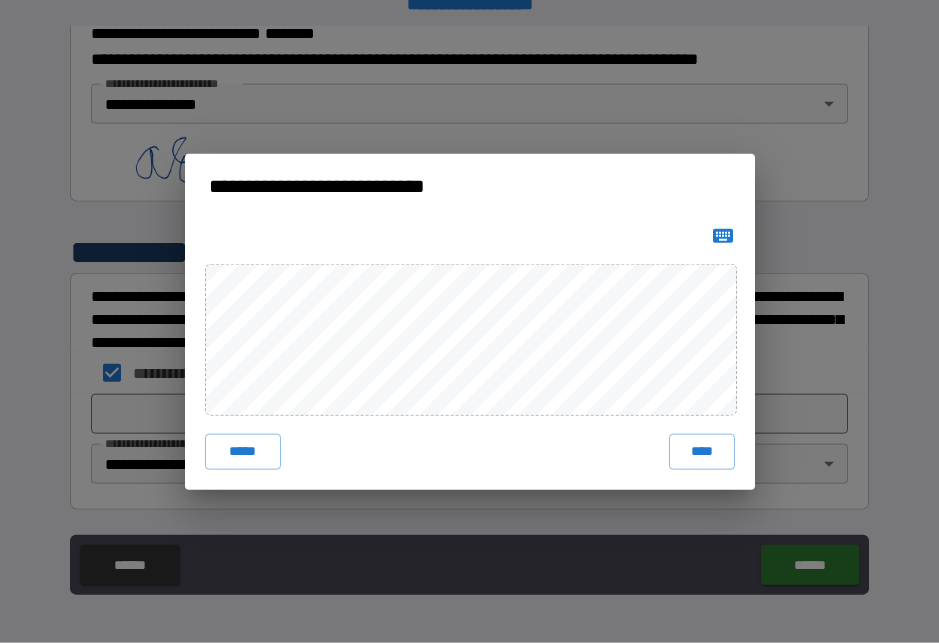 click on "****" at bounding box center (702, 452) 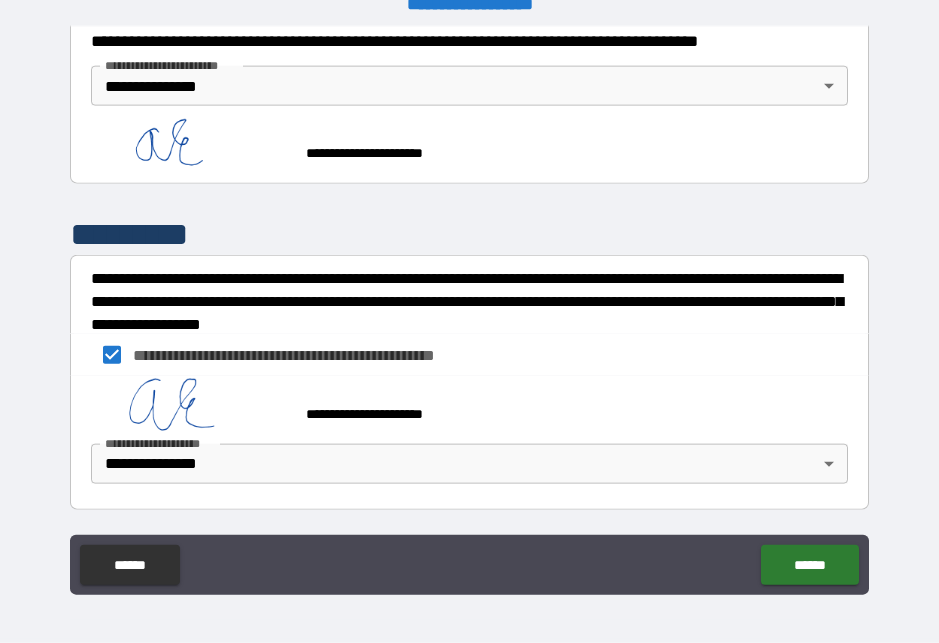 click on "******" at bounding box center [809, 565] 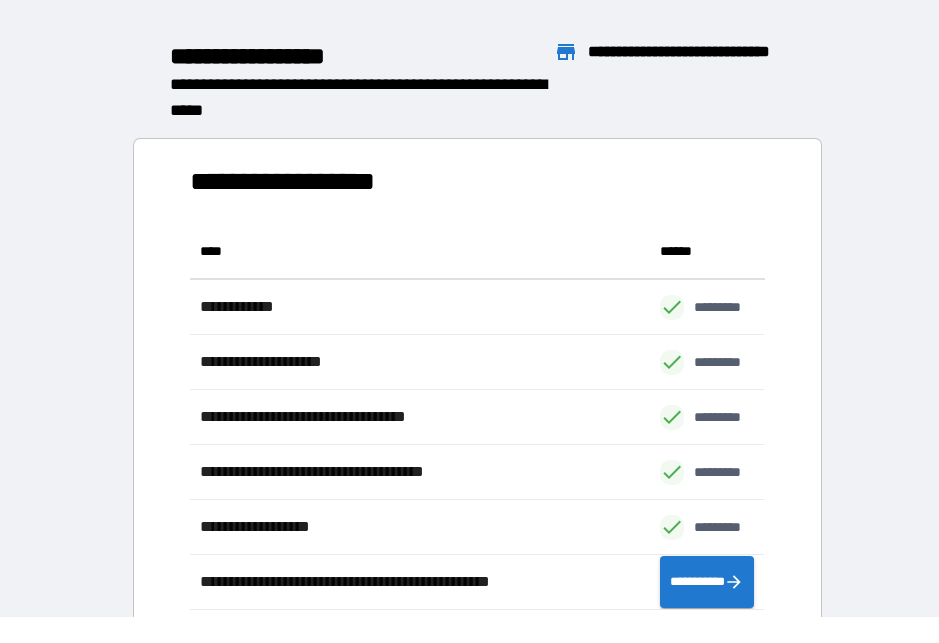 scroll, scrollTop: 1, scrollLeft: 1, axis: both 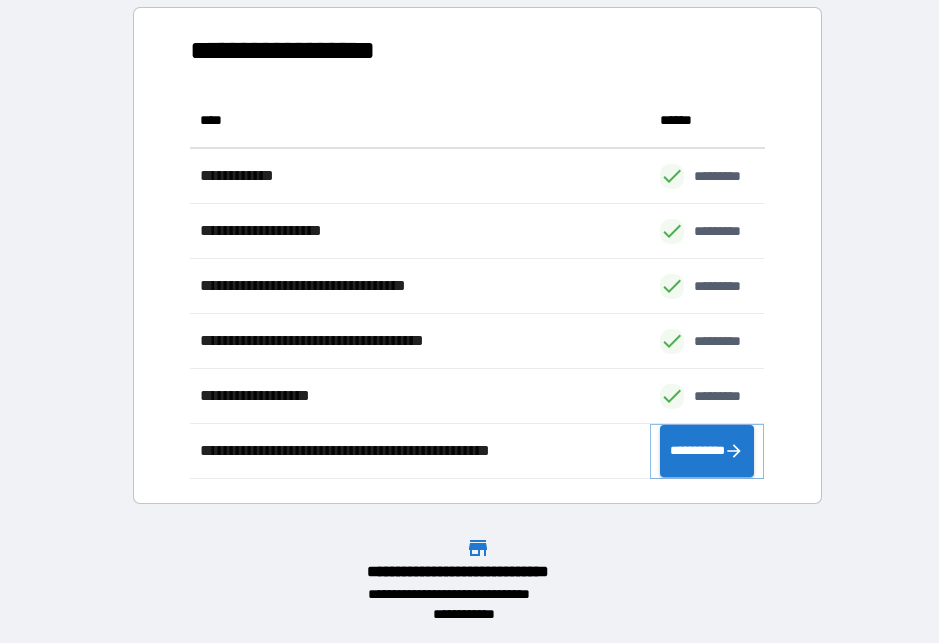 click on "**********" at bounding box center (707, 451) 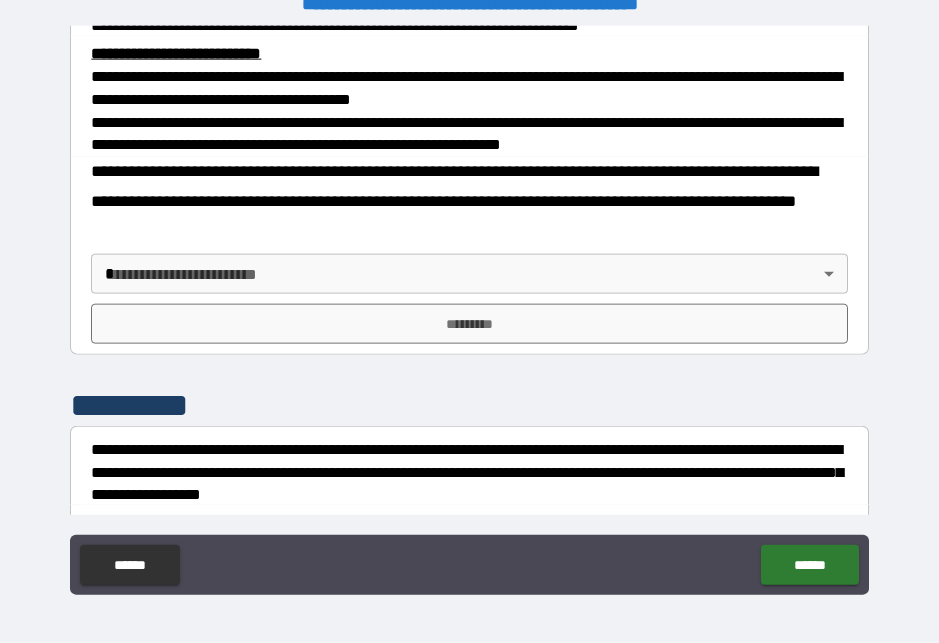 scroll, scrollTop: 700, scrollLeft: 0, axis: vertical 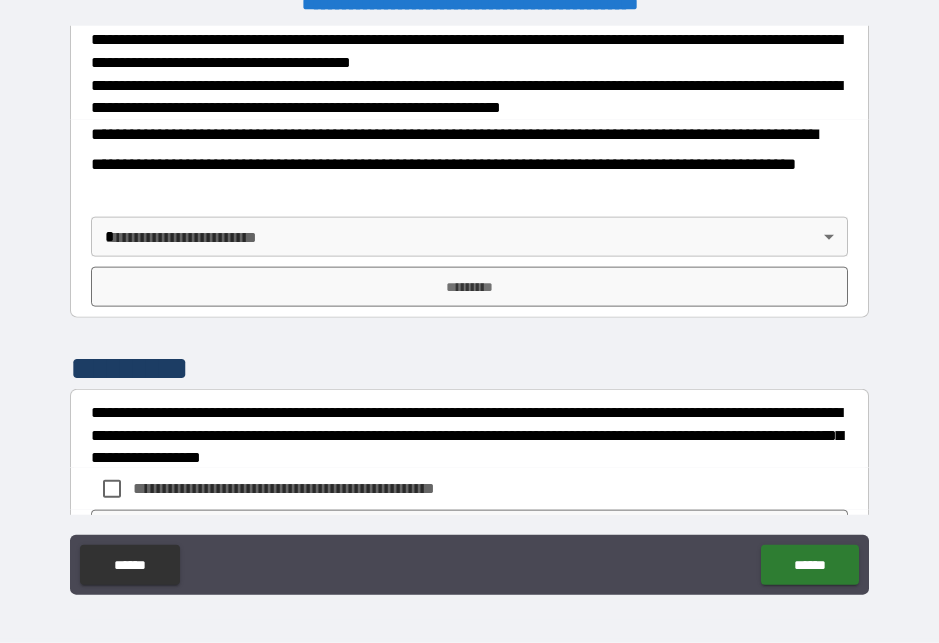 click on "**********" at bounding box center (469, 309) 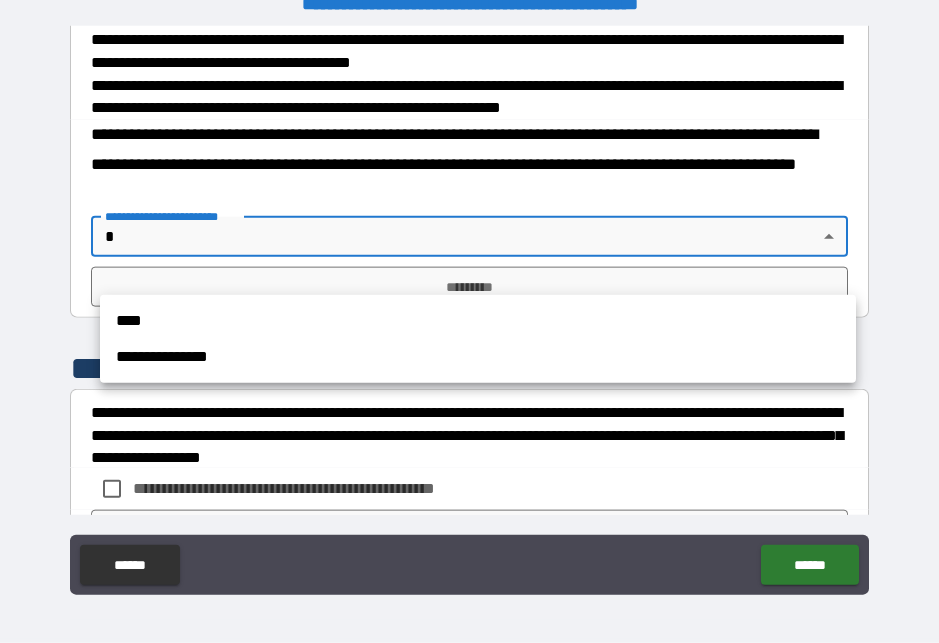 click on "**********" at bounding box center (478, 357) 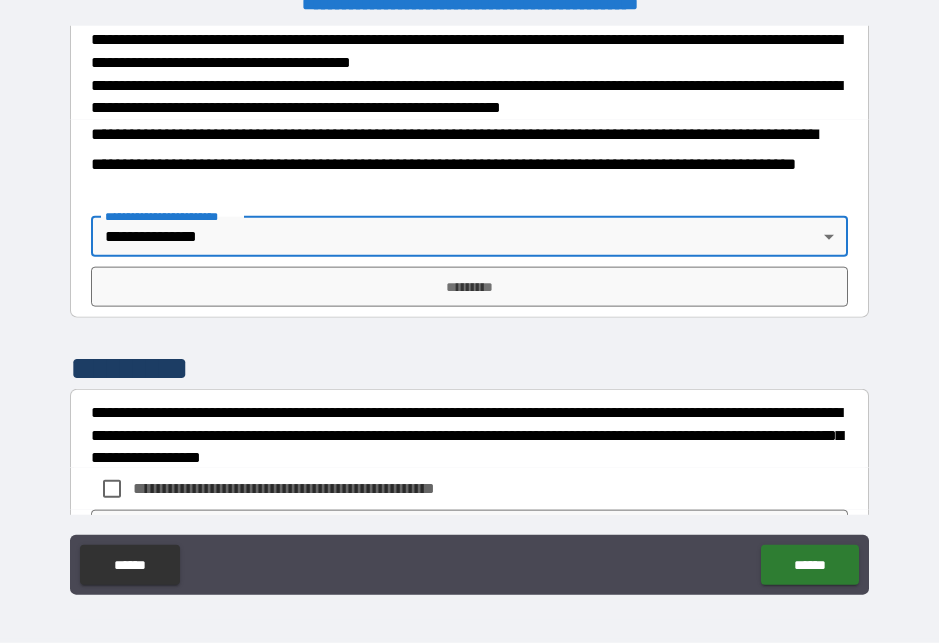 click on "*********" at bounding box center (469, 287) 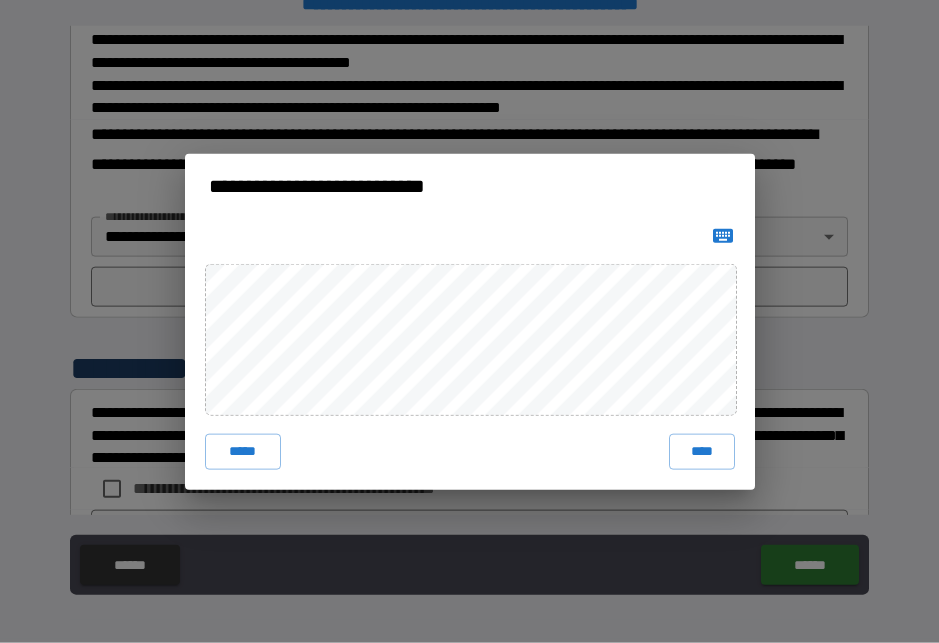 click on "****" at bounding box center [702, 452] 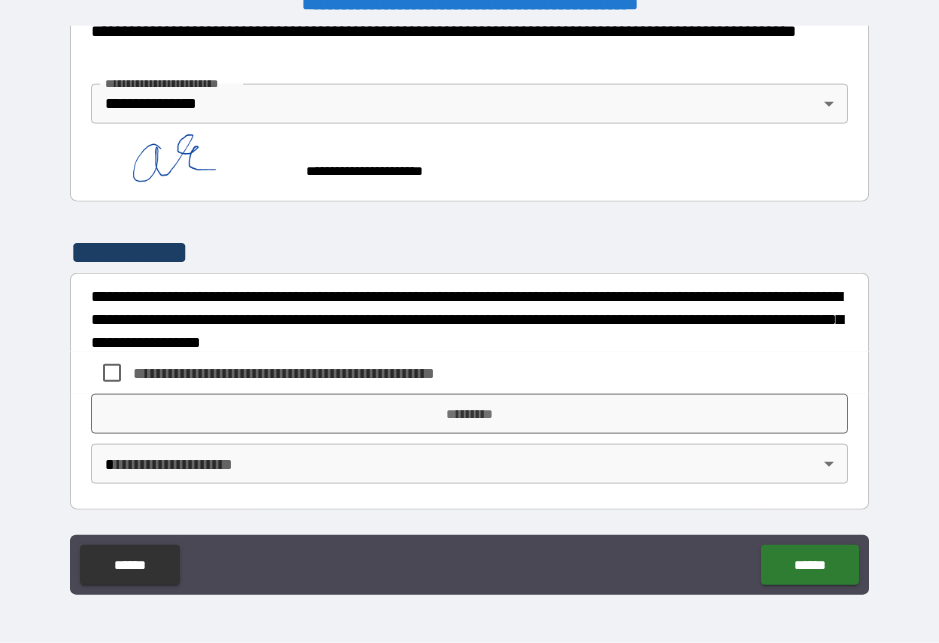 scroll, scrollTop: 864, scrollLeft: 0, axis: vertical 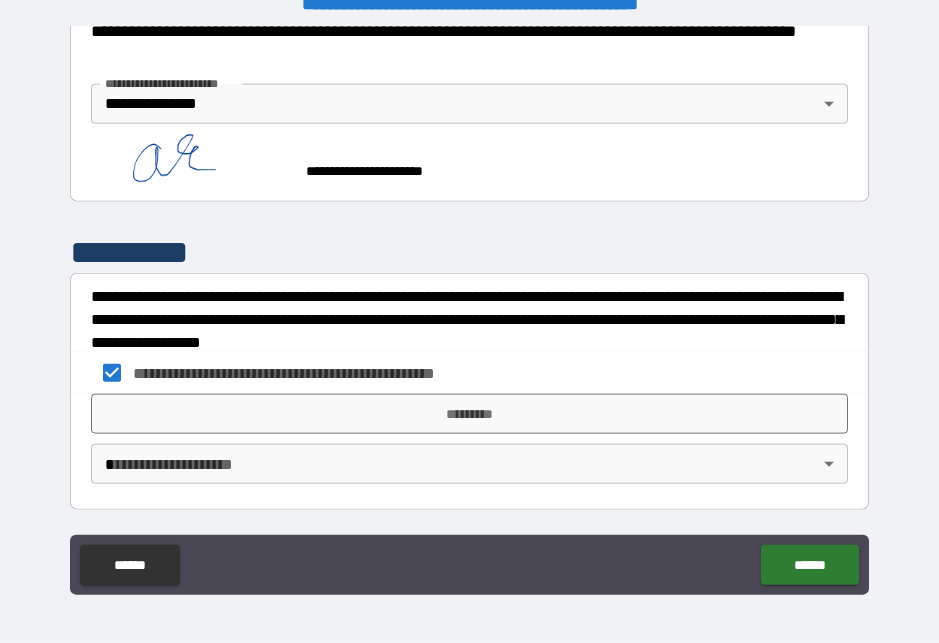 click on "*********" at bounding box center [469, 414] 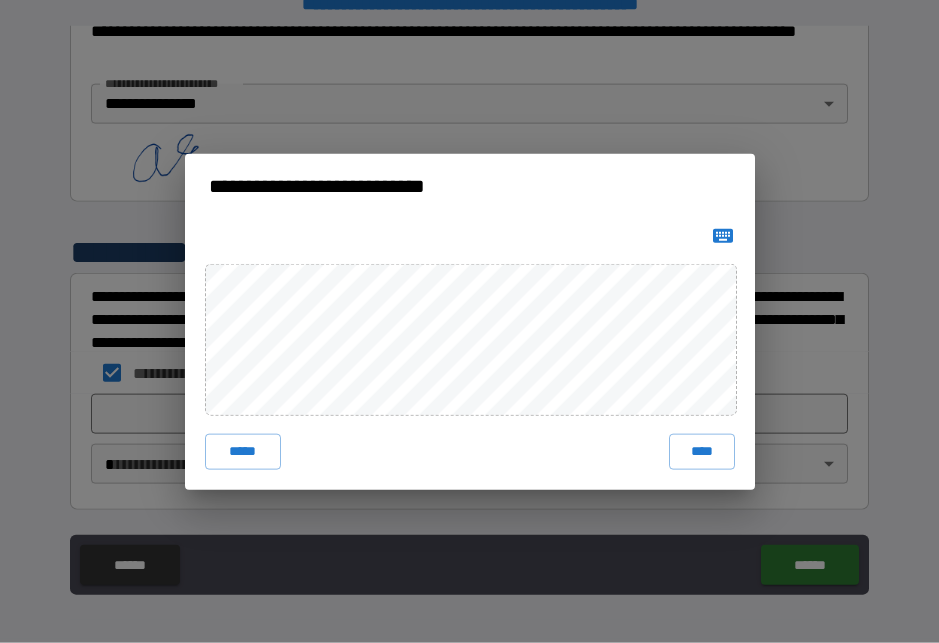 click on "****" at bounding box center (702, 452) 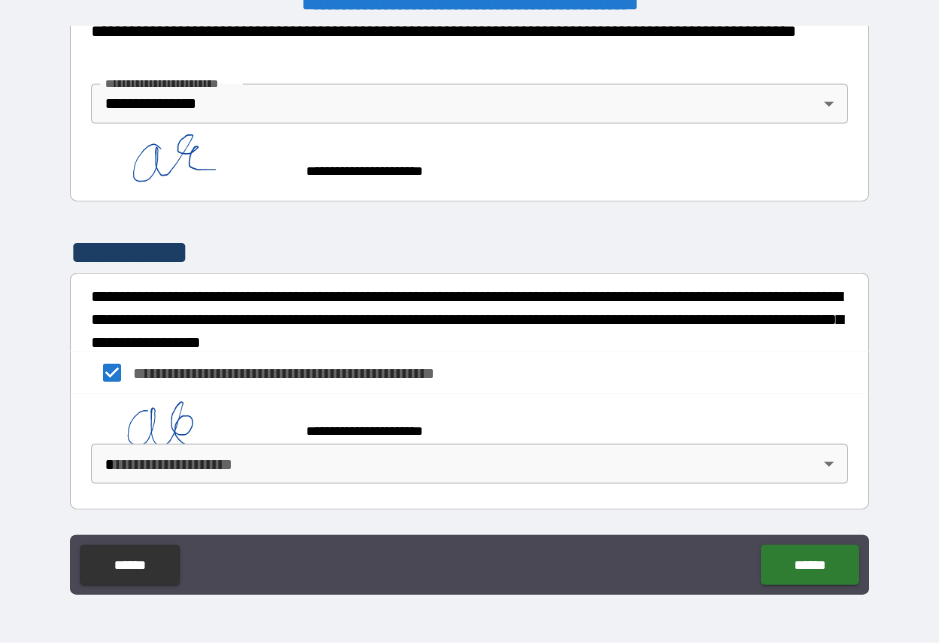 scroll, scrollTop: 854, scrollLeft: 0, axis: vertical 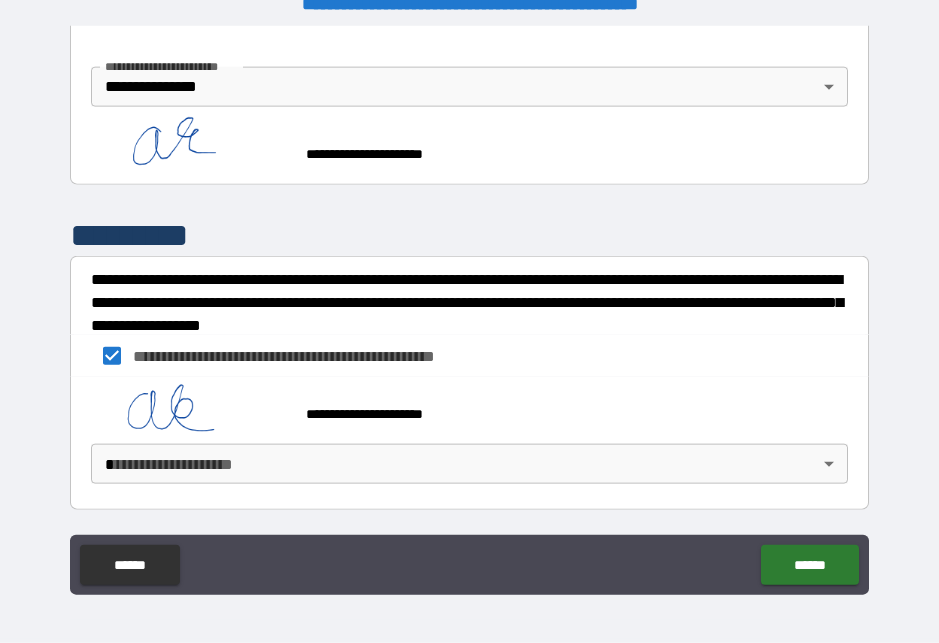 click on "**********" at bounding box center (469, 309) 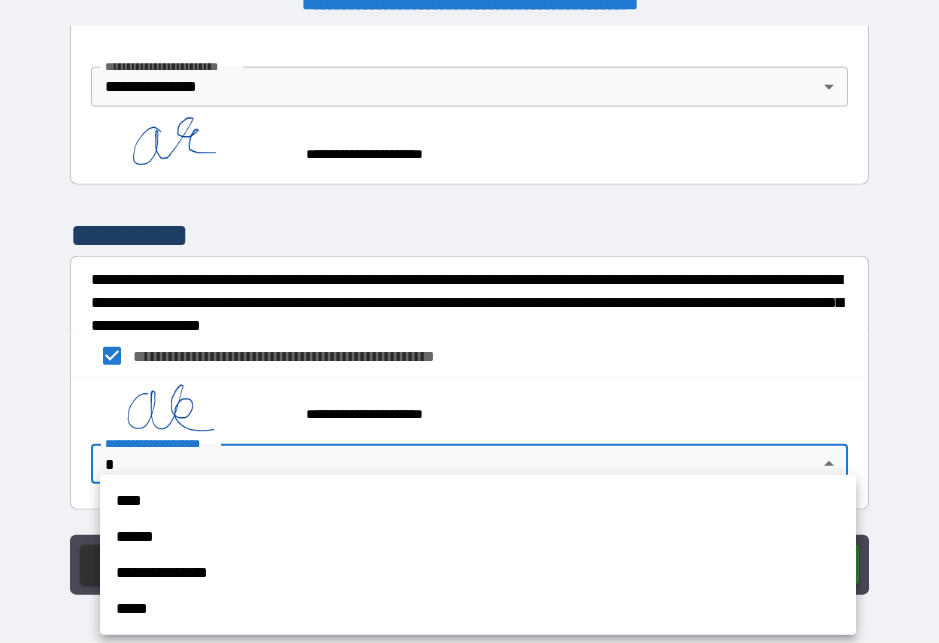 click on "**********" at bounding box center [478, 573] 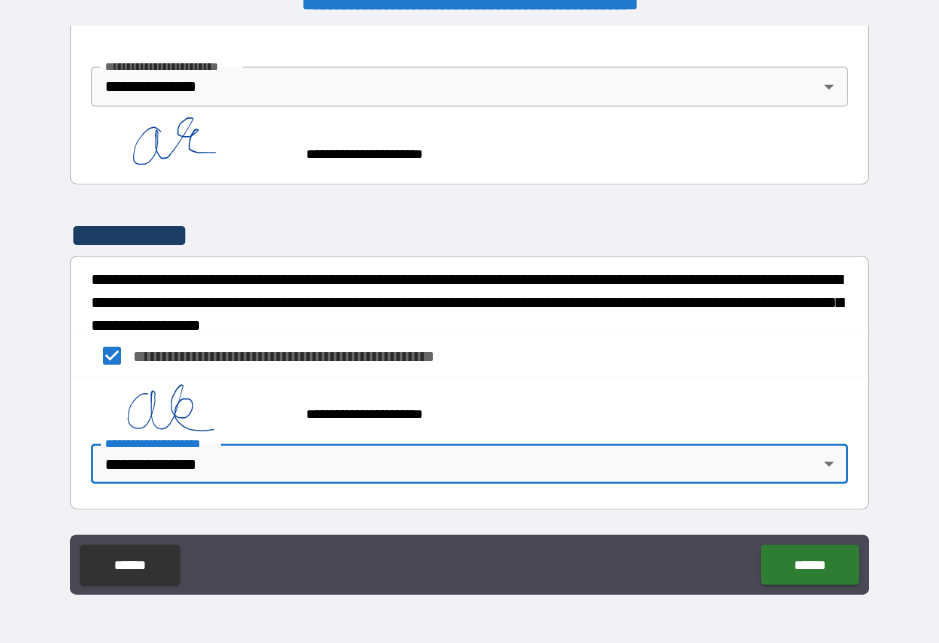click on "******" at bounding box center (809, 565) 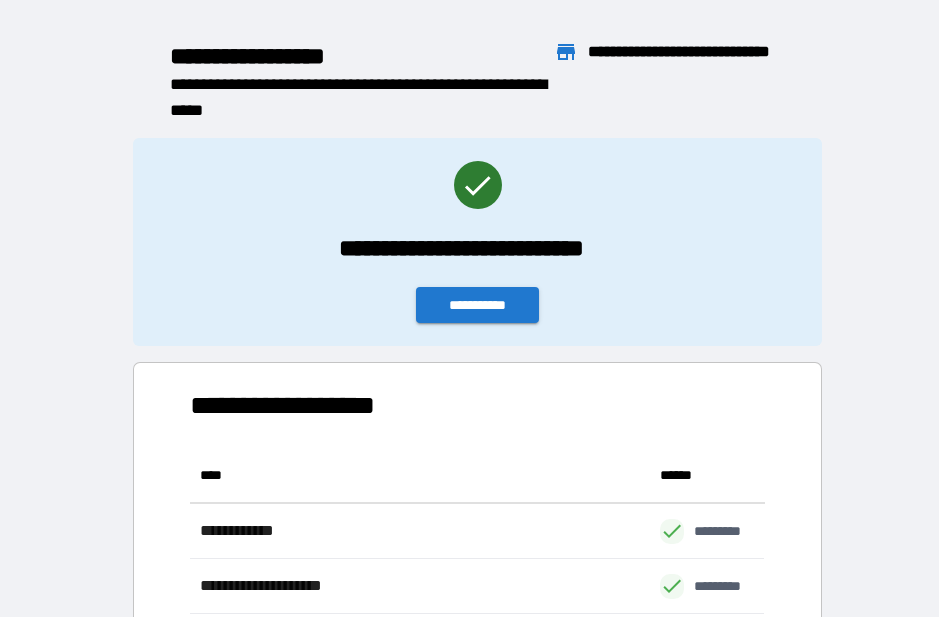 scroll, scrollTop: 1, scrollLeft: 1, axis: both 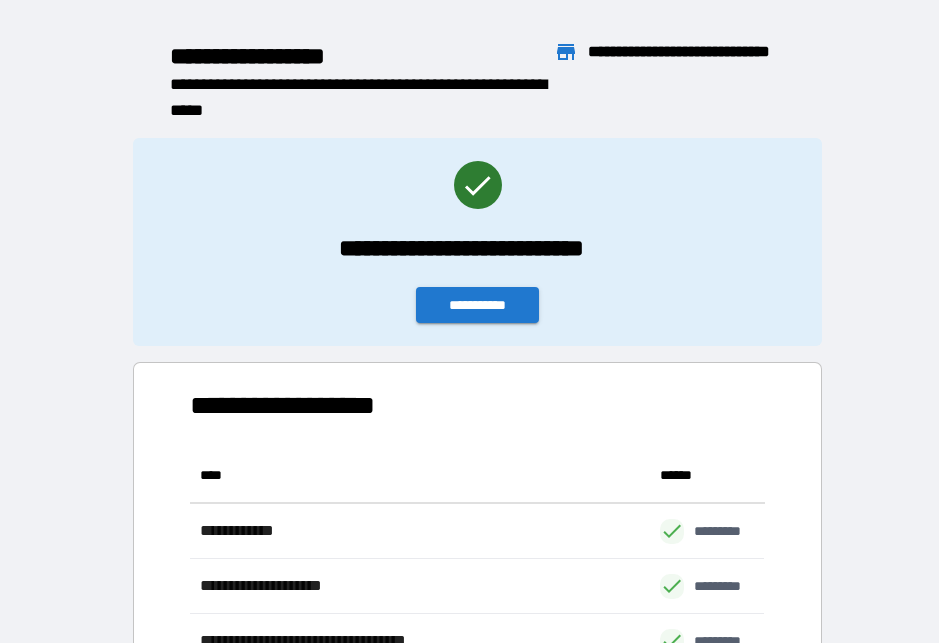 click on "**********" at bounding box center (477, 242) 